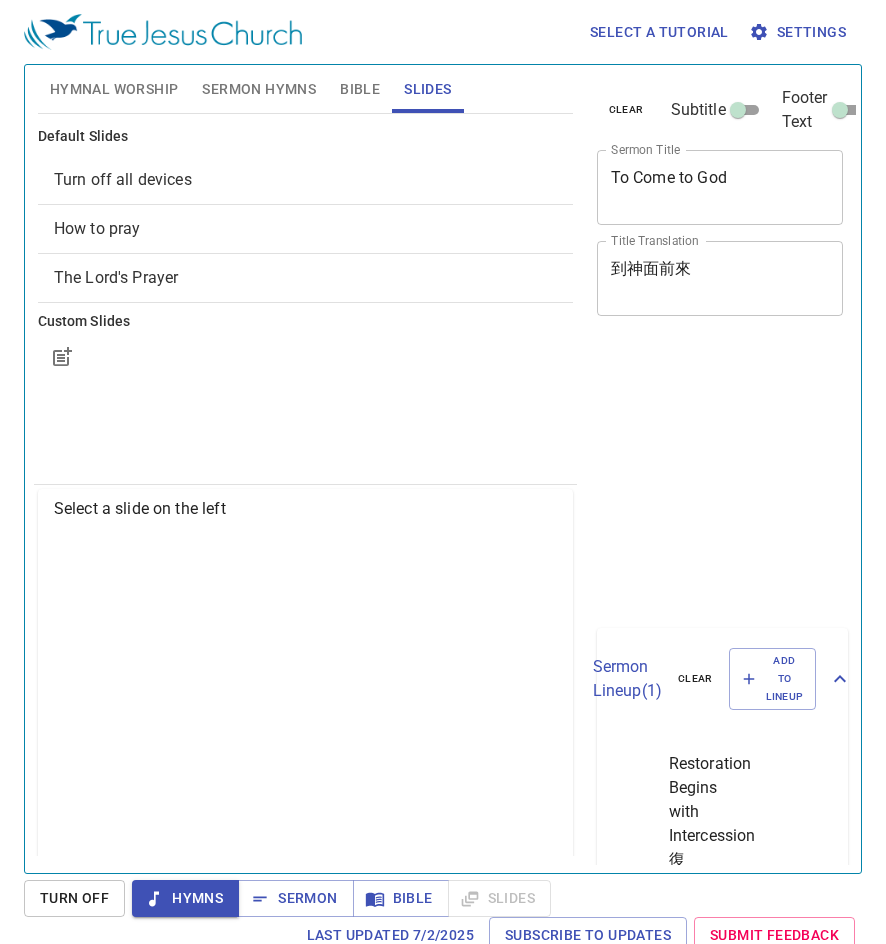 scroll, scrollTop: 9, scrollLeft: 0, axis: vertical 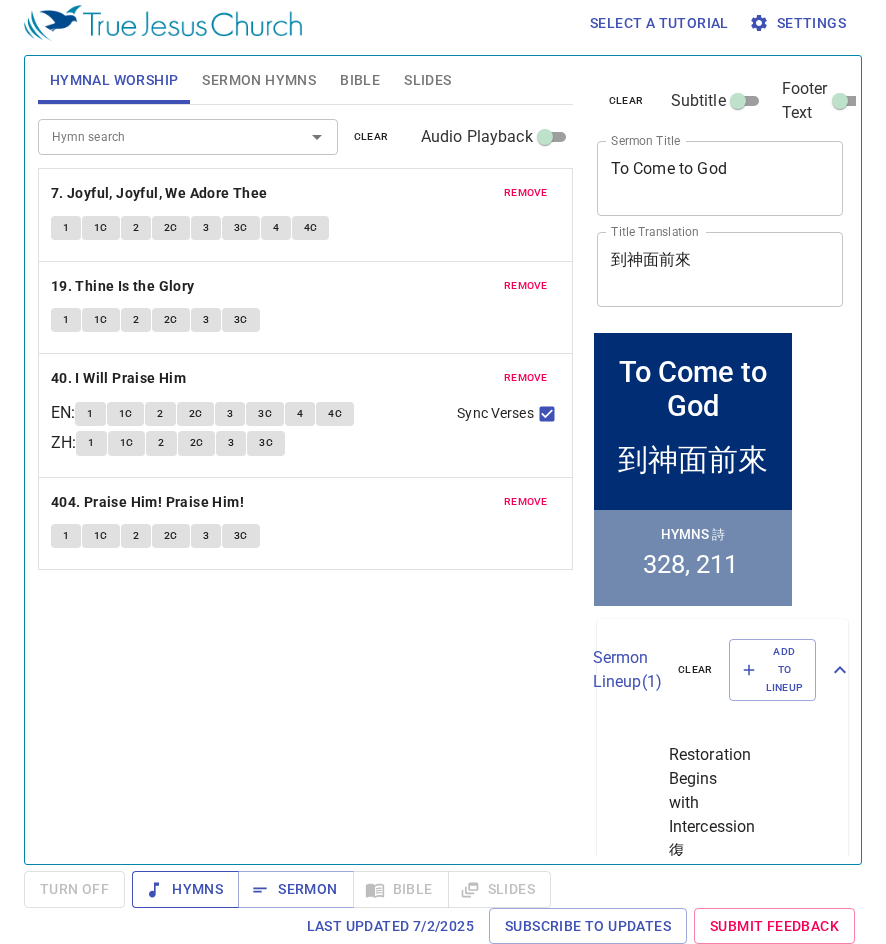 click on "Hymns" at bounding box center (185, 889) 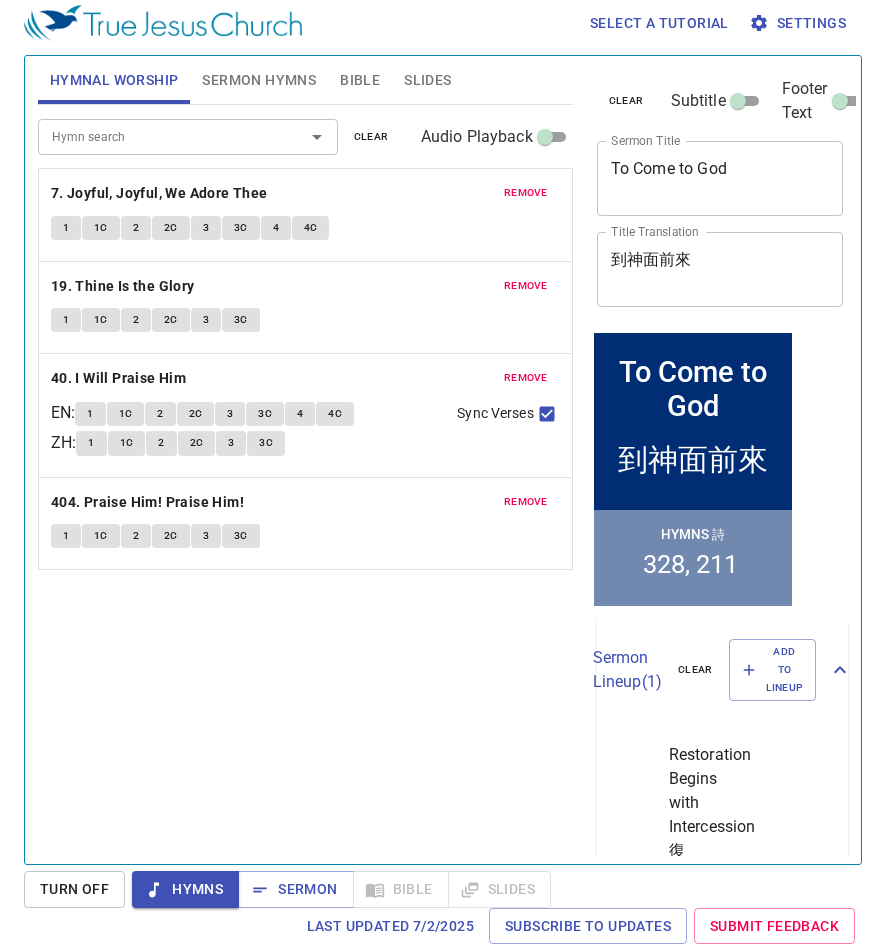 click on "remove" at bounding box center (526, 193) 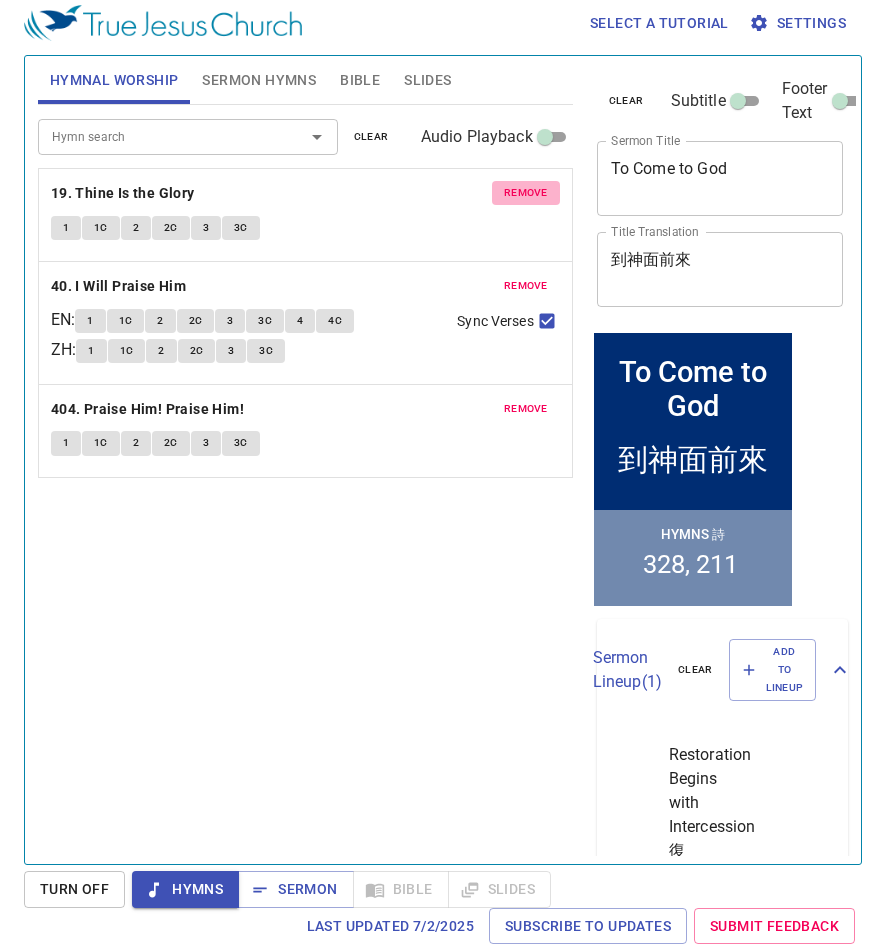 click on "remove" at bounding box center (526, 193) 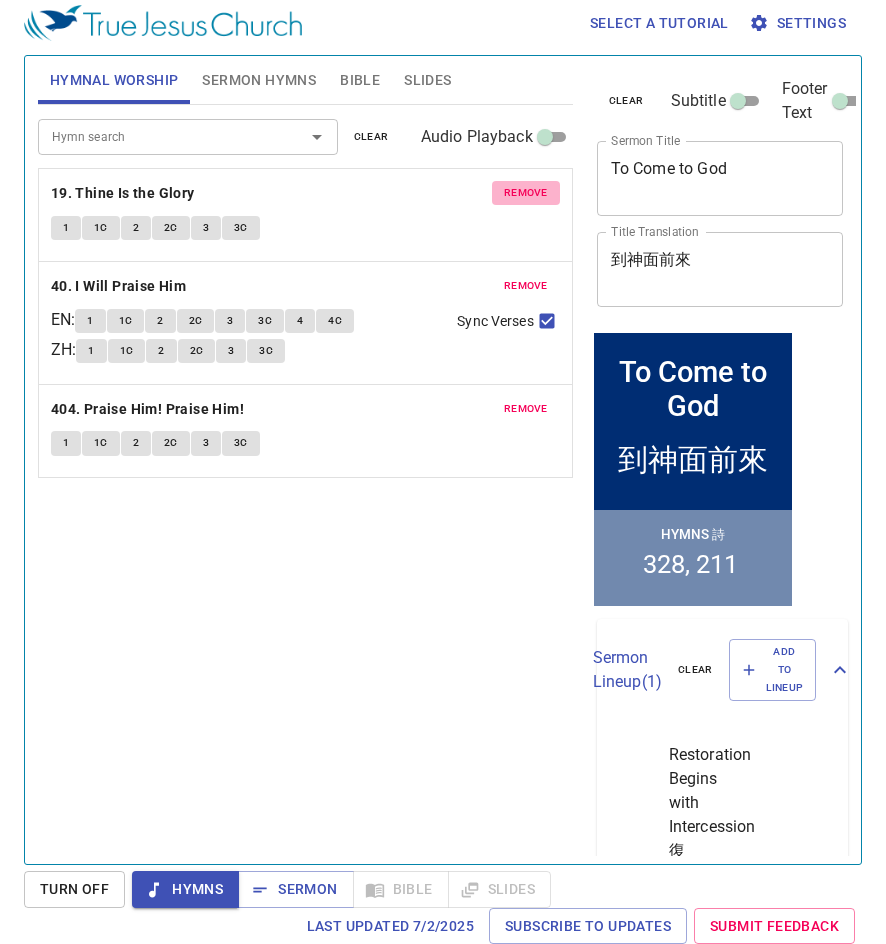 click on "remove" at bounding box center (526, 286) 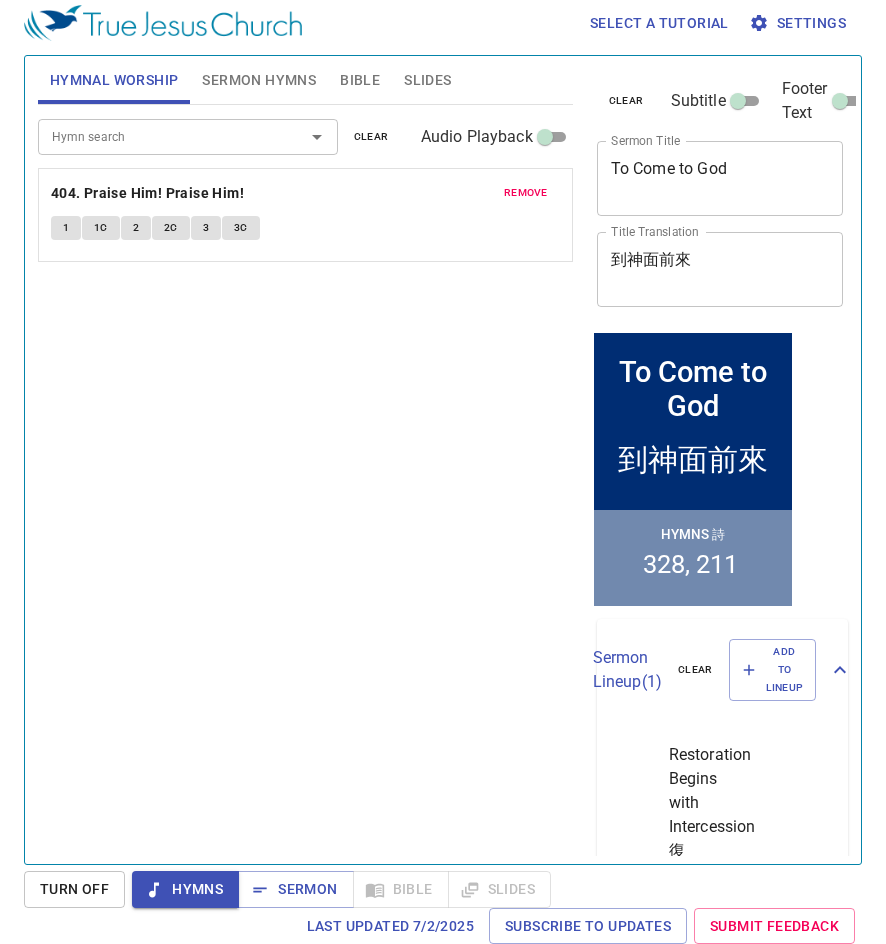 click on "remove" at bounding box center (526, 193) 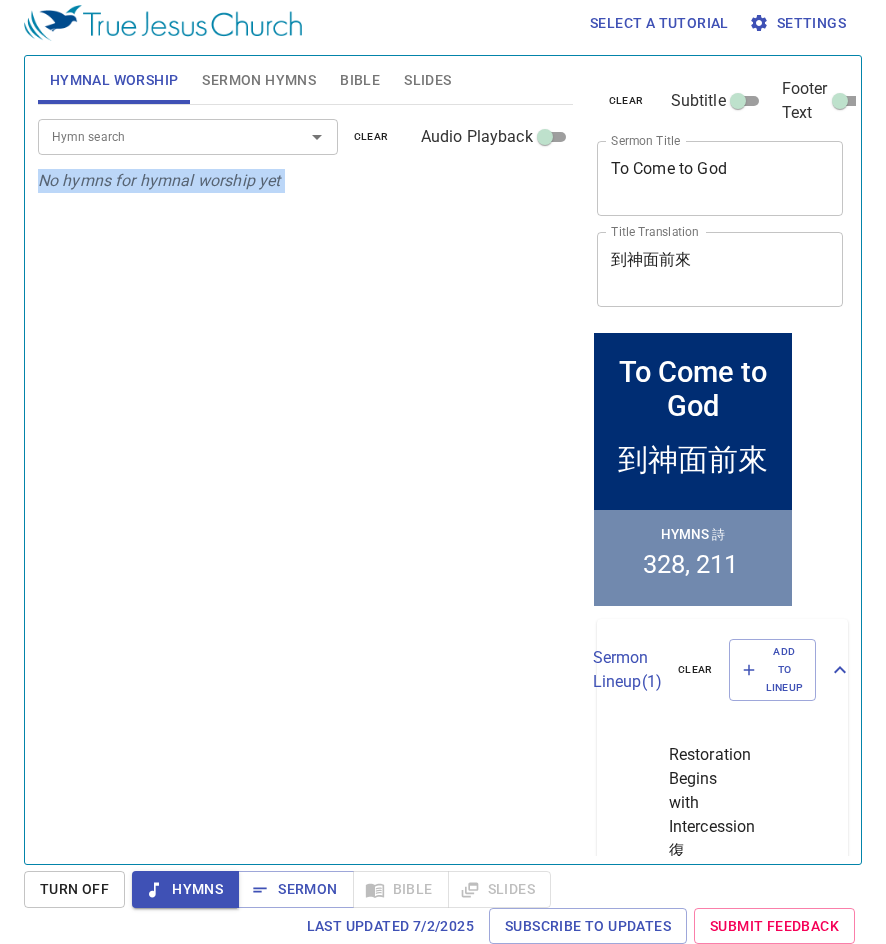 click on "No hymns for hymnal worship yet" at bounding box center [305, 181] 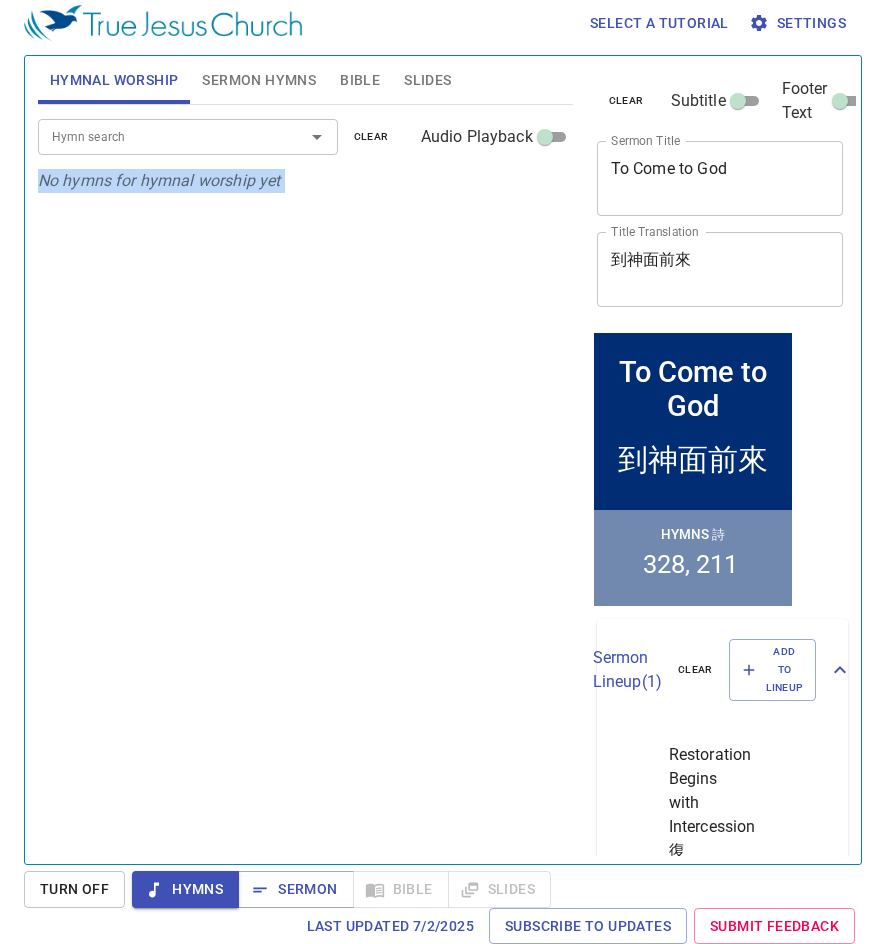 click at bounding box center [303, 137] 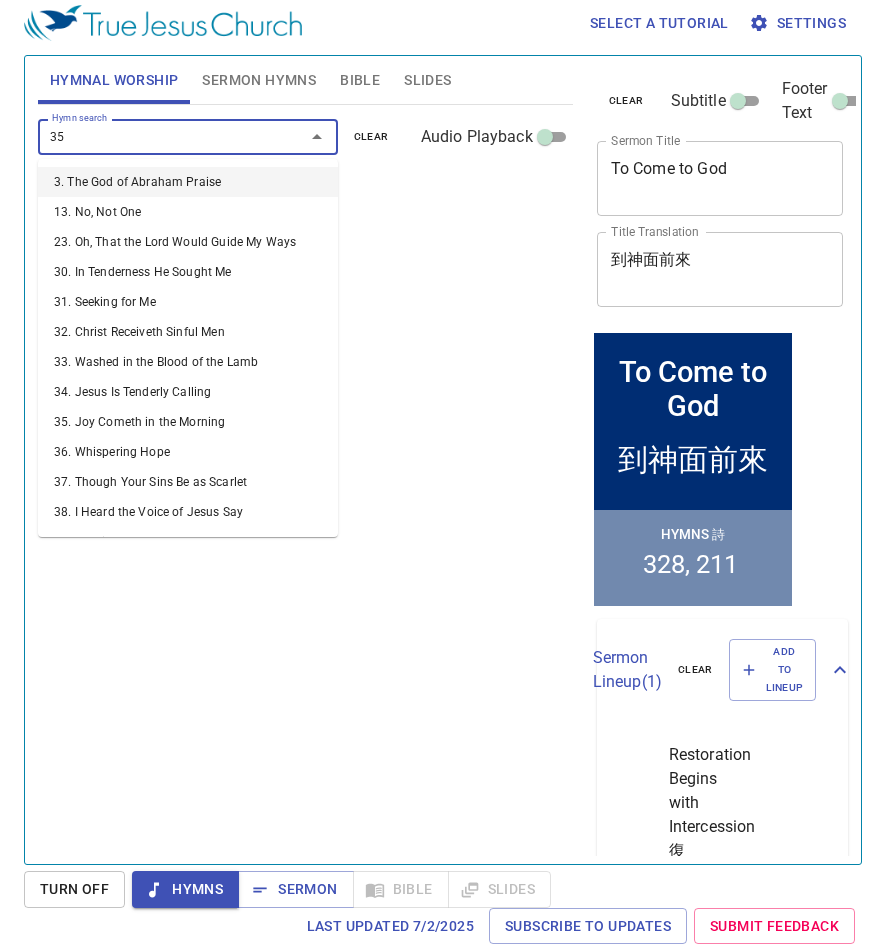 type on "354" 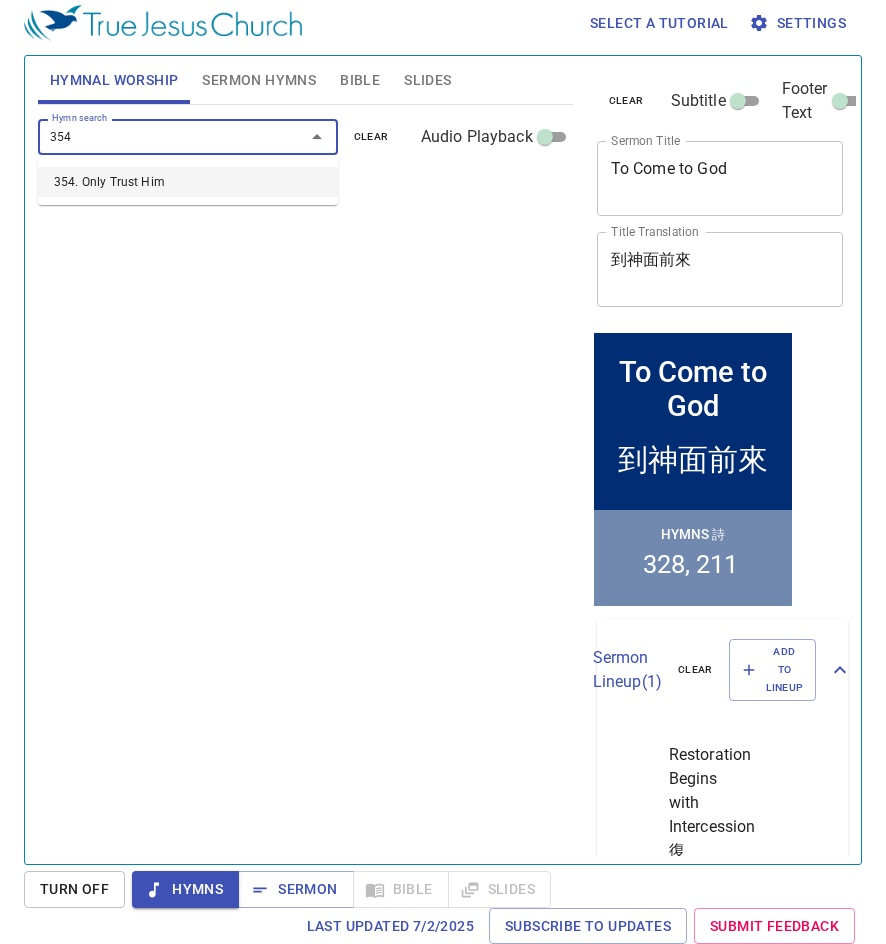 click on "354. Only Trust Him" at bounding box center [188, 182] 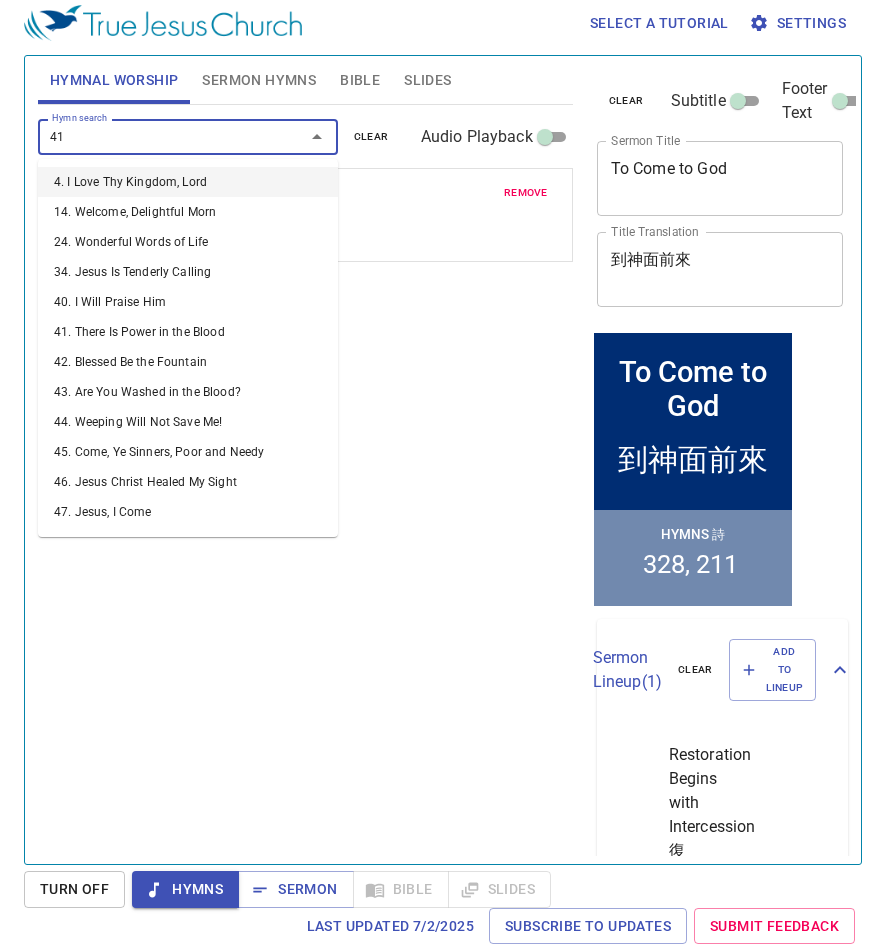 type on "412" 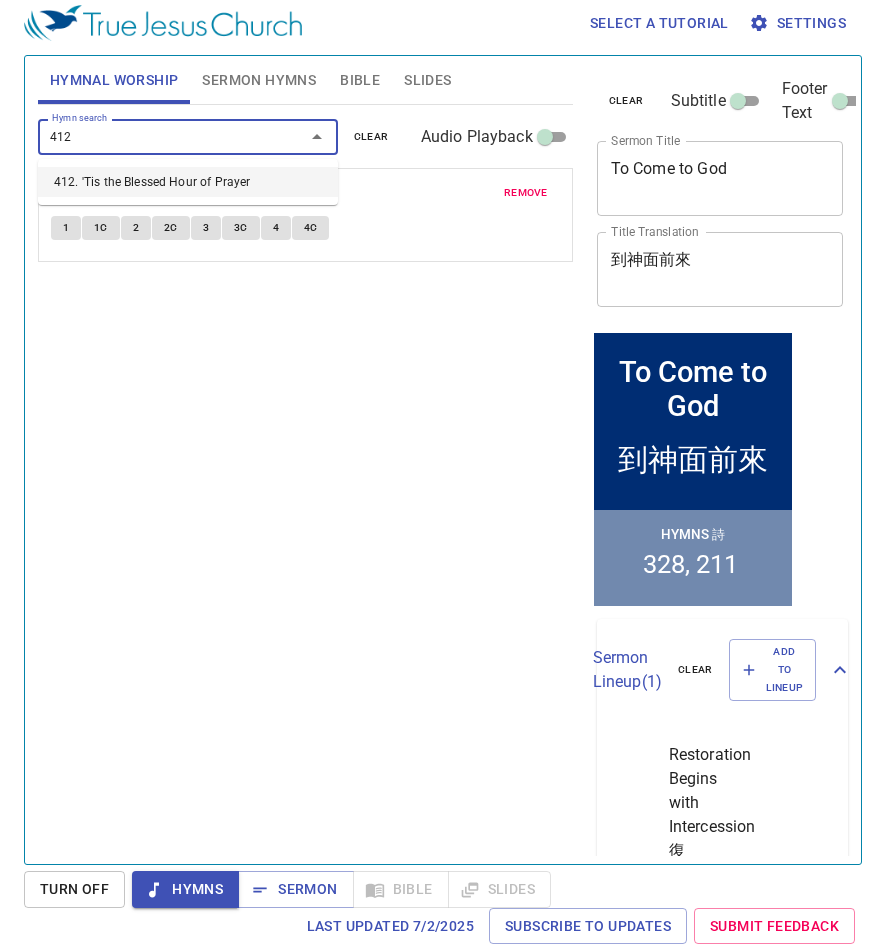 click on "412. 'Tis the Blessed Hour of Prayer" at bounding box center (188, 182) 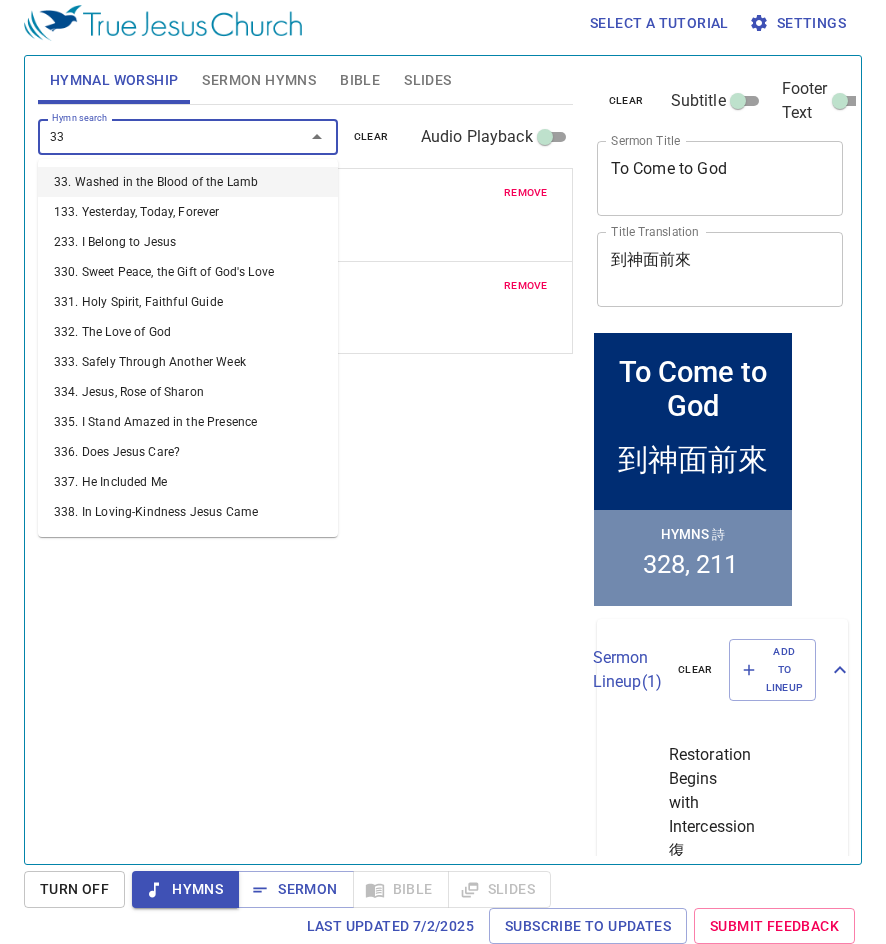type on "338" 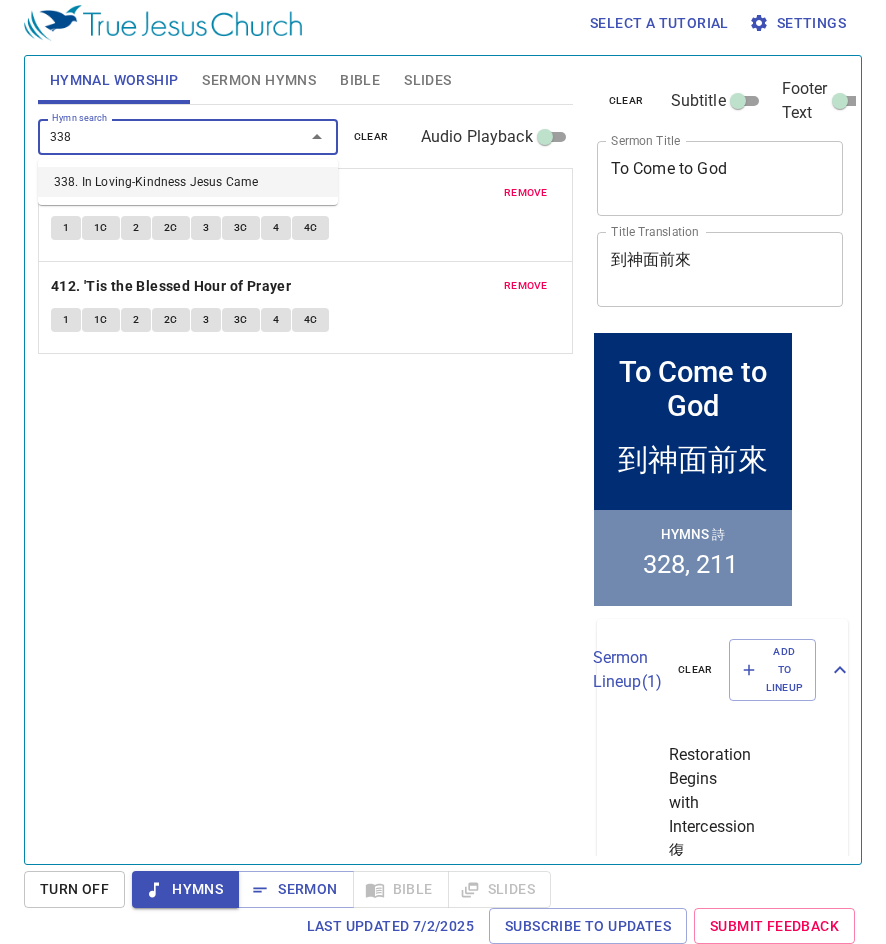 click on "338. In Loving-Kindness Jesus Came" at bounding box center [188, 182] 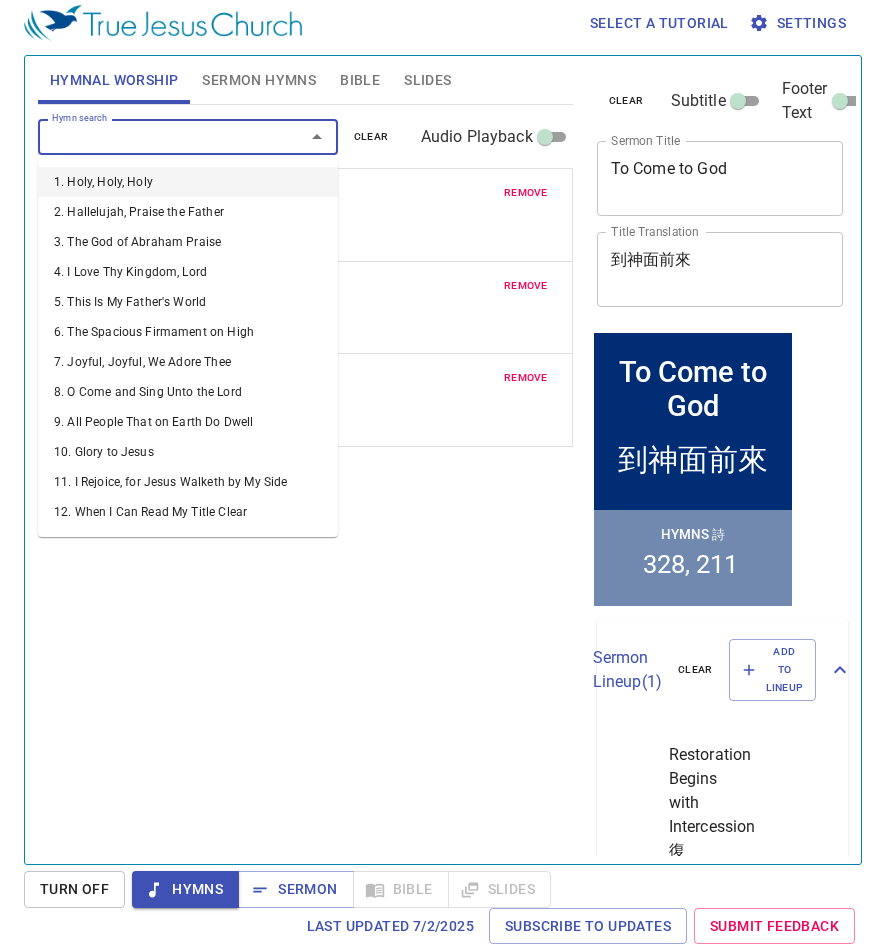 click on "Hymn search" at bounding box center [158, 136] 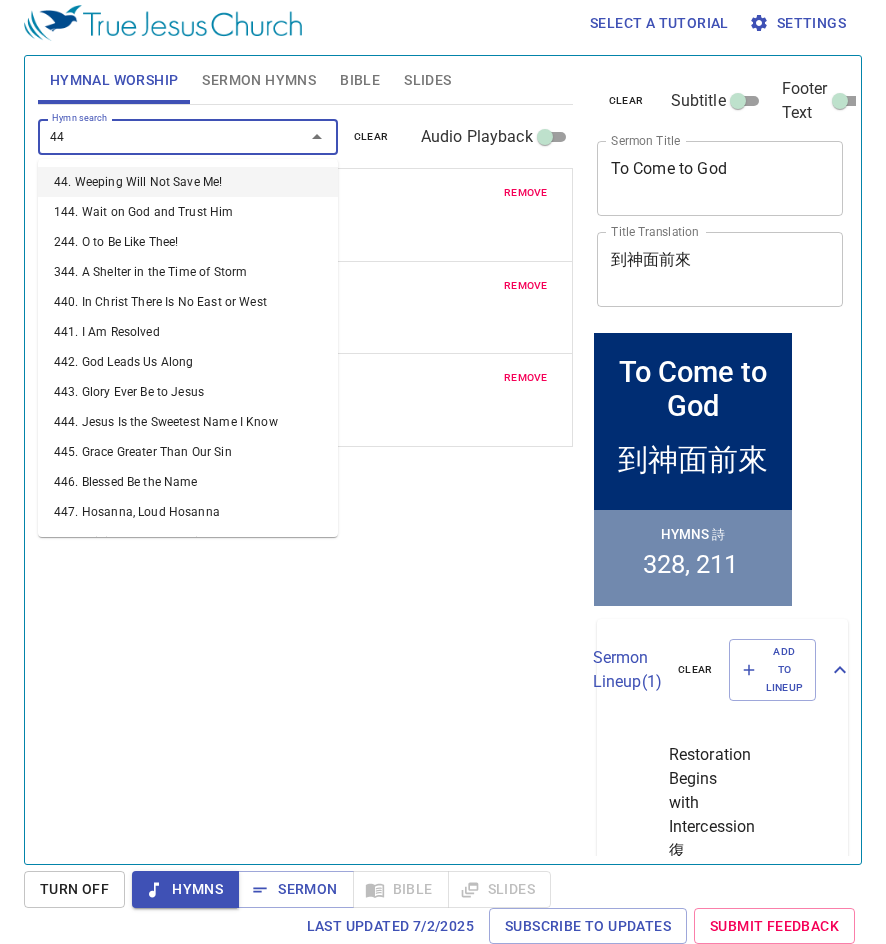 type on "442" 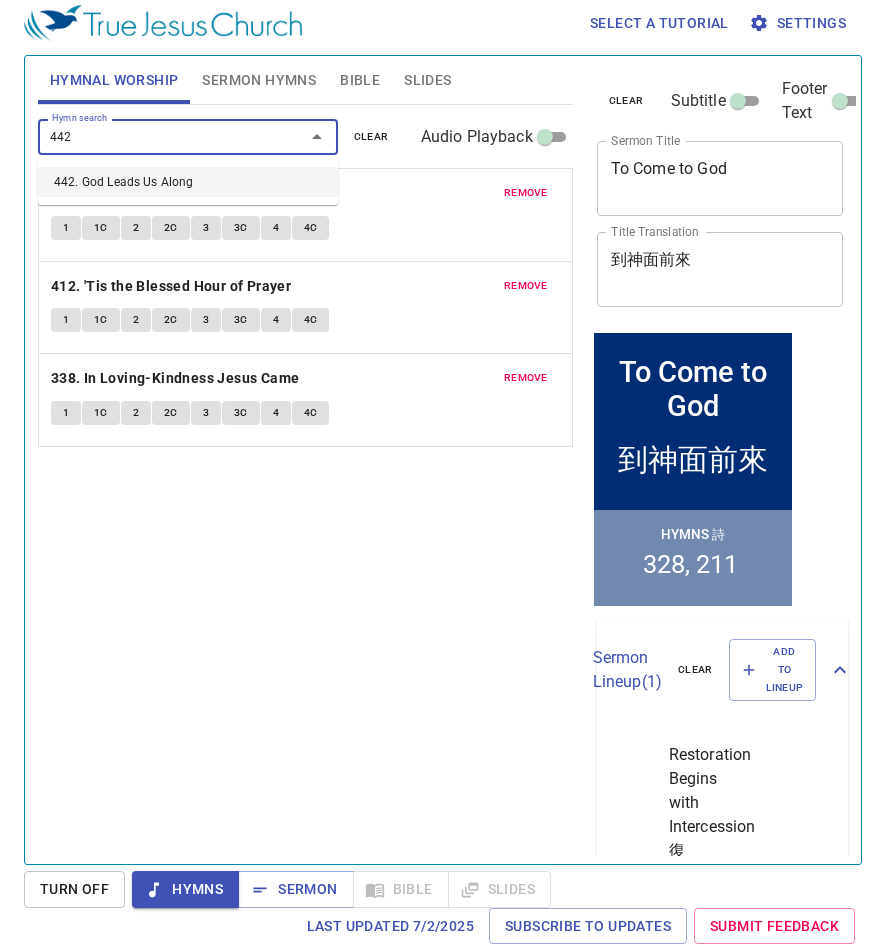 click on "442. God Leads Us Along" at bounding box center (188, 182) 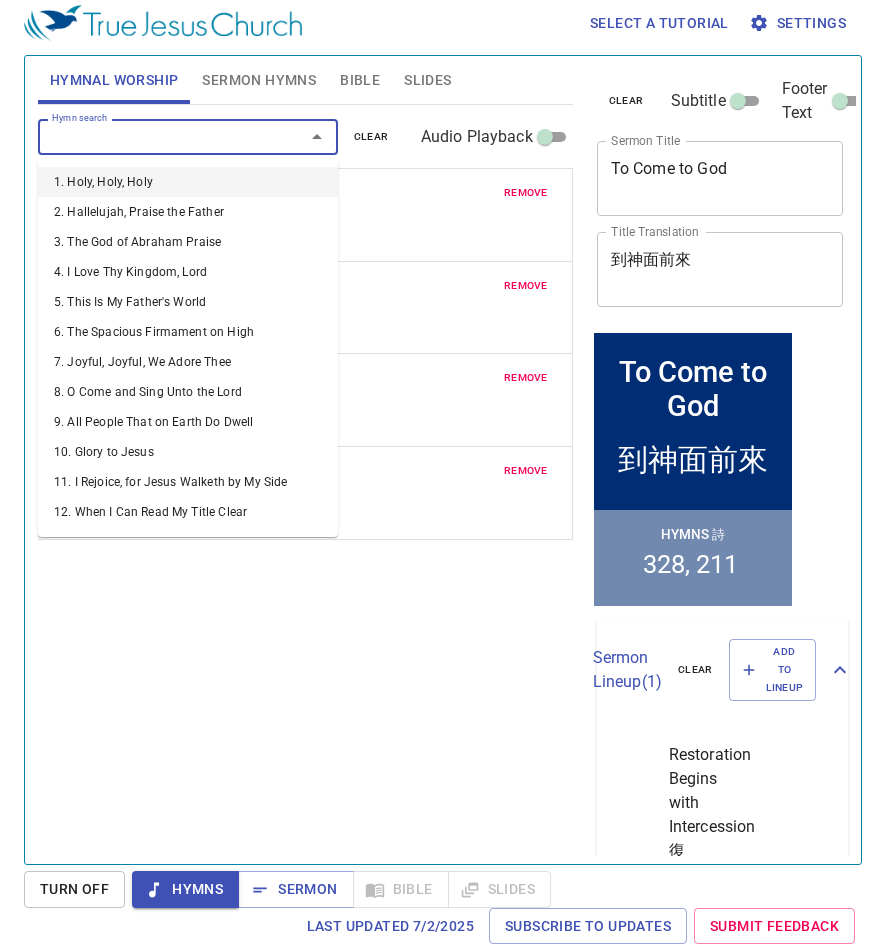 click on "Hymn search" at bounding box center [158, 136] 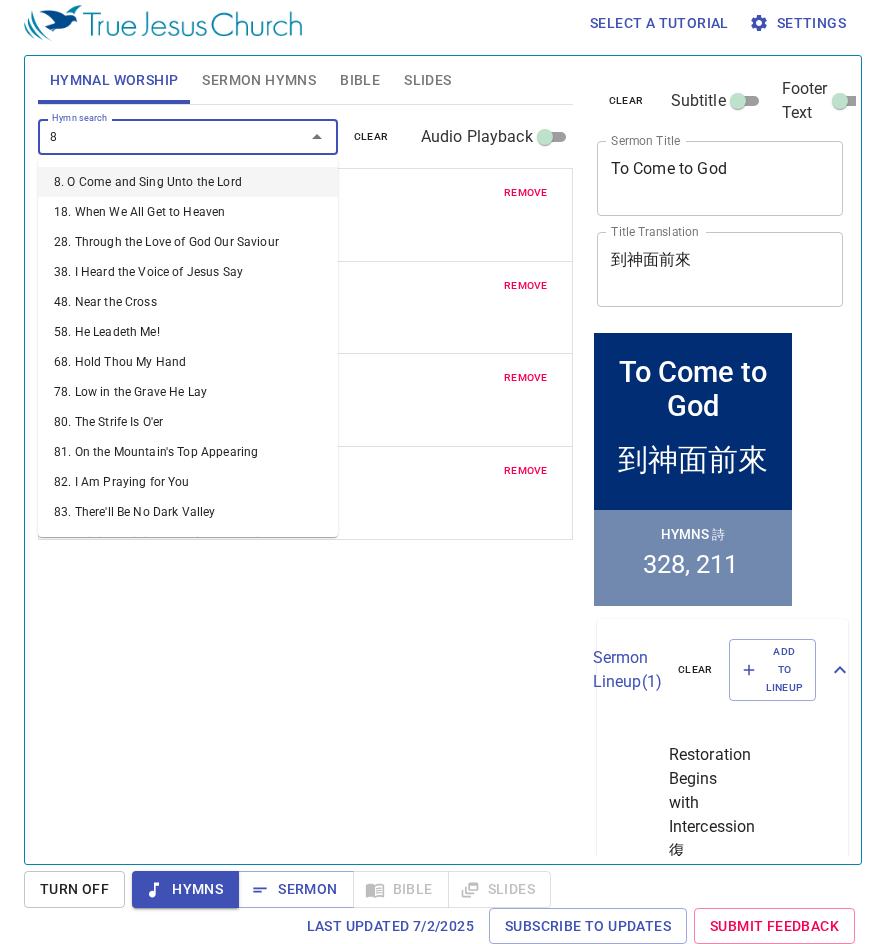 type on "82" 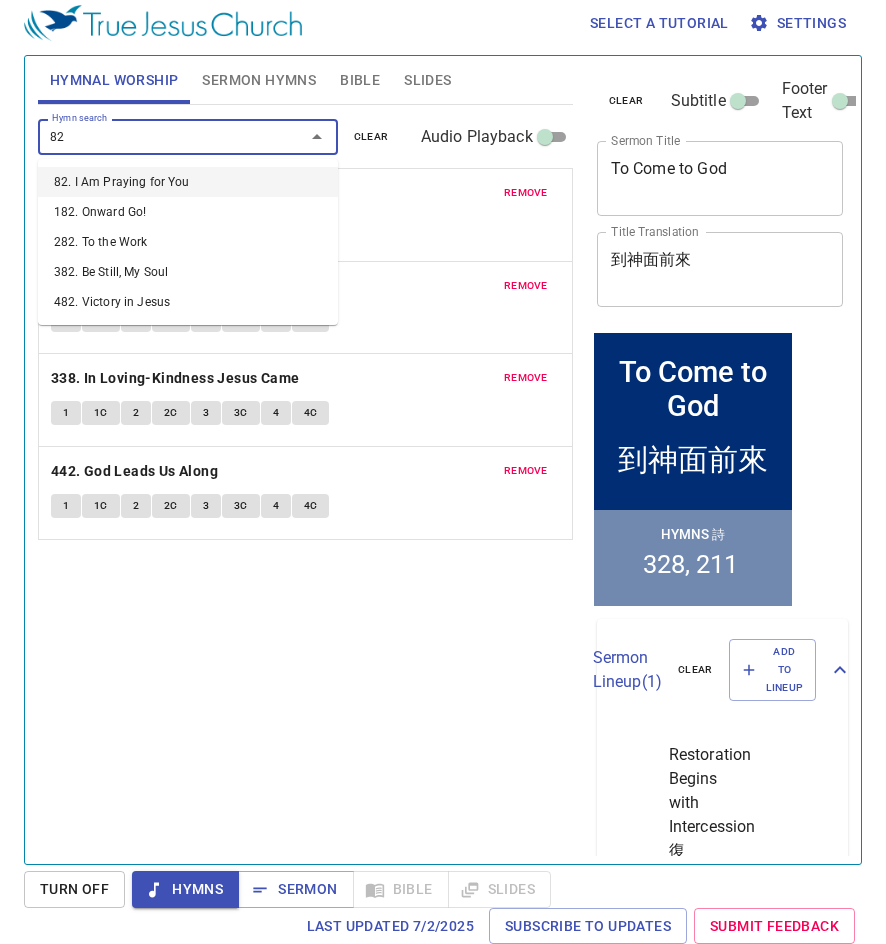 click on "82. I Am Praying for You" at bounding box center (188, 182) 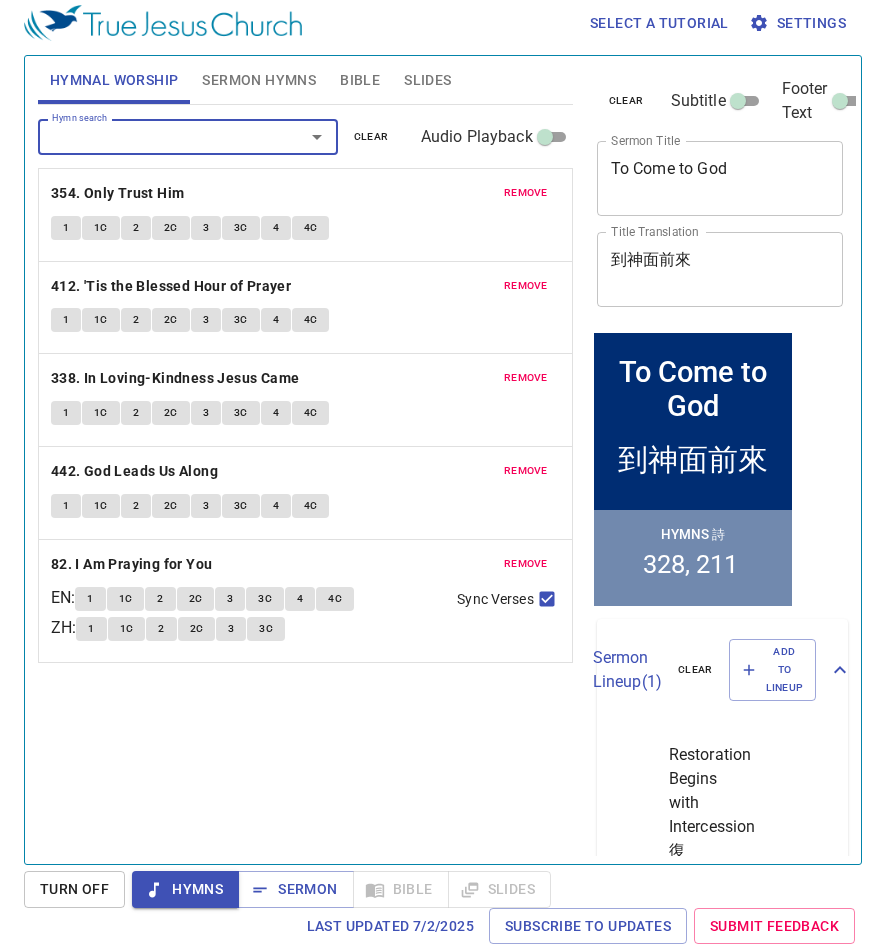 click on "Hymn search Hymn search   clear Audio Playback remove 354. Only Trust Him   1 1C 2 2C 3 3C 4 4C remove 412. 'Tis the Blessed Hour of Prayer   1 1C 2 2C 3 3C 4 4C remove 338. In Loving-Kindness Jesus Came   1 1C 2 2C 3 3C 4 4C remove 442. God Leads Us Along   1 1C 2 2C 3 3C 4 4C remove 82. I Am Praying for You   EN :   1 1C 2 2C 3 3C 4 4C ZH :   1 1C 2 2C 3 3C Sync Verses" at bounding box center [305, 476] 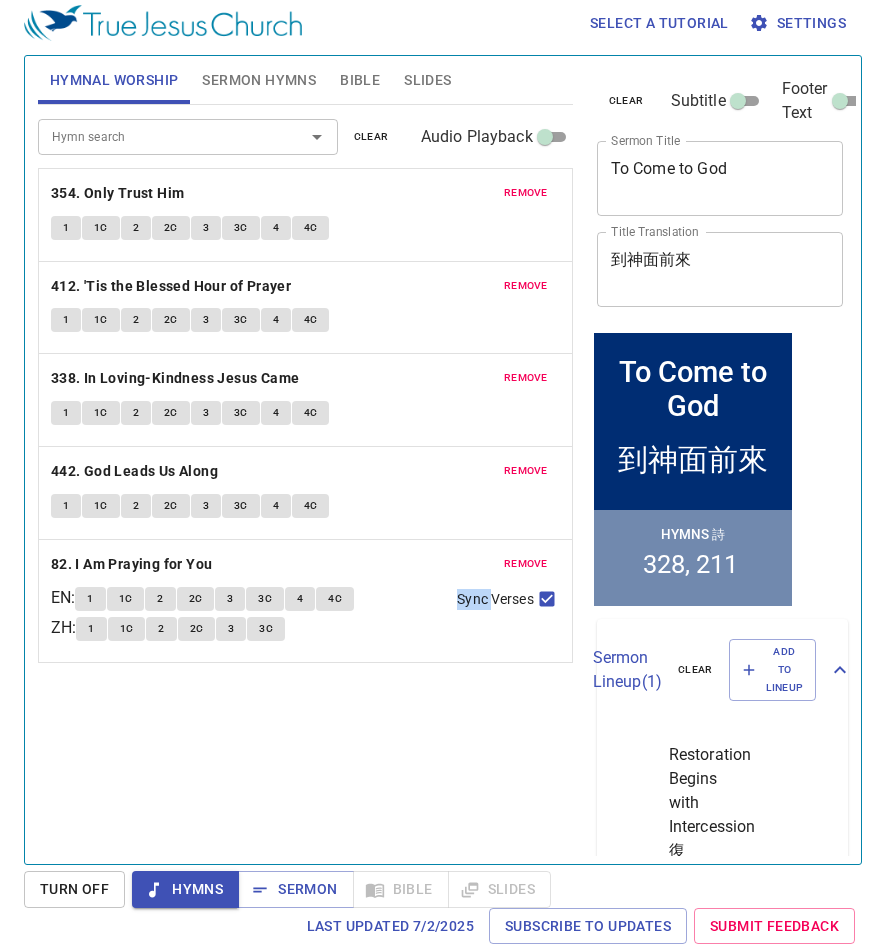 click on "Hymn search Hymn search   clear Audio Playback remove 354. Only Trust Him   1 1C 2 2C 3 3C 4 4C remove 412. 'Tis the Blessed Hour of Prayer   1 1C 2 2C 3 3C 4 4C remove 338. In Loving-Kindness Jesus Came   1 1C 2 2C 3 3C 4 4C remove 442. God Leads Us Along   1 1C 2 2C 3 3C 4 4C remove 82. I Am Praying for You   EN :   1 1C 2 2C 3 3C 4 4C ZH :   1 1C 2 2C 3 3C Sync Verses" at bounding box center [305, 476] 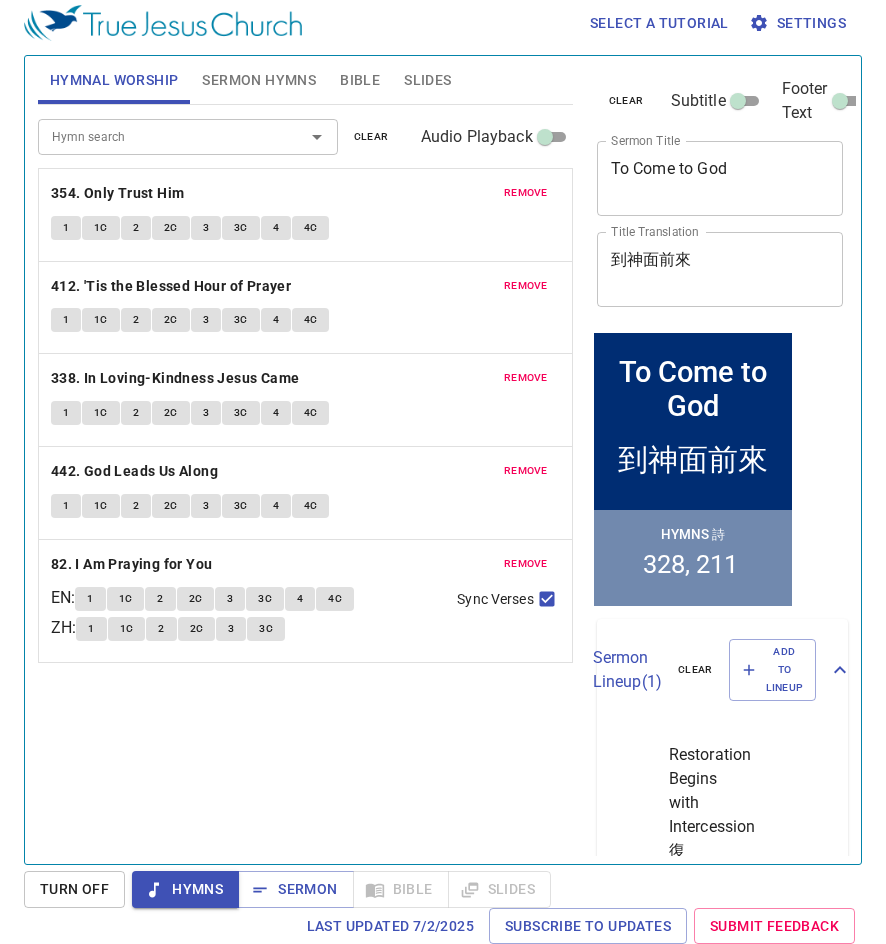 click on "Hymn search Hymn search   clear Audio Playback remove 354. Only Trust Him   1 1C 2 2C 3 3C 4 4C remove 412. 'Tis the Blessed Hour of Prayer   1 1C 2 2C 3 3C 4 4C remove 338. In Loving-Kindness Jesus Came   1 1C 2 2C 3 3C 4 4C remove 442. God Leads Us Along   1 1C 2 2C 3 3C 4 4C remove 82. I Am Praying for You   EN :   1 1C 2 2C 3 3C 4 4C ZH :   1 1C 2 2C 3 3C Sync Verses" at bounding box center (305, 476) 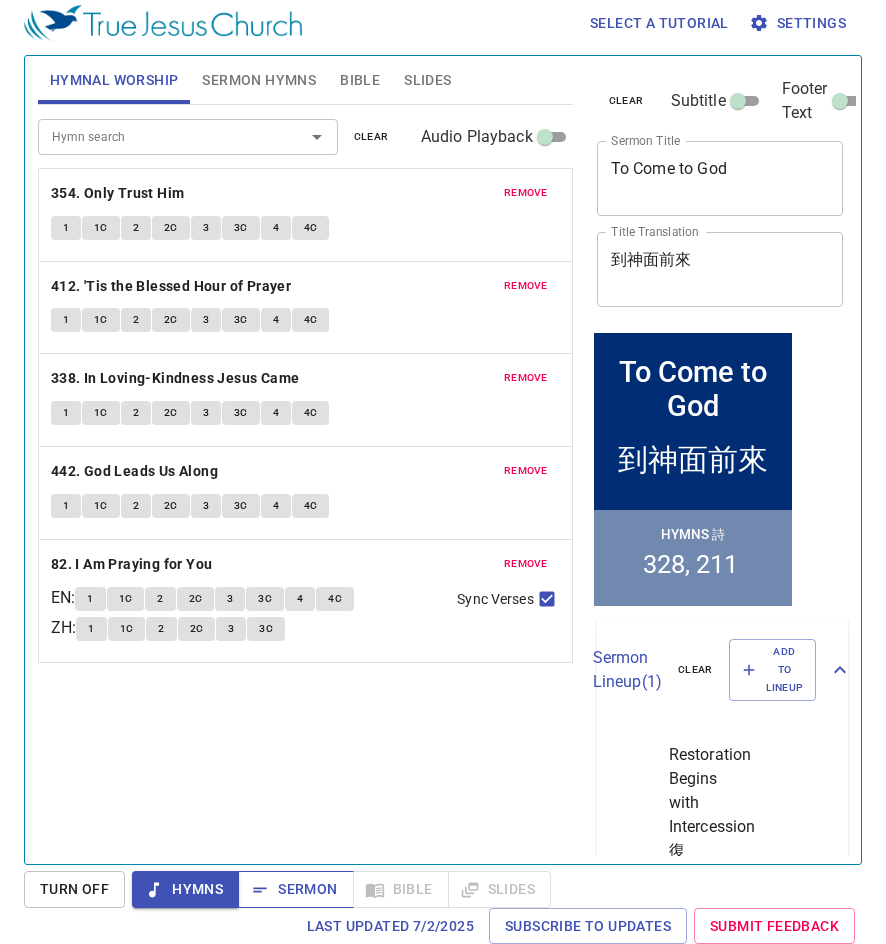 click on "Sermon" at bounding box center [295, 889] 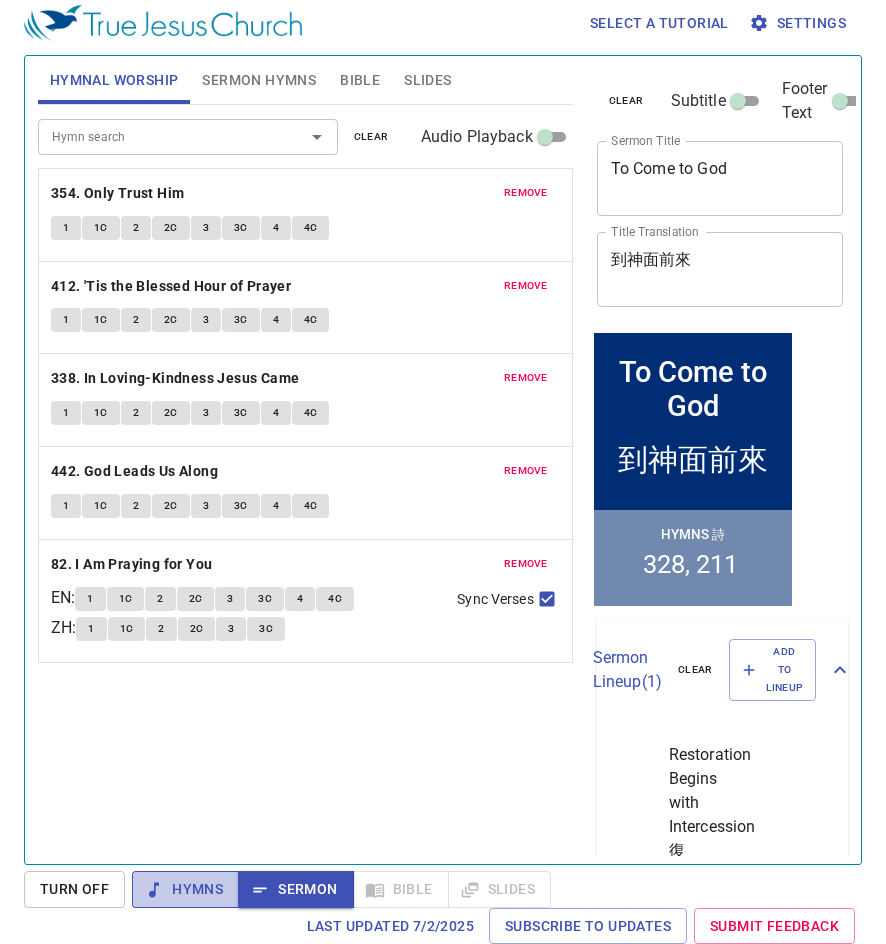 click on "Hymns" at bounding box center (185, 889) 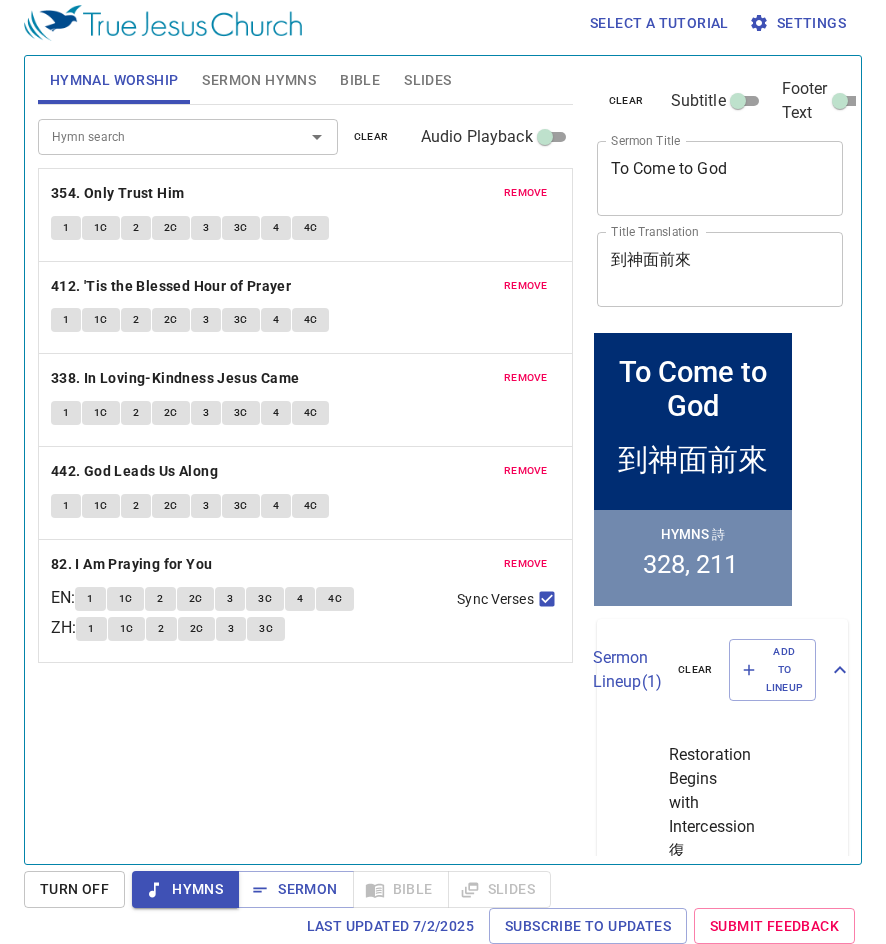 click on "Hymn search Hymn search   clear Audio Playback remove 354. Only Trust Him   1 1C 2 2C 3 3C 4 4C remove 412. 'Tis the Blessed Hour of Prayer   1 1C 2 2C 3 3C 4 4C remove 338. In Loving-Kindness Jesus Came   1 1C 2 2C 3 3C 4 4C remove 442. God Leads Us Along   1 1C 2 2C 3 3C 4 4C remove 82. I Am Praying for You   EN :   1 1C 2 2C 3 3C 4 4C ZH :   1 1C 2 2C 3 3C Sync Verses" at bounding box center [305, 476] 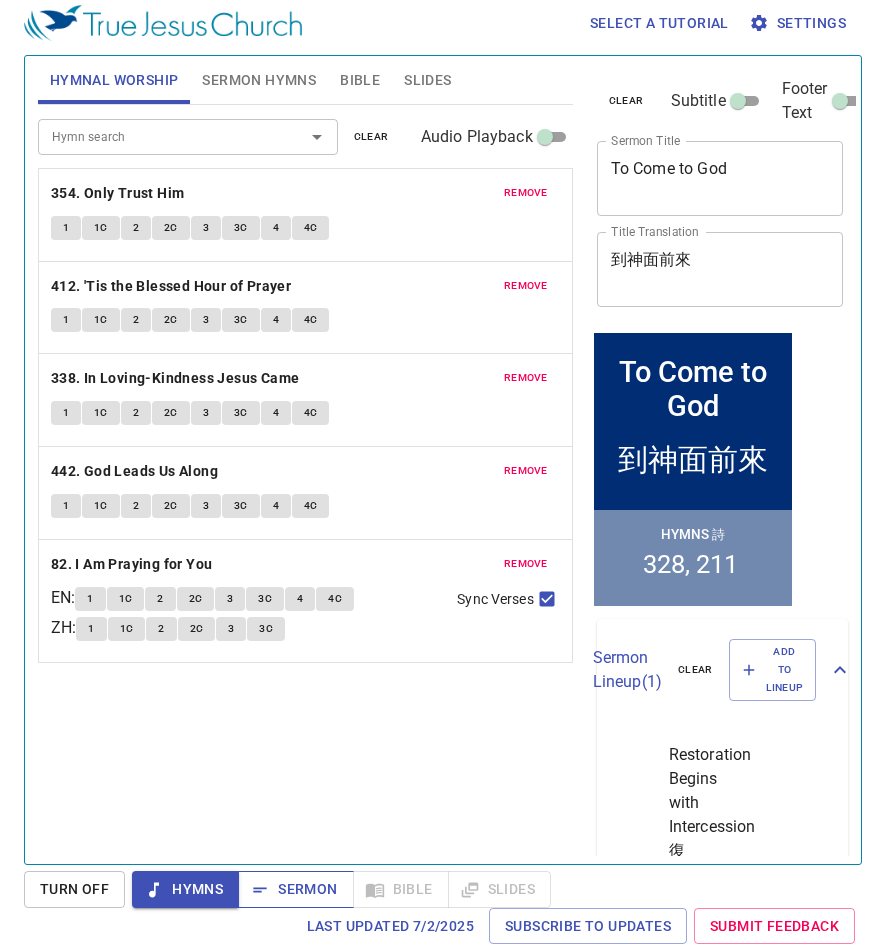 click 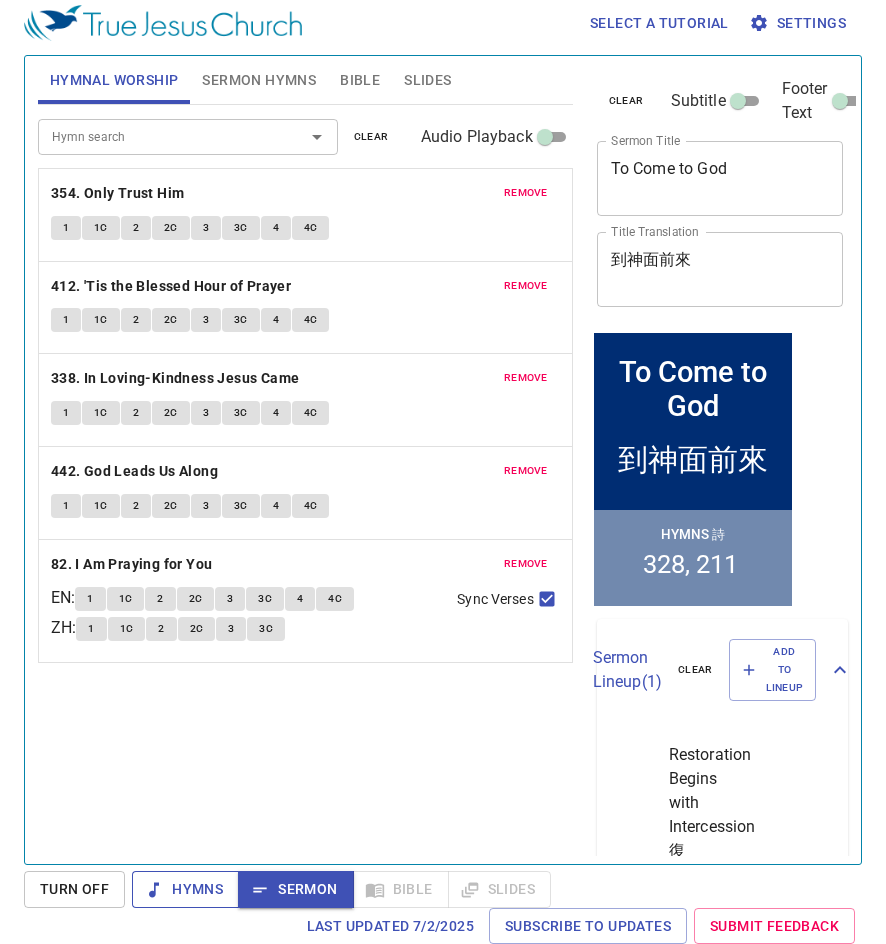 click on "Hymns" at bounding box center (185, 889) 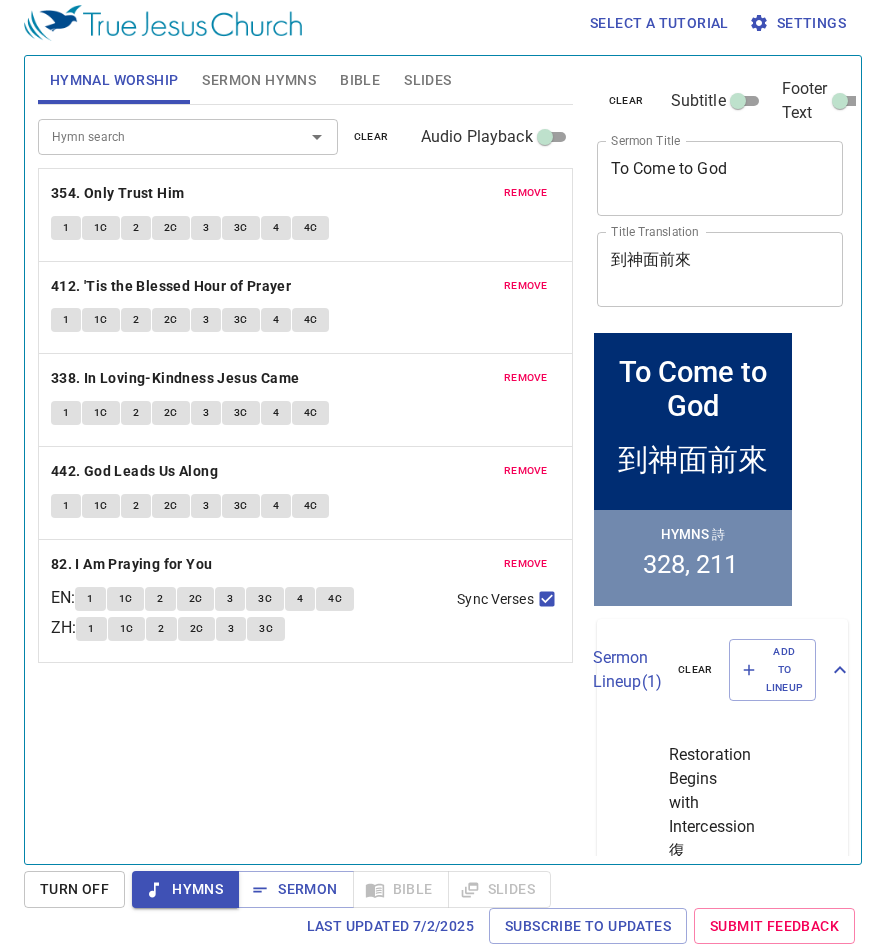click on "Hymn search Hymn search   clear Audio Playback remove 354. Only Trust Him   1 1C 2 2C 3 3C 4 4C remove 412. 'Tis the Blessed Hour of Prayer   1 1C 2 2C 3 3C 4 4C remove 338. In Loving-Kindness Jesus Came   1 1C 2 2C 3 3C 4 4C remove 442. God Leads Us Along   1 1C 2 2C 3 3C 4 4C remove 82. I Am Praying for You   EN :   1 1C 2 2C 3 3C 4 4C ZH :   1 1C 2 2C 3 3C Sync Verses" at bounding box center [305, 476] 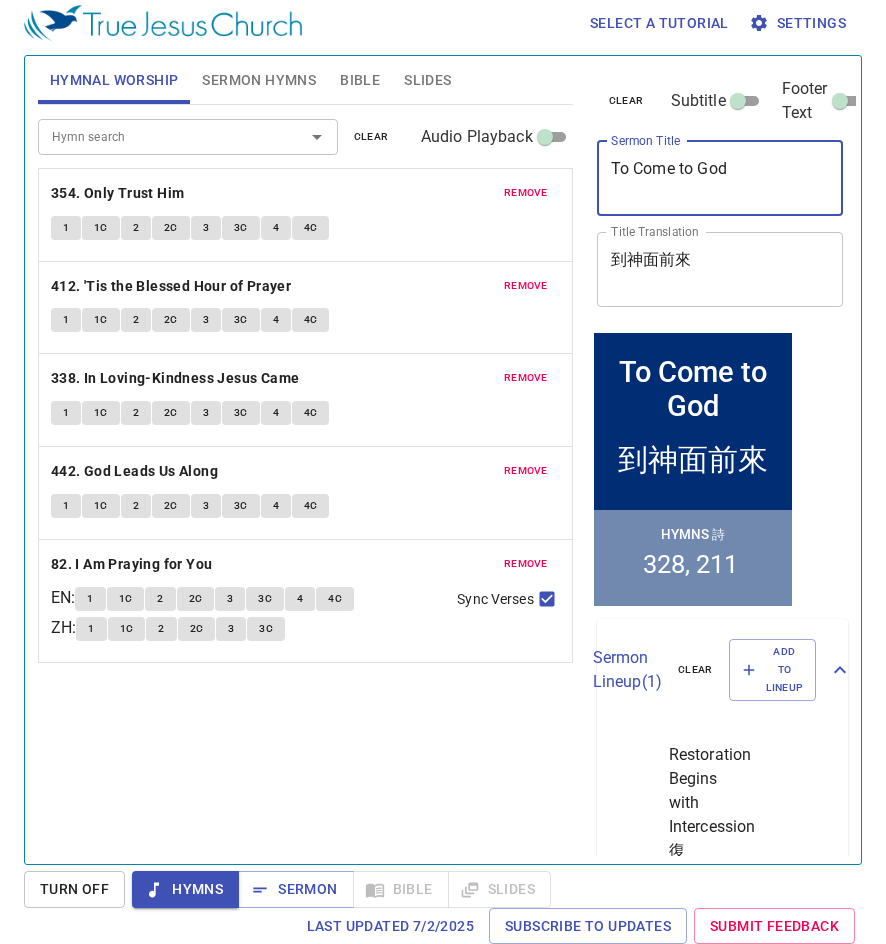 click on "To Come to God" at bounding box center [720, 178] 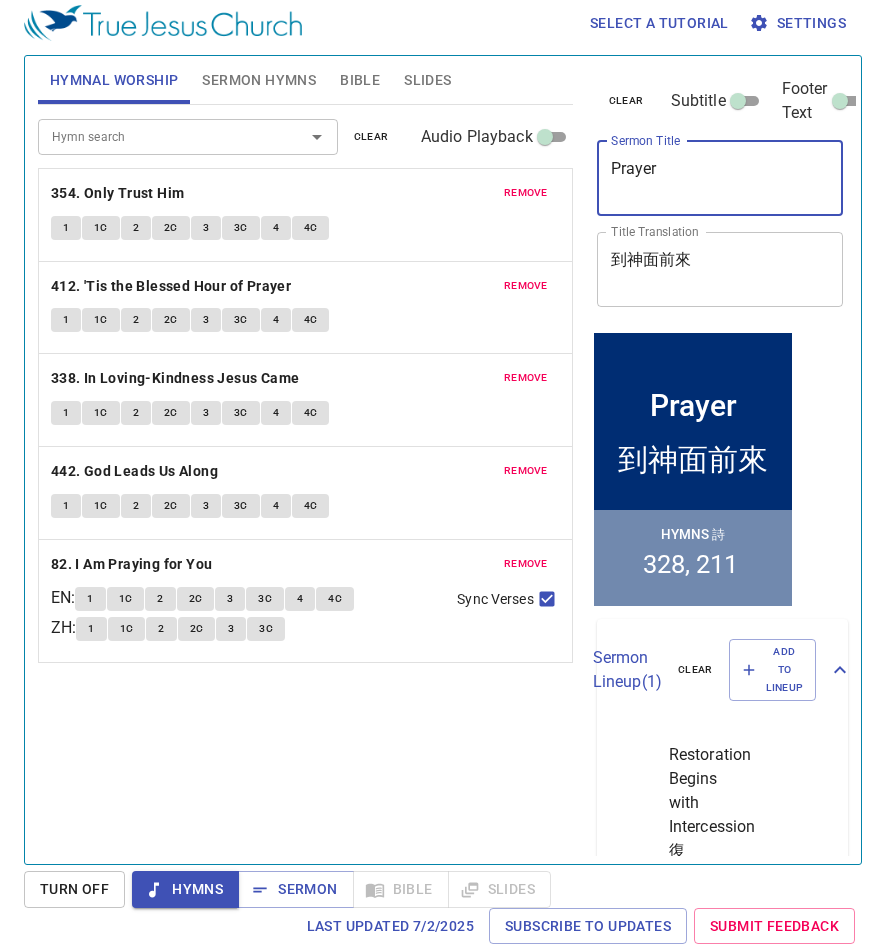 type on "Prayer" 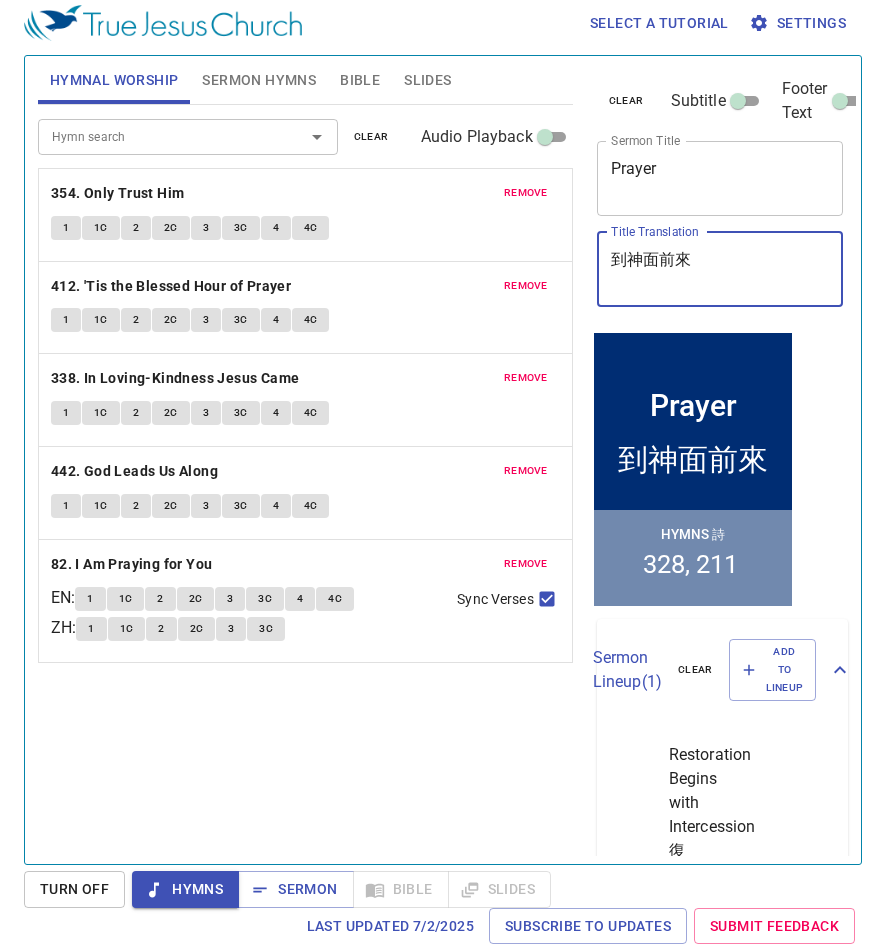 click on "到神面前來" at bounding box center (720, 269) 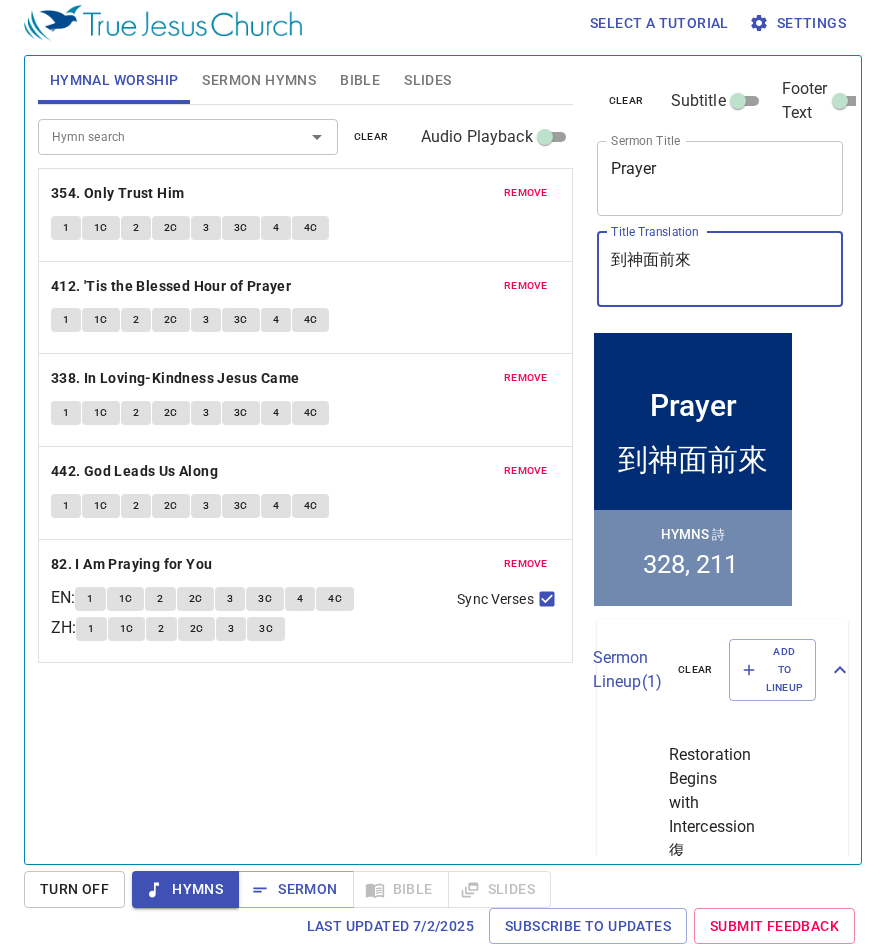 paste on "祈祷会" 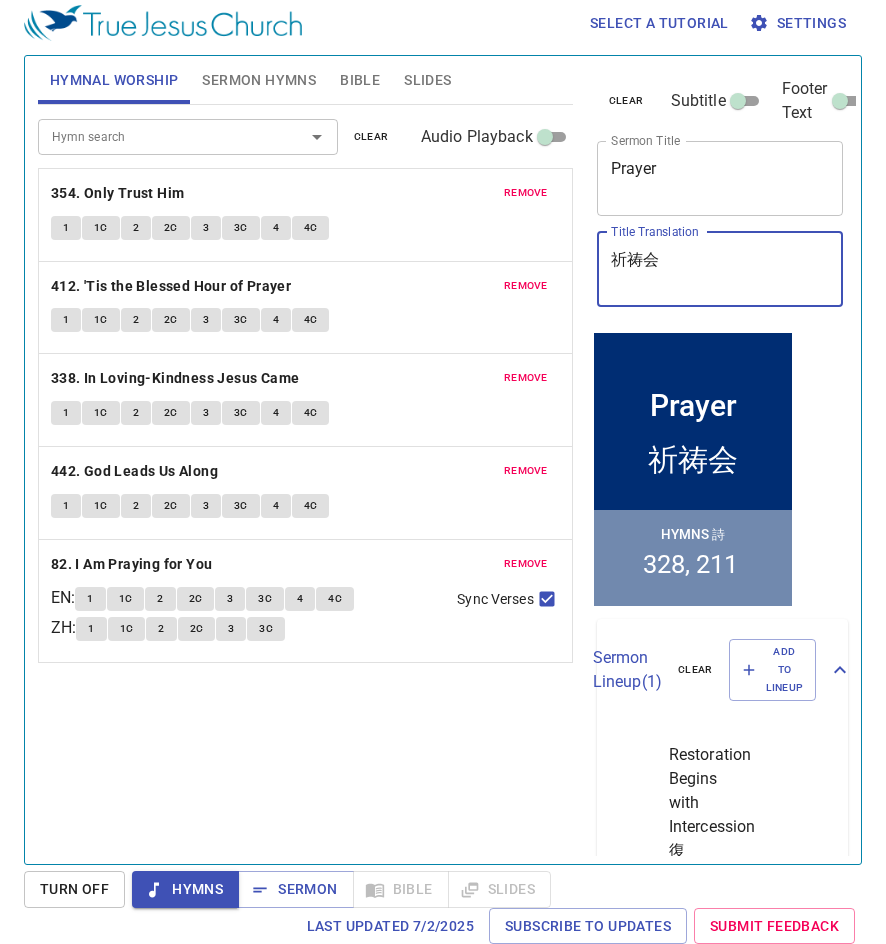 type on "祈祷会" 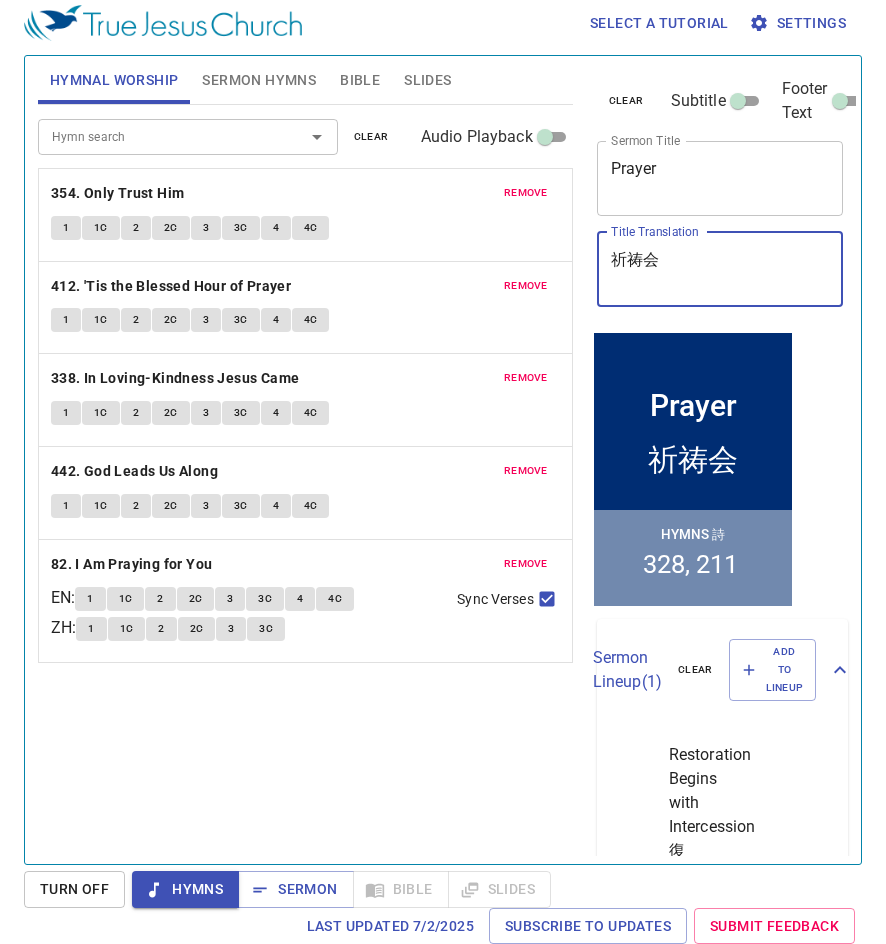 click on "Hymn search" at bounding box center [158, 136] 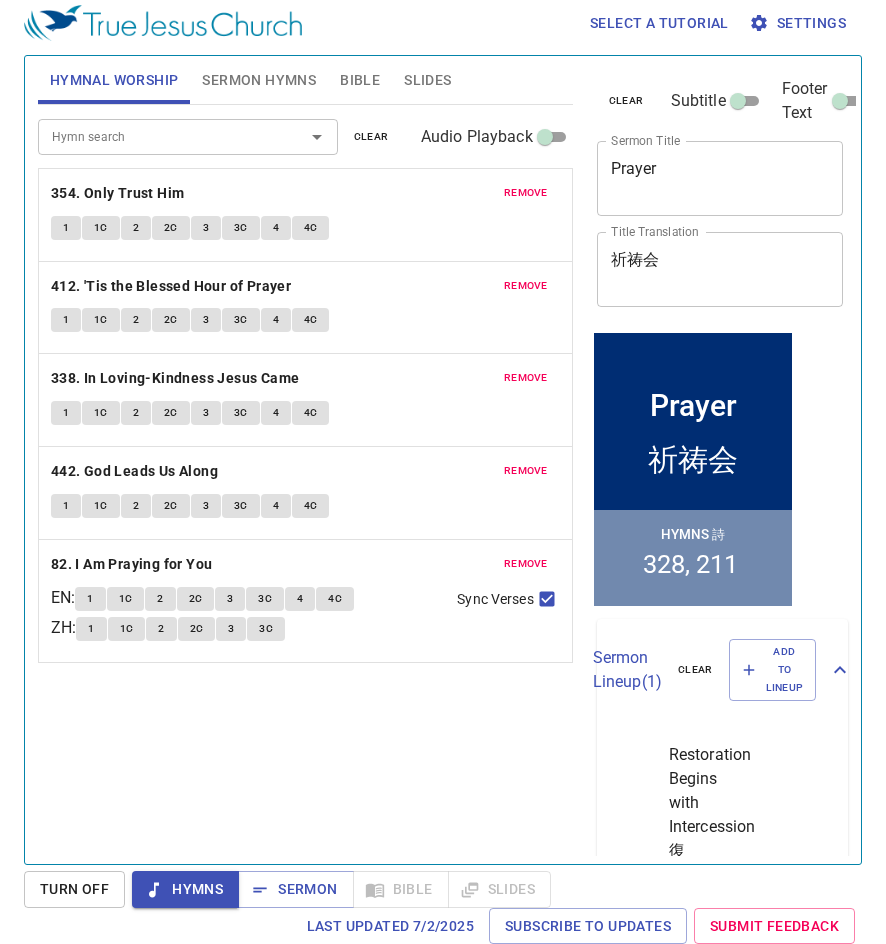 click on "Hymn search Hymn search   clear Audio Playback remove 354. Only Trust Him   1 1C 2 2C 3 3C 4 4C remove 412. 'Tis the Blessed Hour of Prayer   1 1C 2 2C 3 3C 4 4C remove 338. In Loving-Kindness Jesus Came   1 1C 2 2C 3 3C 4 4C remove 442. God Leads Us Along   1 1C 2 2C 3 3C 4 4C remove 82. I Am Praying for You   EN :   1 1C 2 2C 3 3C 4 4C ZH :   1 1C 2 2C 3 3C Sync Verses" at bounding box center (305, 476) 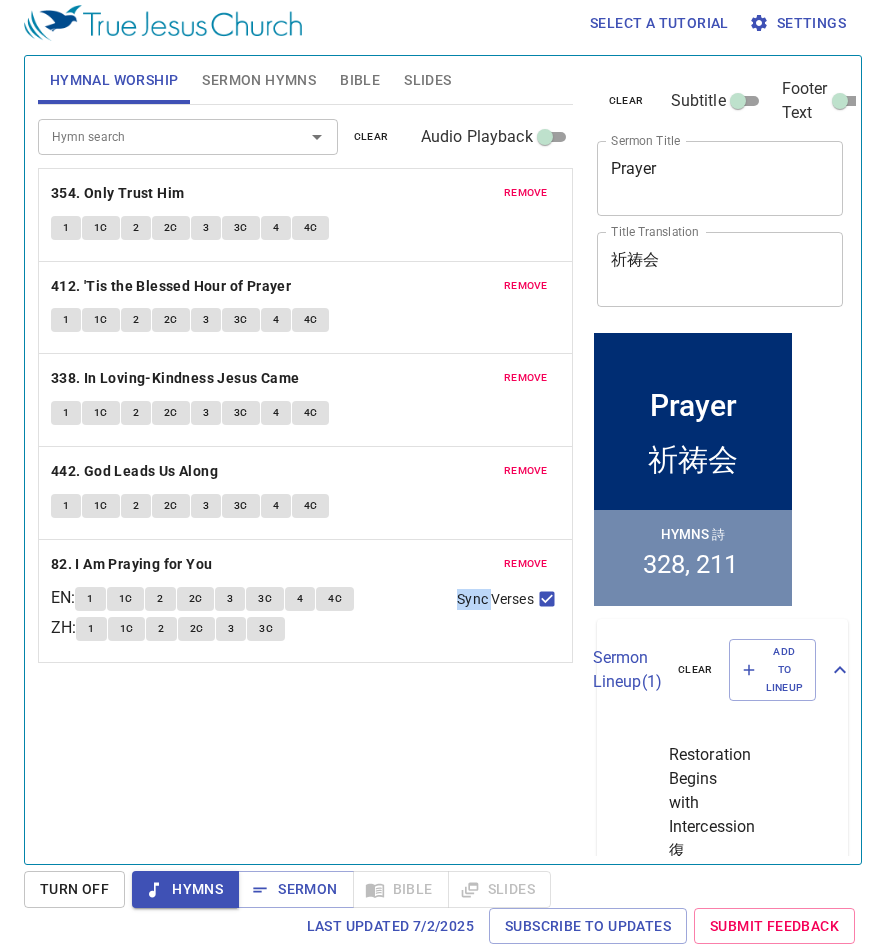 click on "Hymn search Hymn search   clear Audio Playback remove 354. Only Trust Him   1 1C 2 2C 3 3C 4 4C remove 412. 'Tis the Blessed Hour of Prayer   1 1C 2 2C 3 3C 4 4C remove 338. In Loving-Kindness Jesus Came   1 1C 2 2C 3 3C 4 4C remove 442. God Leads Us Along   1 1C 2 2C 3 3C 4 4C remove 82. I Am Praying for You   EN :   1 1C 2 2C 3 3C 4 4C ZH :   1 1C 2 2C 3 3C Sync Verses" at bounding box center (305, 476) 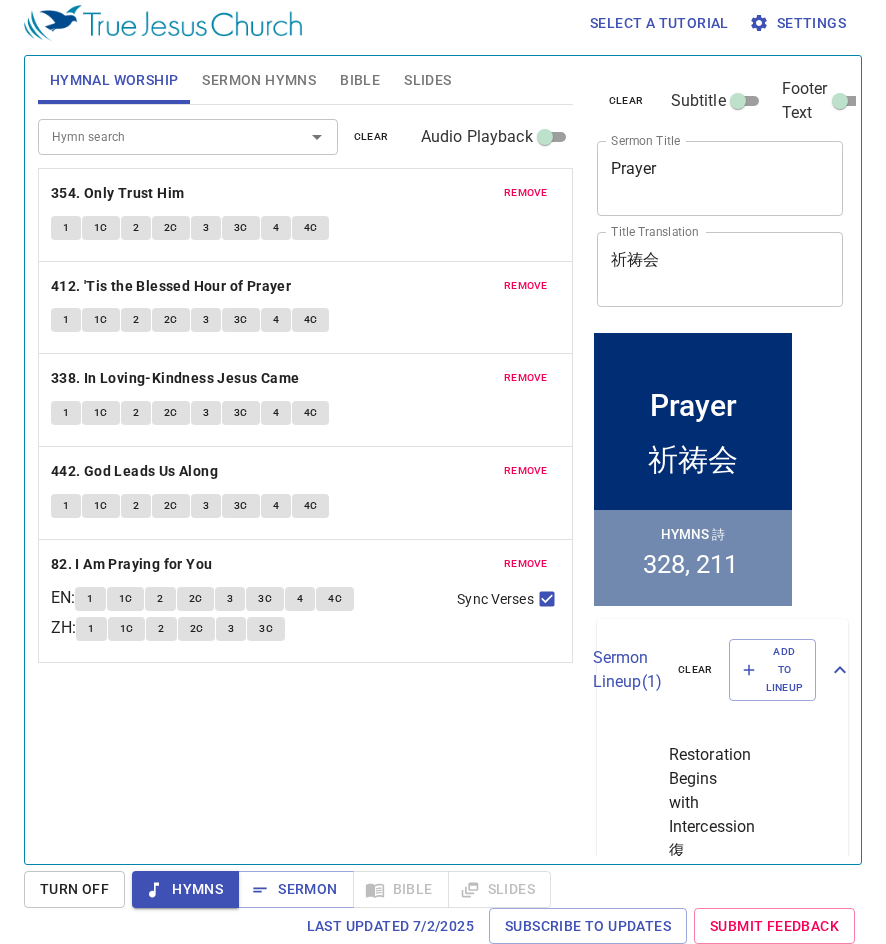 click on "Hymn search Hymn search   clear Audio Playback remove 354. Only Trust Him   1 1C 2 2C 3 3C 4 4C remove 412. 'Tis the Blessed Hour of Prayer   1 1C 2 2C 3 3C 4 4C remove 338. In Loving-Kindness Jesus Came   1 1C 2 2C 3 3C 4 4C remove 442. God Leads Us Along   1 1C 2 2C 3 3C 4 4C remove 82. I Am Praying for You   EN :   1 1C 2 2C 3 3C 4 4C ZH :   1 1C 2 2C 3 3C Sync Verses" at bounding box center [305, 476] 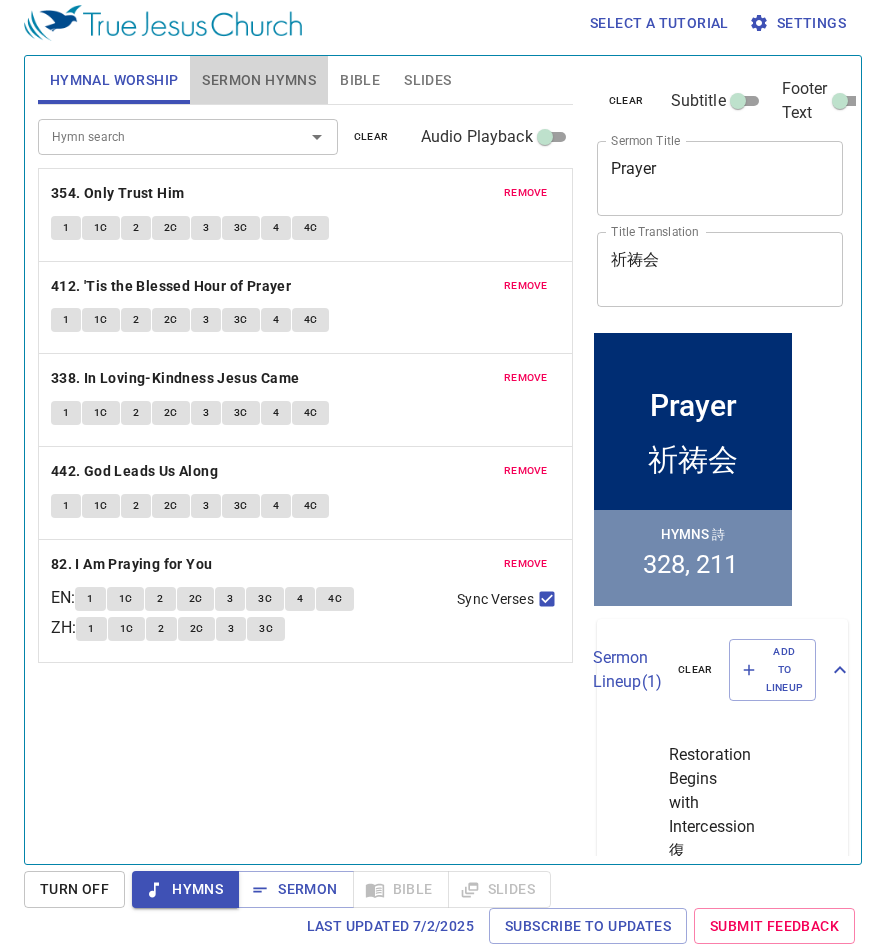 click on "Sermon Hymns" at bounding box center (259, 80) 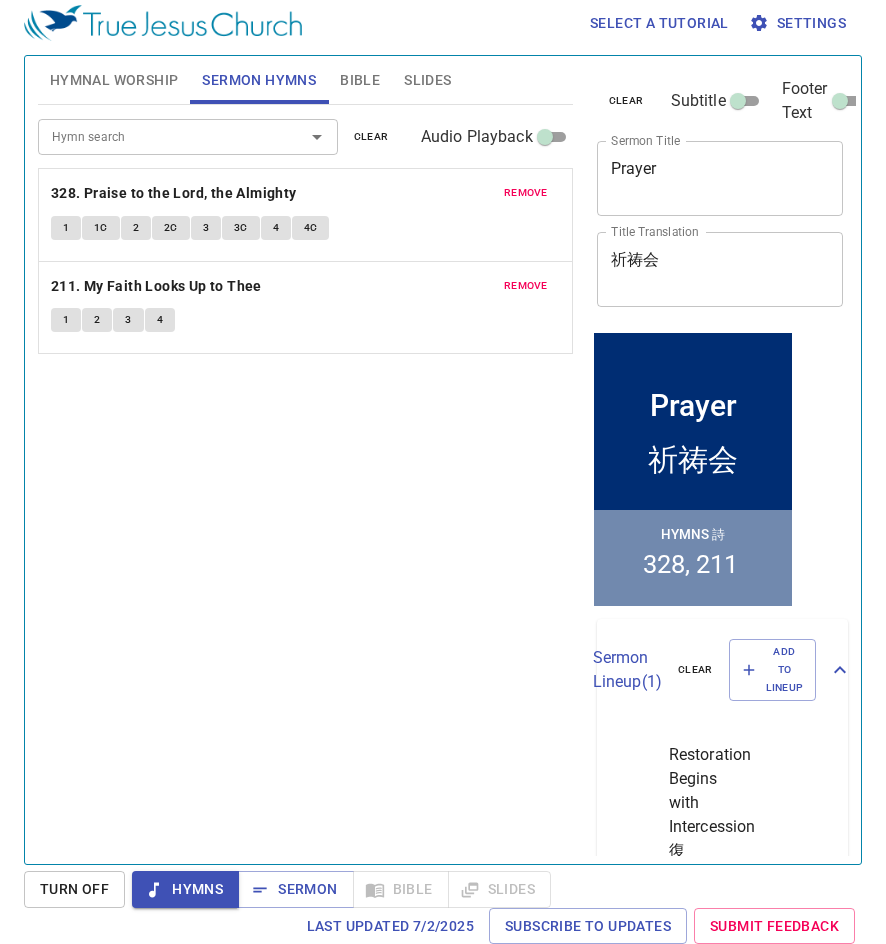 click on "remove" at bounding box center (526, 193) 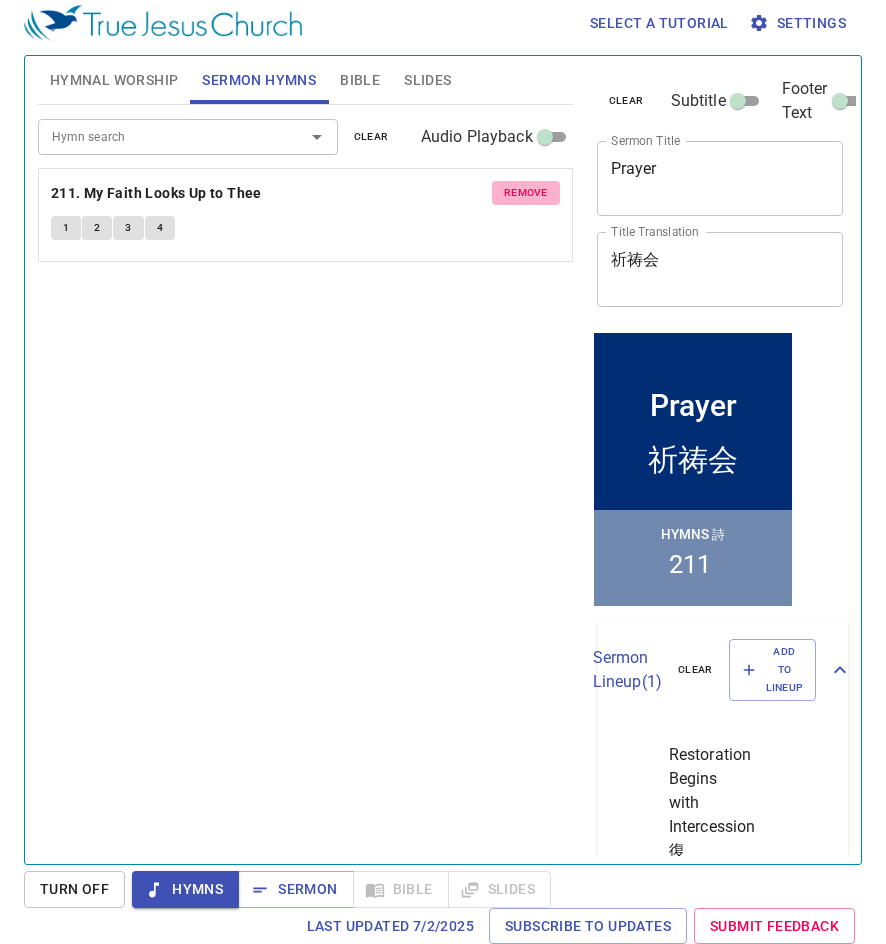 click on "remove" at bounding box center (526, 193) 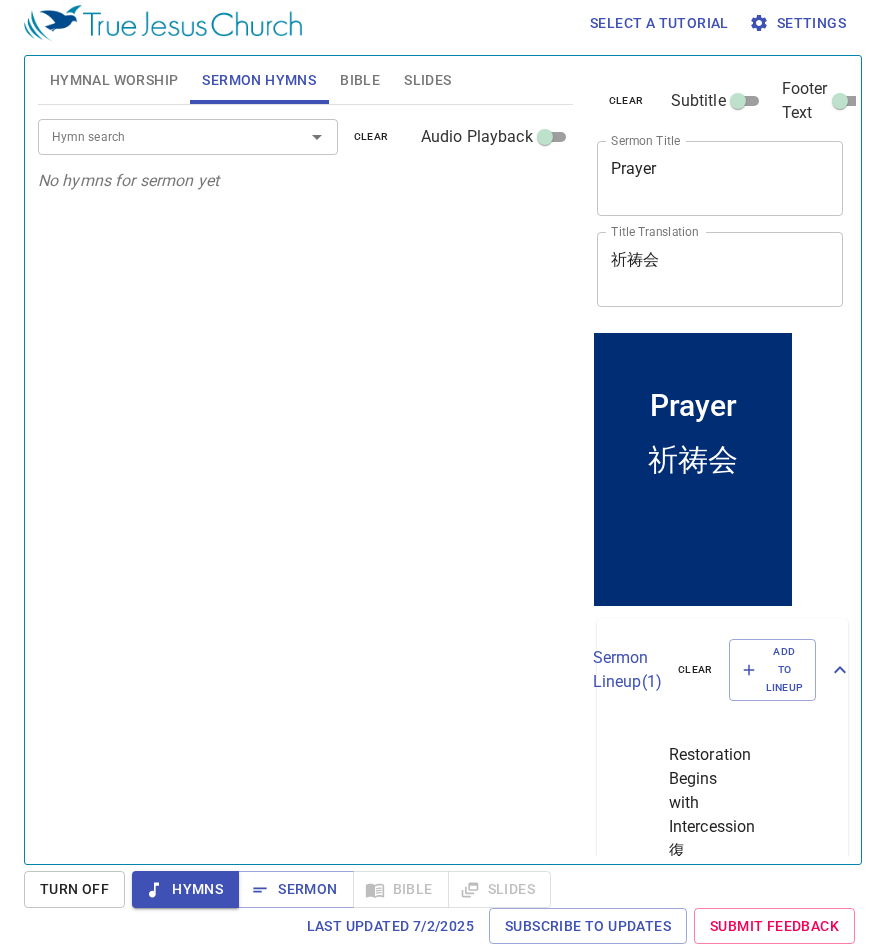 drag, startPoint x: 53, startPoint y: 80, endPoint x: 62, endPoint y: 87, distance: 11.401754 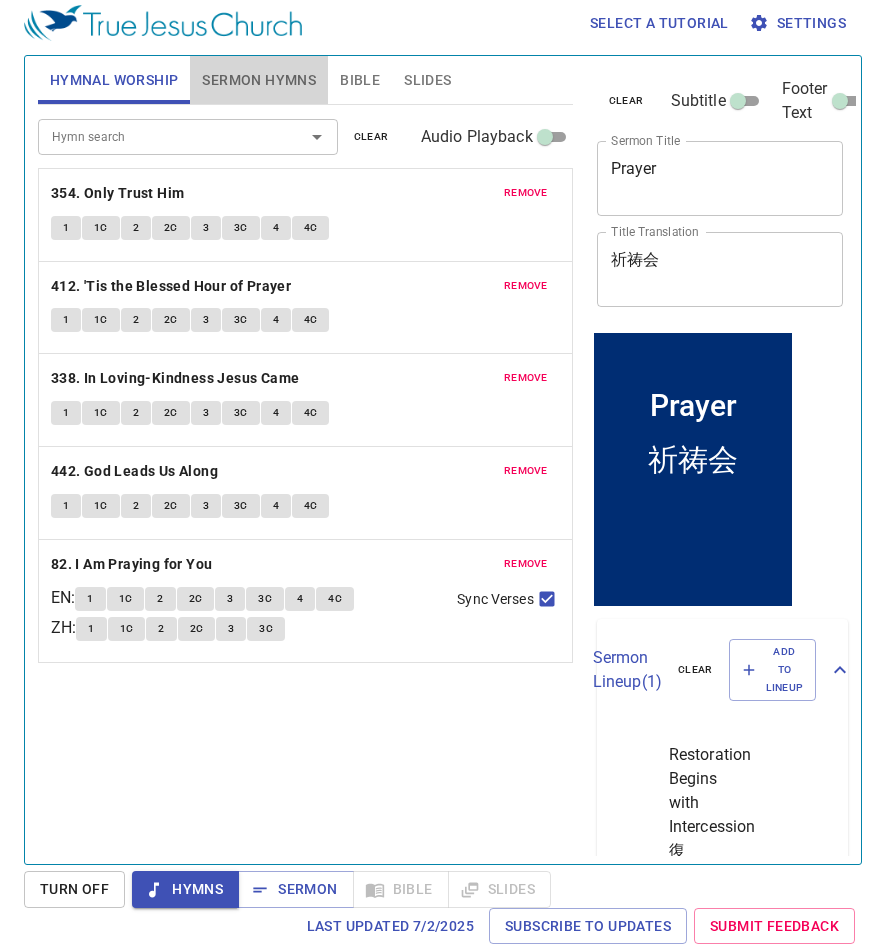 click on "Sermon Hymns" at bounding box center (259, 80) 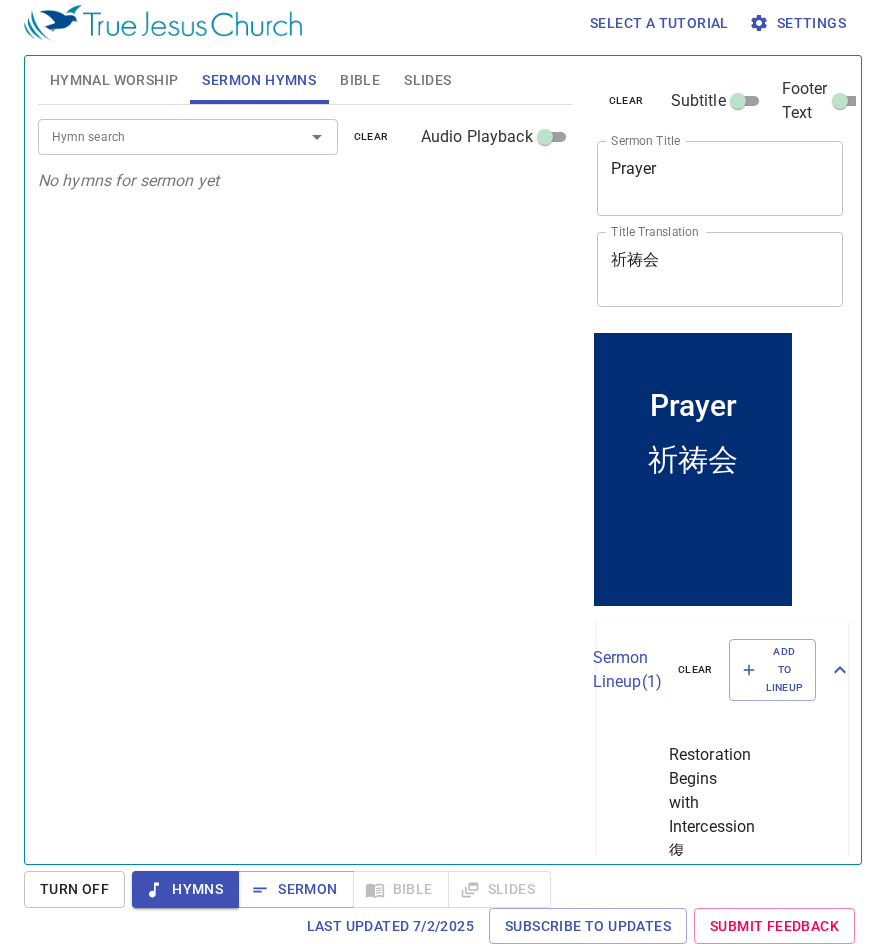 click on "Hymnal Worship" at bounding box center [114, 80] 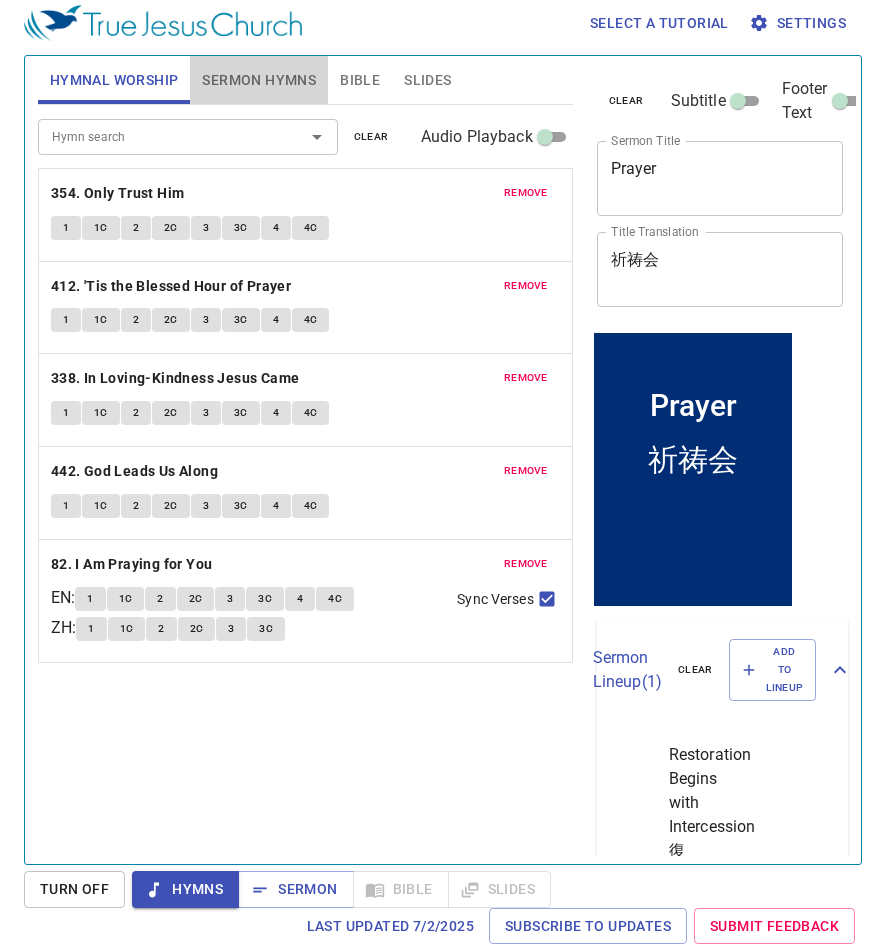 click on "Sermon Hymns" at bounding box center [259, 80] 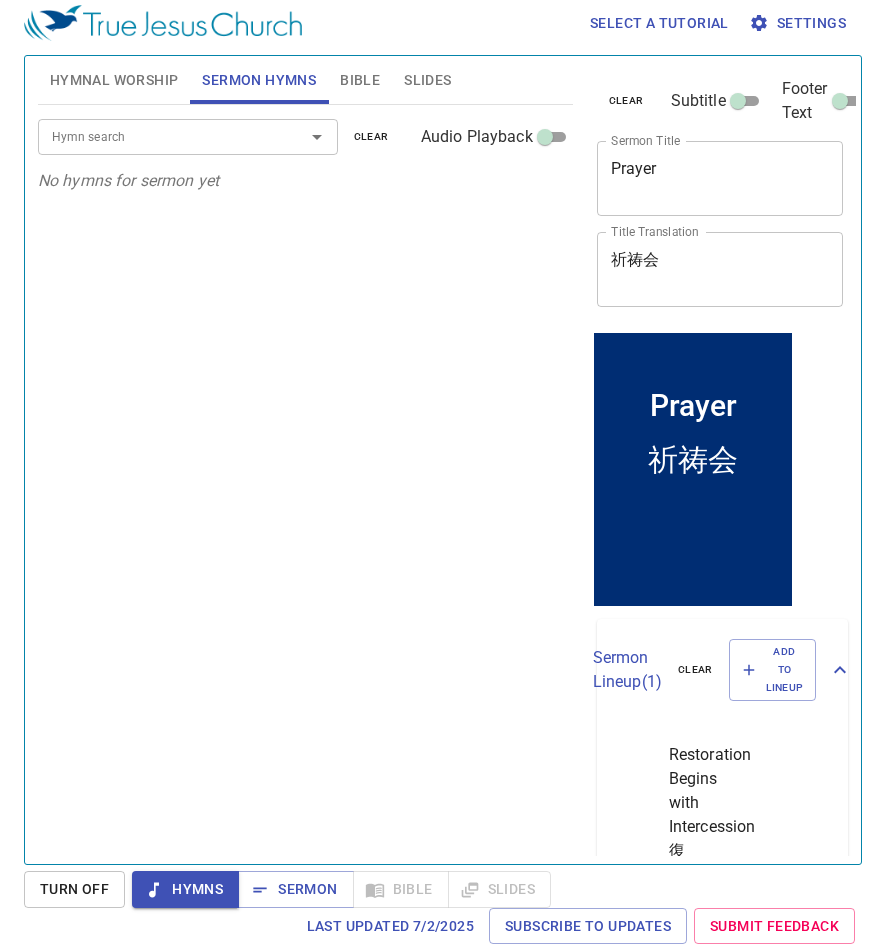 click on "Hymn search Hymn search   clear Audio Playback" at bounding box center [305, 137] 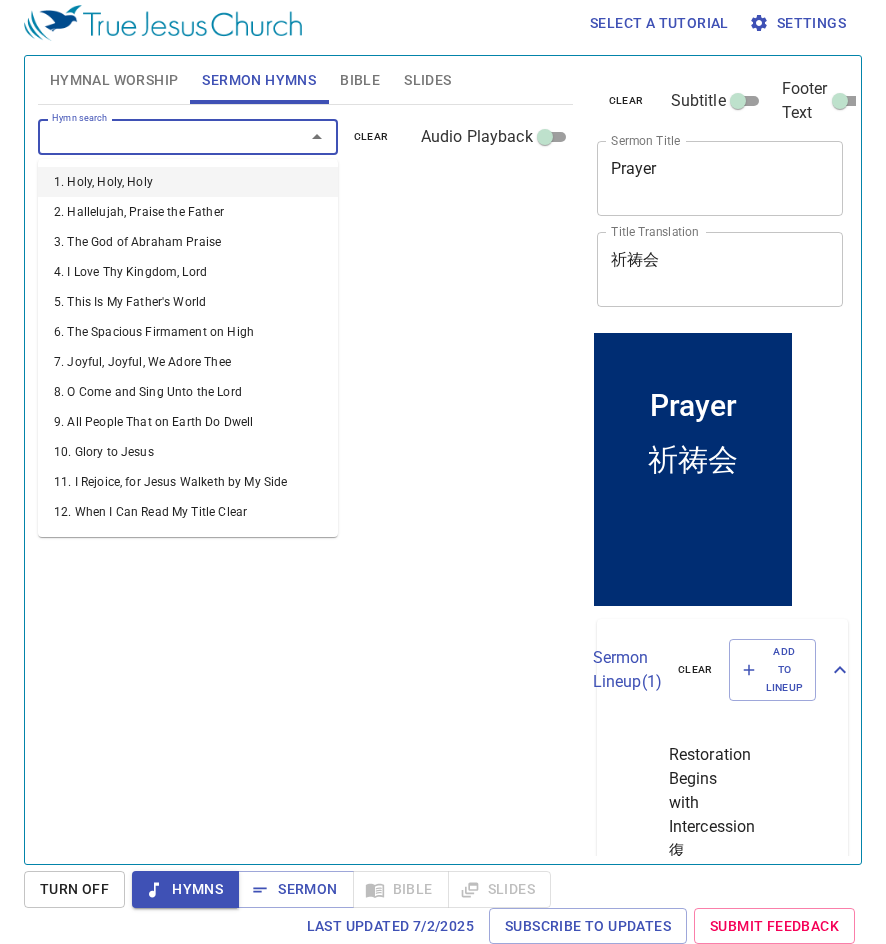 click on "Hymn search" at bounding box center (158, 136) 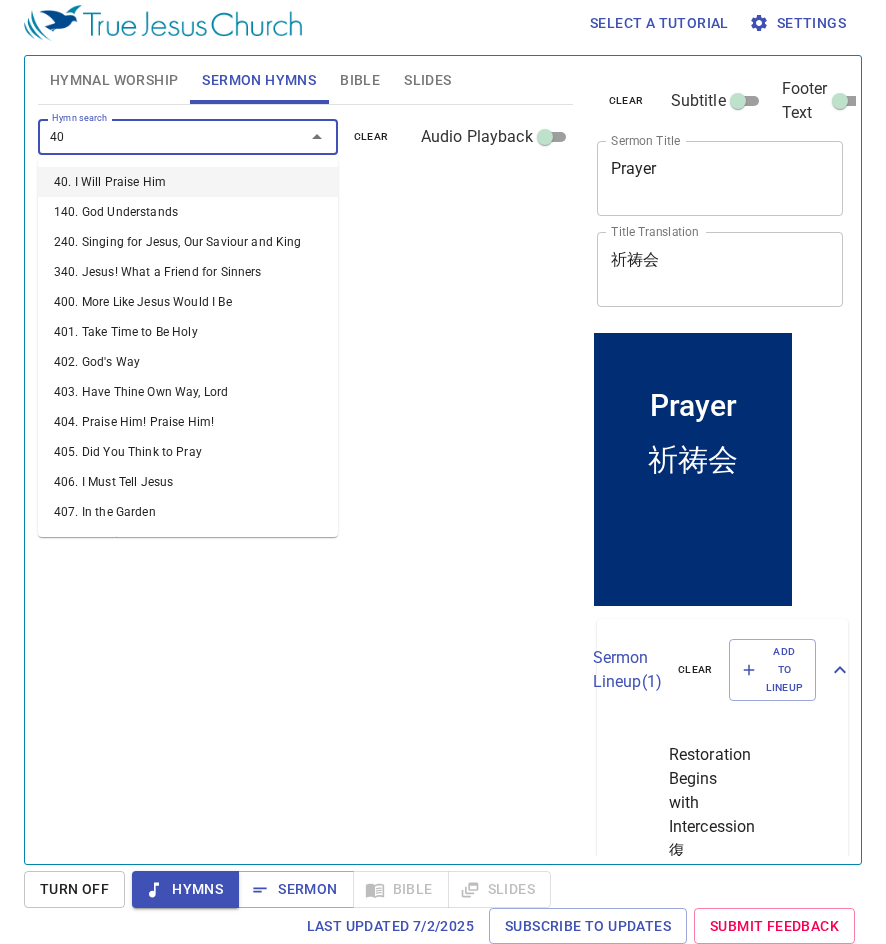 type on "406" 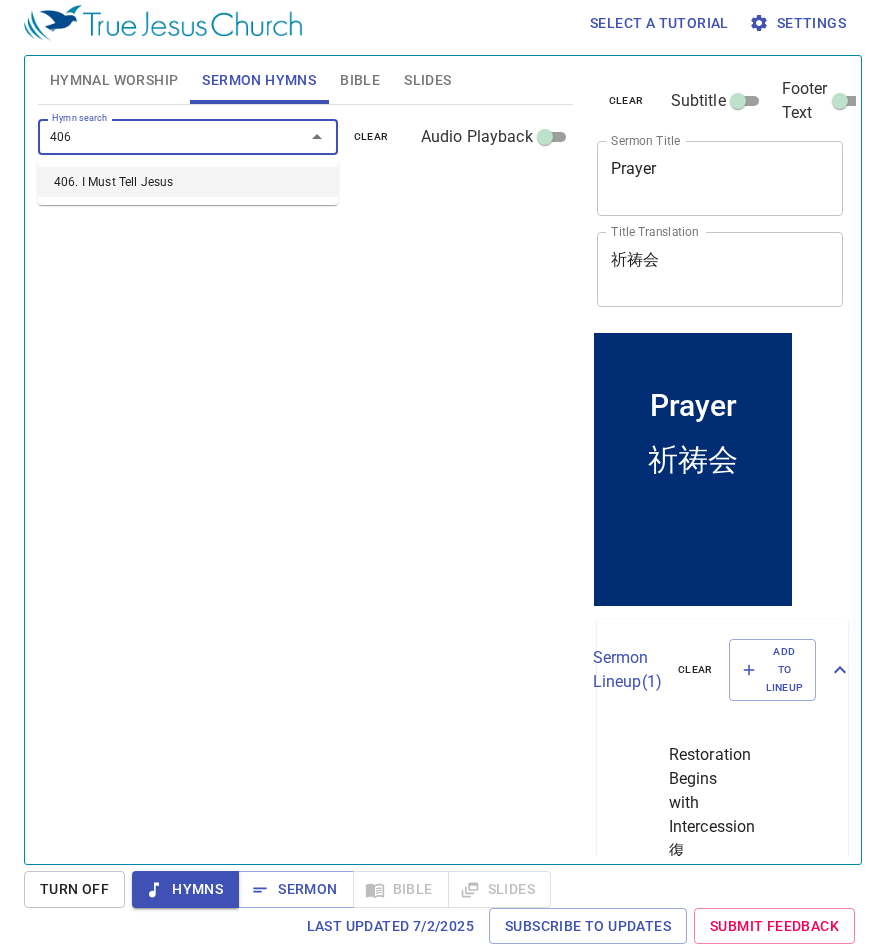 click on "406. I Must Tell Jesus" at bounding box center [188, 182] 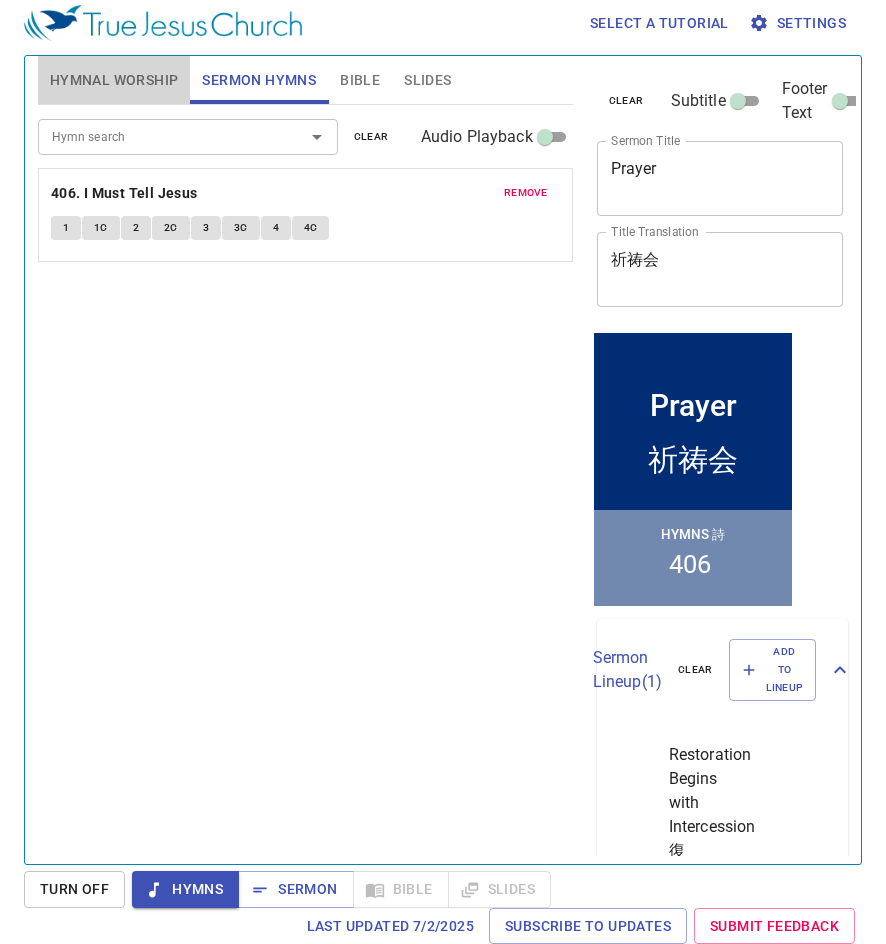 click on "Hymnal Worship" at bounding box center [114, 80] 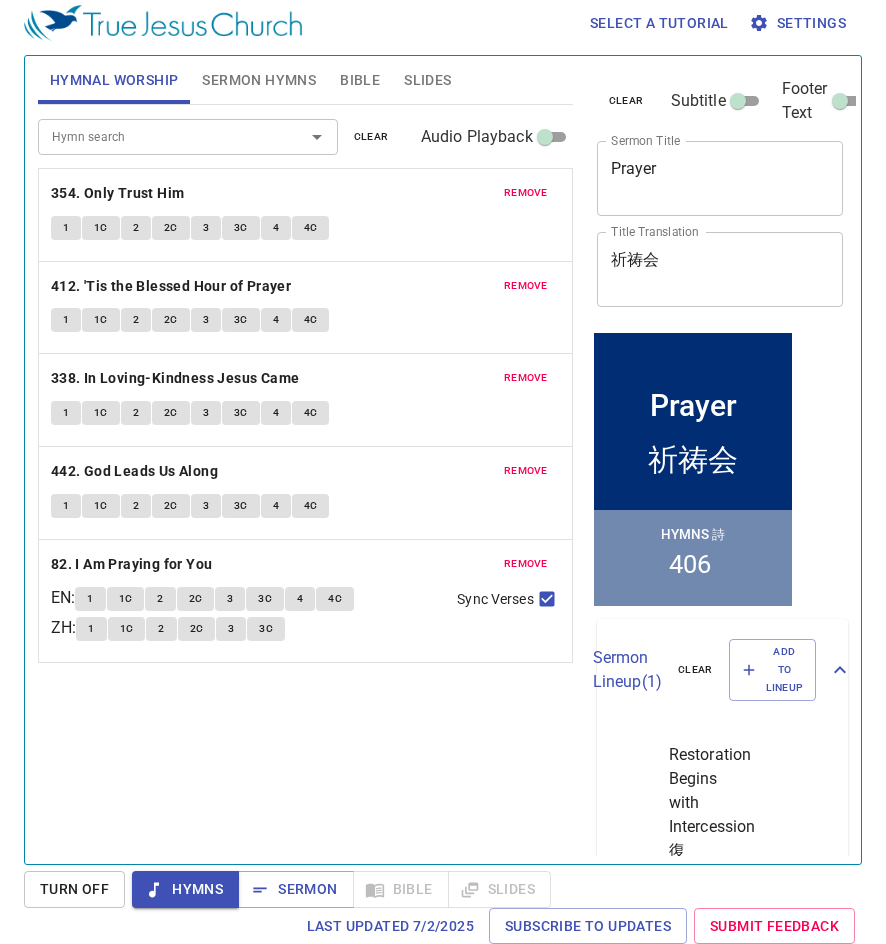 click on "Hymn search Hymn search   clear Audio Playback remove 354. Only Trust Him   1 1C 2 2C 3 3C 4 4C remove 412. 'Tis the Blessed Hour of Prayer   1 1C 2 2C 3 3C 4 4C remove 338. In Loving-Kindness Jesus Came   1 1C 2 2C 3 3C 4 4C remove 442. God Leads Us Along   1 1C 2 2C 3 3C 4 4C remove 82. I Am Praying for You   EN :   1 1C 2 2C 3 3C 4 4C ZH :   1 1C 2 2C 3 3C Sync Verses" at bounding box center [305, 476] 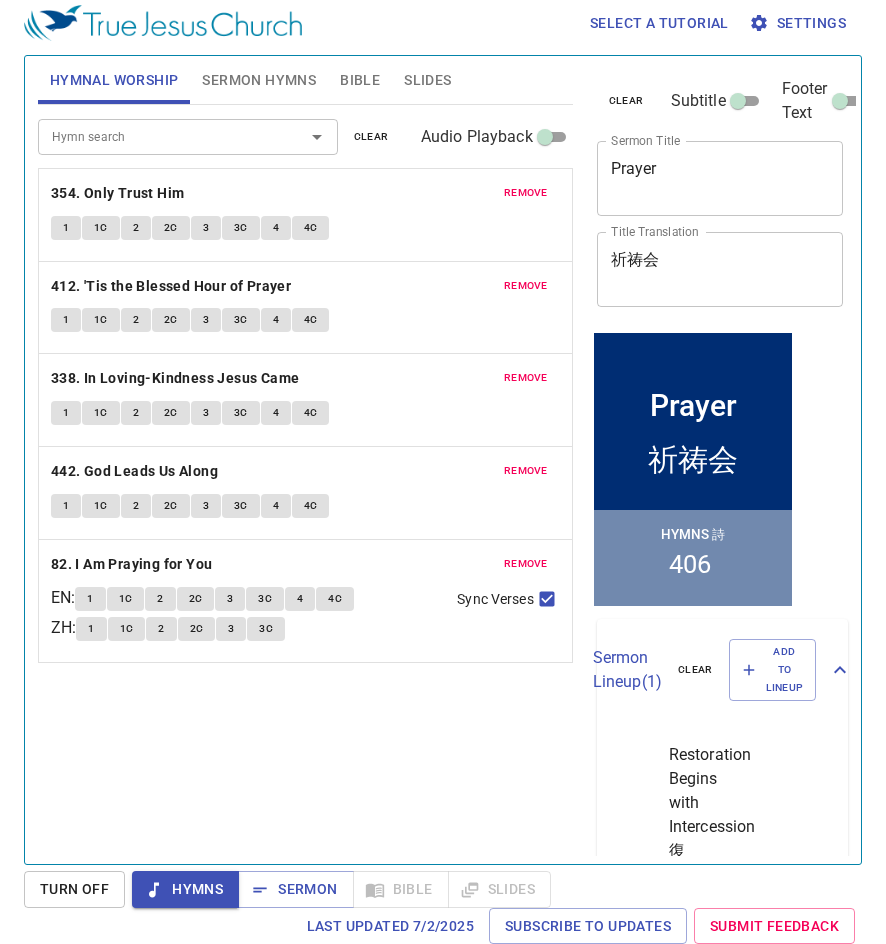 click on "Sermon Hymns" at bounding box center (259, 80) 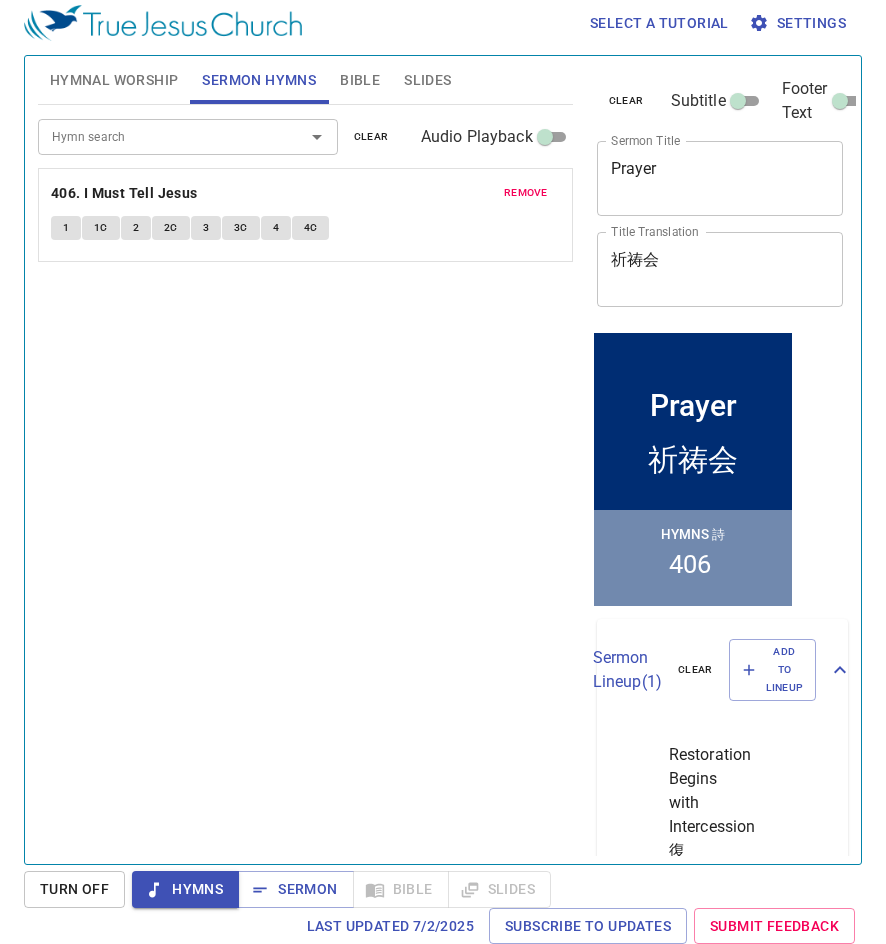 click on "Bible" at bounding box center [360, 80] 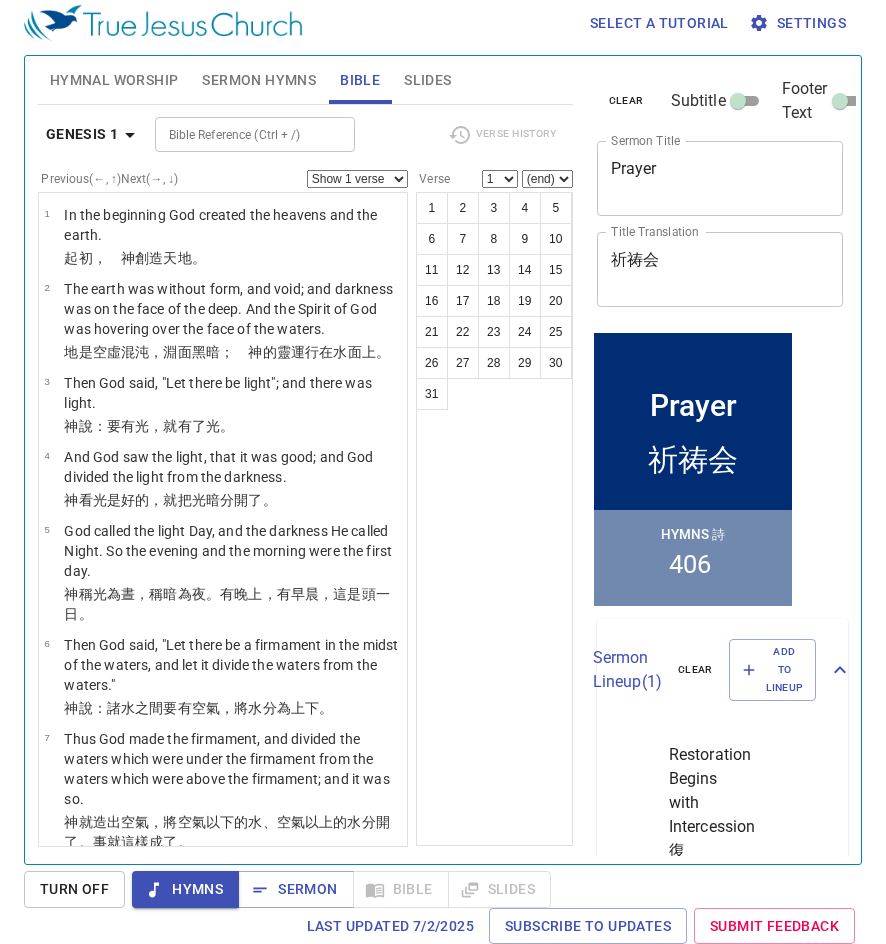 click on "Sermon Hymns" at bounding box center (259, 80) 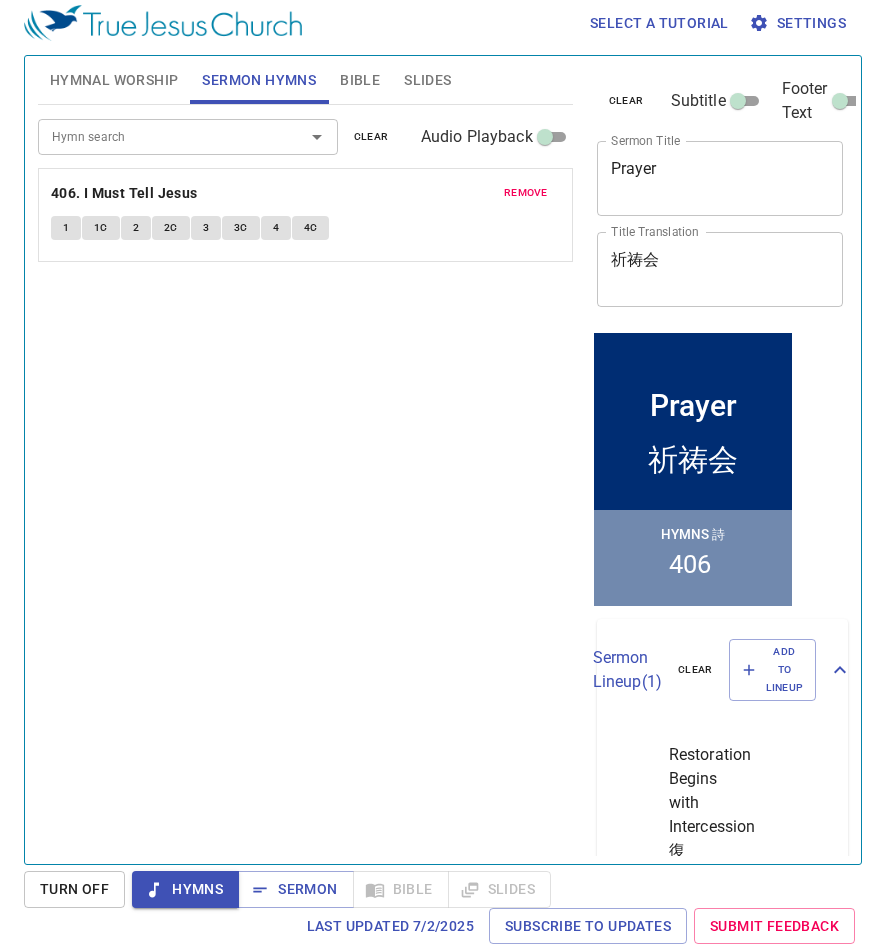 click on "Hymnal Worship" at bounding box center [114, 80] 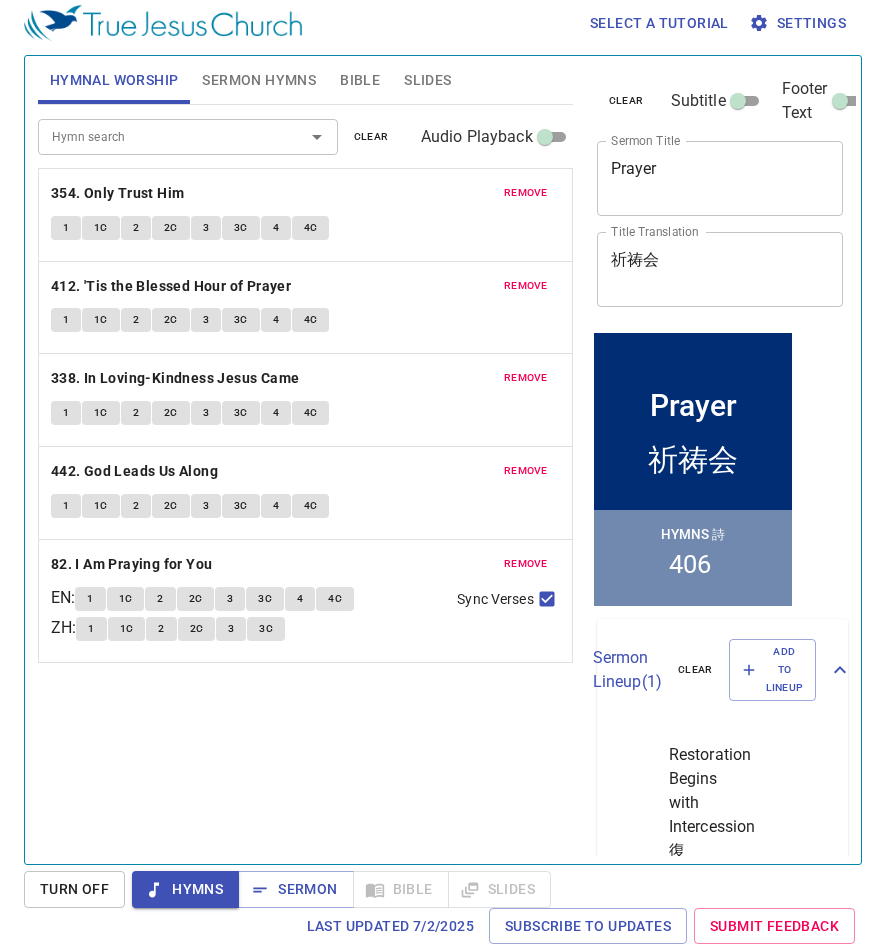 click on "Hymnal Worship Sermon Hymns Bible Slides Hymn search Hymn search   clear Audio Playback remove 354. Only Trust Him   1 1C 2 2C 3 3C 4 4C remove 412. 'Tis the Blessed Hour of Prayer   1 1C 2 2C 3 3C 4 4C remove 338. In Loving-Kindness Jesus Came   1 1C 2 2C 3 3C 4 4C remove 442. God Leads Us Along   1 1C 2 2C 3 3C 4 4C remove 82. I Am Praying for You   EN :   1 1C 2 2C 3 3C 4 4C ZH :   1 1C 2 2C 3 3C Sync Verses Hymn search Hymn search   clear Audio Playback remove 406. I Must Tell Jesus   1 1C 2 2C 3 3C 4 4C Genesis 1 Bible Reference (Ctrl + /) Bible Reference (Ctrl + /)   Verse History   Previous  (←, ↑)     Next  (→, ↓) Show 1 verse Show 2 verses Show 3 verses Show 4 verses Show 5 verses 1 In the beginning God created the heavens and the earth.   ﻿起初 ，　神 創造 天 地 。 2 The earth was without form, and void; and darkness was on the face of the deep. And the Spirit of God was hovering over the face of the waters.   地 是 空虛 混沌 ，淵 面 黑暗 ；　神 面 3" at bounding box center (443, 460) 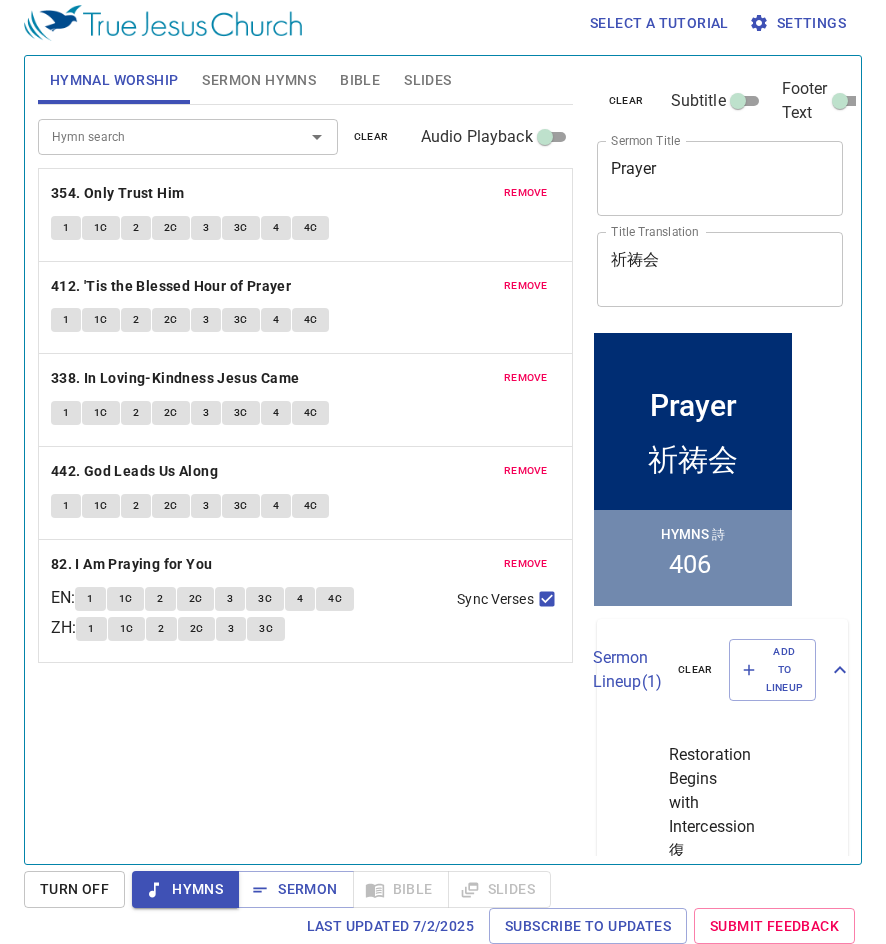 click on "Hymn search Hymn search   clear Audio Playback remove 354. Only Trust Him   1 1C 2 2C 3 3C 4 4C remove 412. 'Tis the Blessed Hour of Prayer   1 1C 2 2C 3 3C 4 4C remove 338. In Loving-Kindness Jesus Came   1 1C 2 2C 3 3C 4 4C remove 442. God Leads Us Along   1 1C 2 2C 3 3C 4 4C remove 82. I Am Praying for You   EN :   1 1C 2 2C 3 3C 4 4C ZH :   1 1C 2 2C 3 3C Sync Verses" at bounding box center (305, 476) 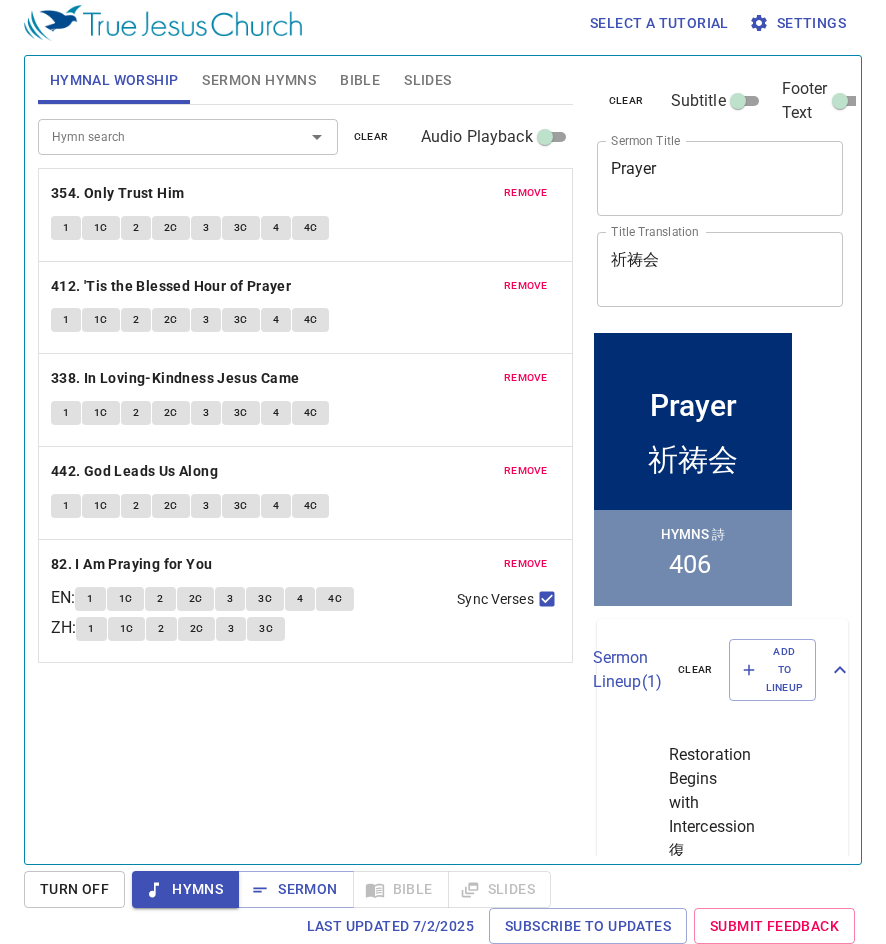 click on "Hymn search Hymn search   clear Audio Playback remove 354. Only Trust Him   1 1C 2 2C 3 3C 4 4C remove 412. 'Tis the Blessed Hour of Prayer   1 1C 2 2C 3 3C 4 4C remove 338. In Loving-Kindness Jesus Came   1 1C 2 2C 3 3C 4 4C remove 442. God Leads Us Along   1 1C 2 2C 3 3C 4 4C remove 82. I Am Praying for You   EN :   1 1C 2 2C 3 3C 4 4C ZH :   1 1C 2 2C 3 3C Sync Verses" at bounding box center (305, 476) 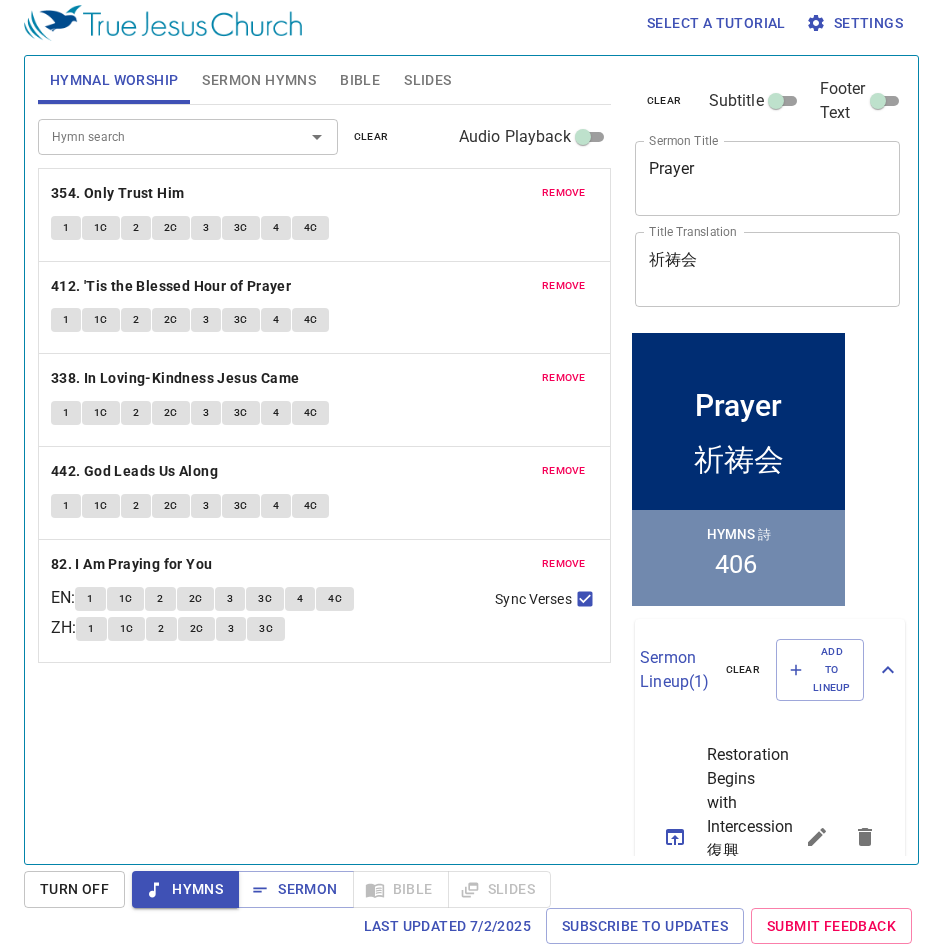 click on "Hymns" at bounding box center [185, 889] 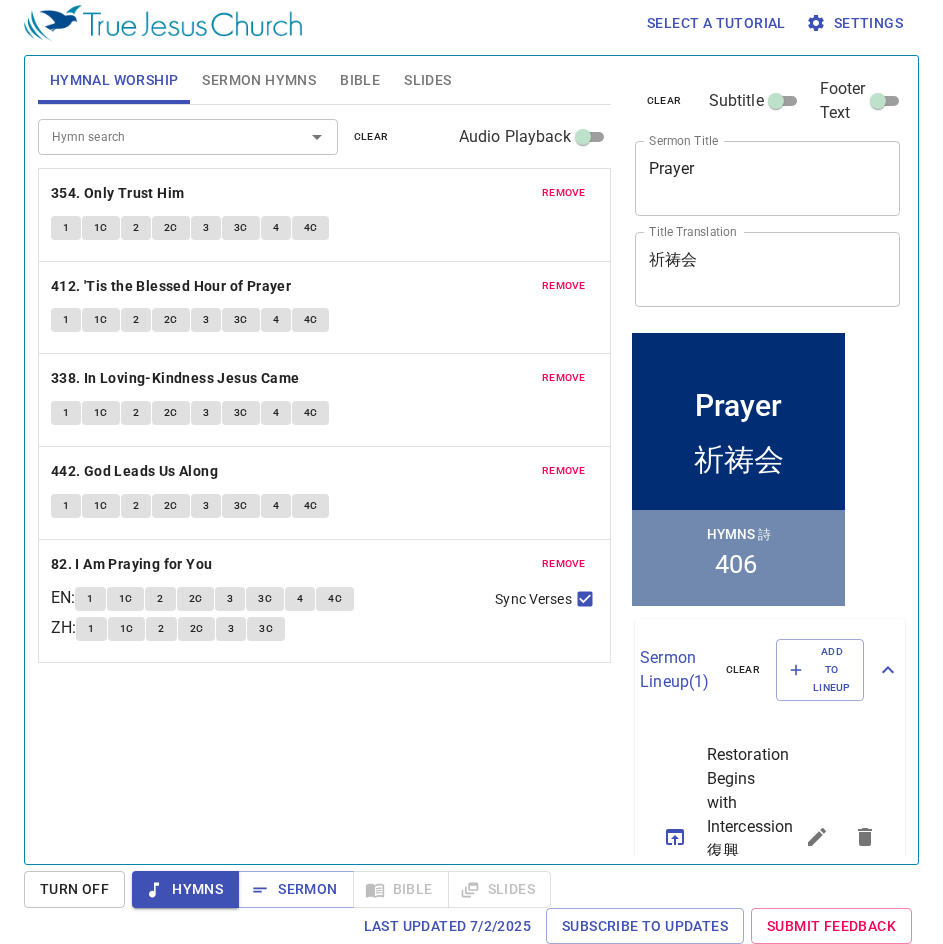 click on "Hymns" at bounding box center (185, 889) 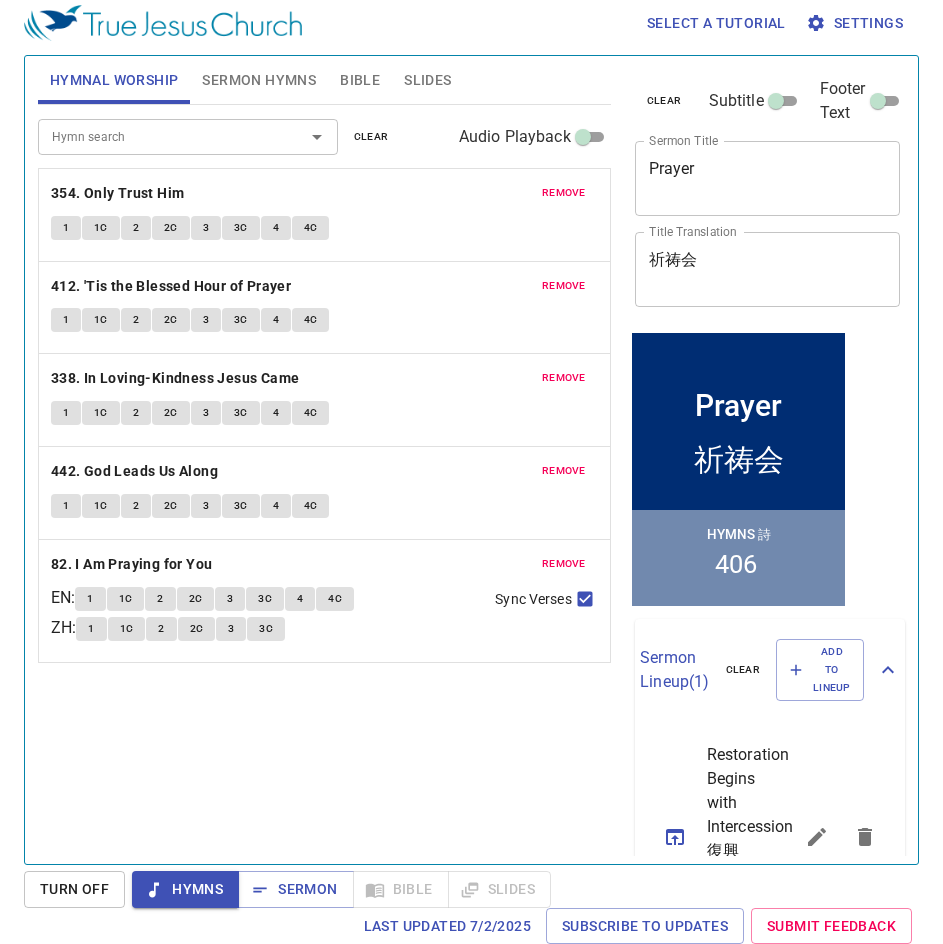 click on "Hymn search Hymn search   clear Audio Playback remove 354. Only Trust Him   1 1C 2 2C 3 3C 4 4C remove 412. 'Tis the Blessed Hour of Prayer   1 1C 2 2C 3 3C 4 4C remove 338. In Loving-Kindness Jesus Came   1 1C 2 2C 3 3C 4 4C remove 442. God Leads Us Along   1 1C 2 2C 3 3C 4 4C remove 82. I Am Praying for You   EN :   1 1C 2 2C 3 3C 4 4C ZH :   1 1C 2 2C 3 3C Sync Verses" at bounding box center (324, 476) 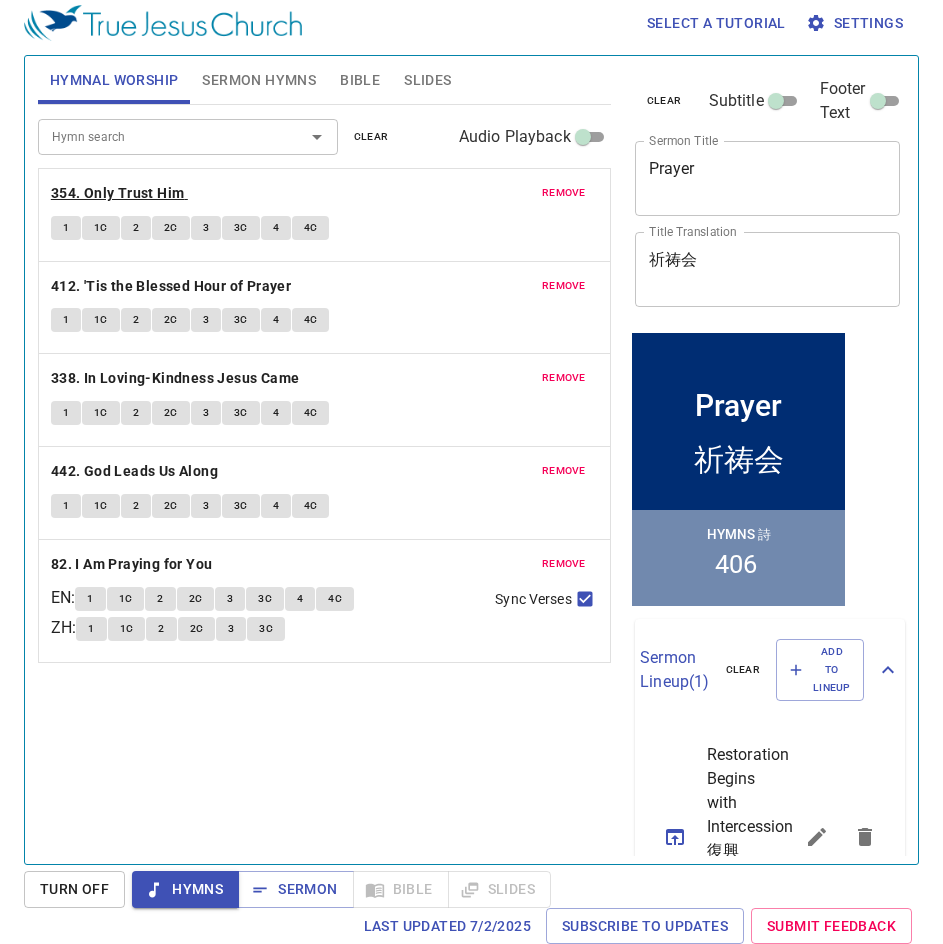click on "354. Only Trust Him" at bounding box center [118, 193] 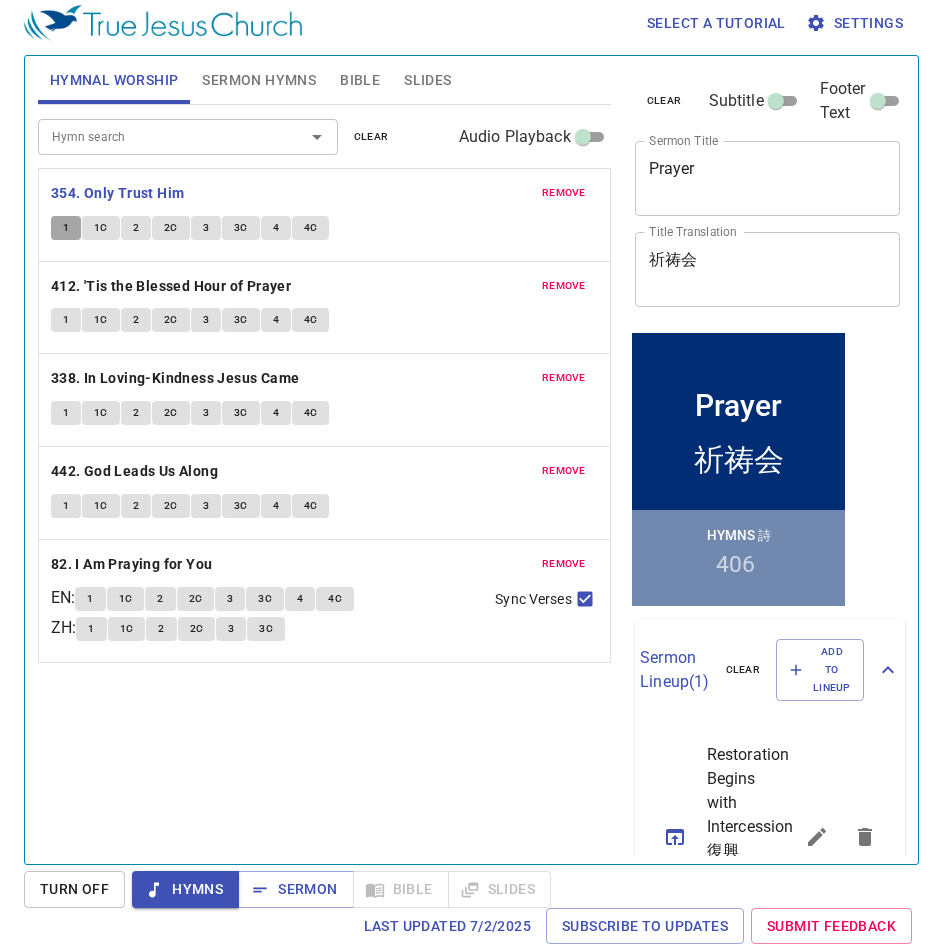 click on "1" at bounding box center (66, 228) 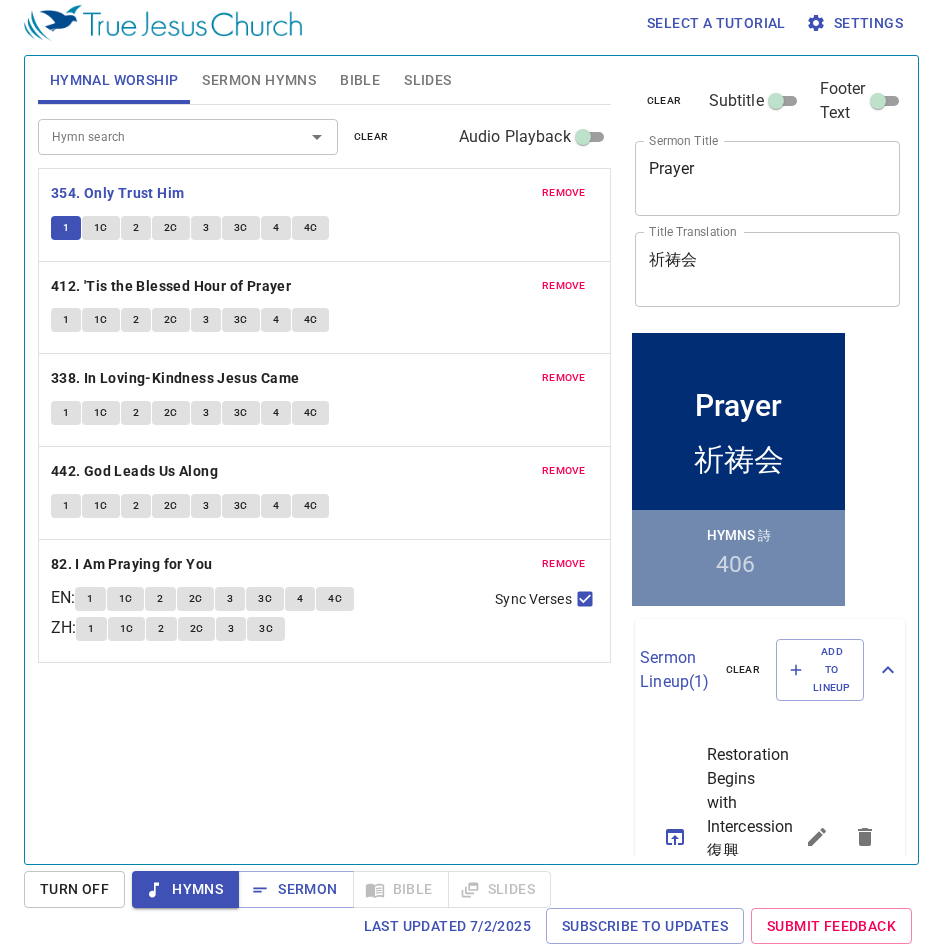click on "1 1C 2 2C 3 3C 4 4C" 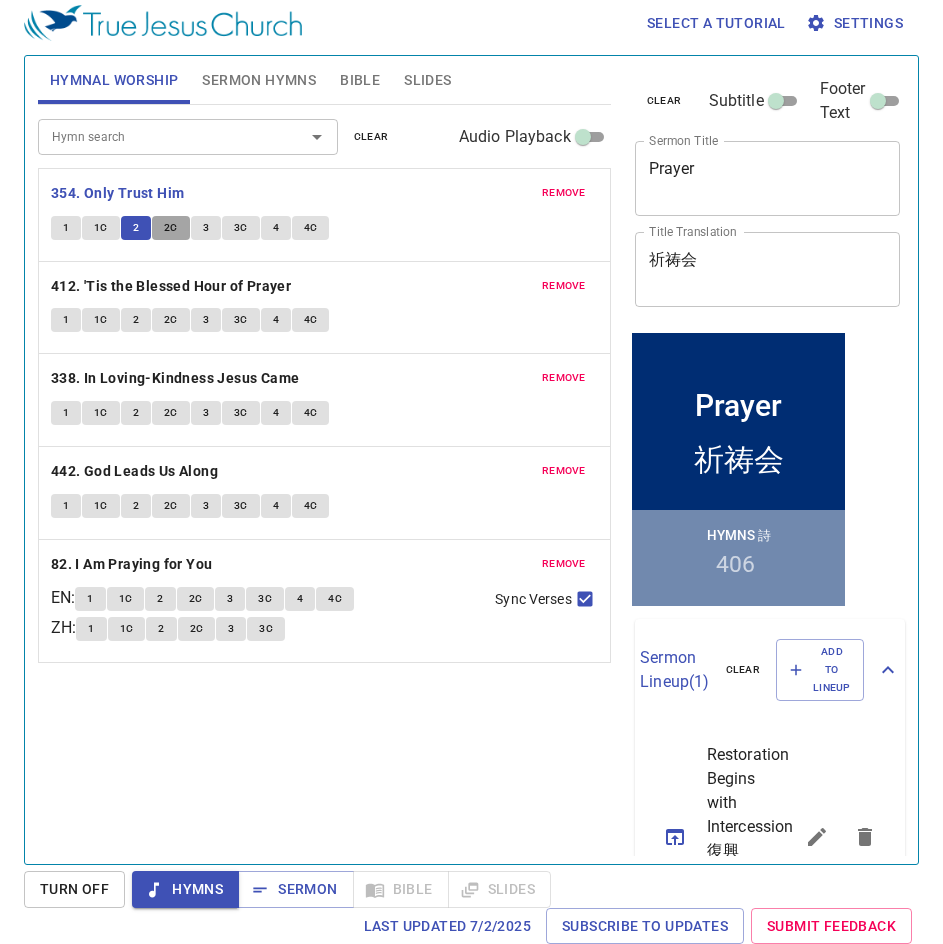 click on "2C" at bounding box center (171, 228) 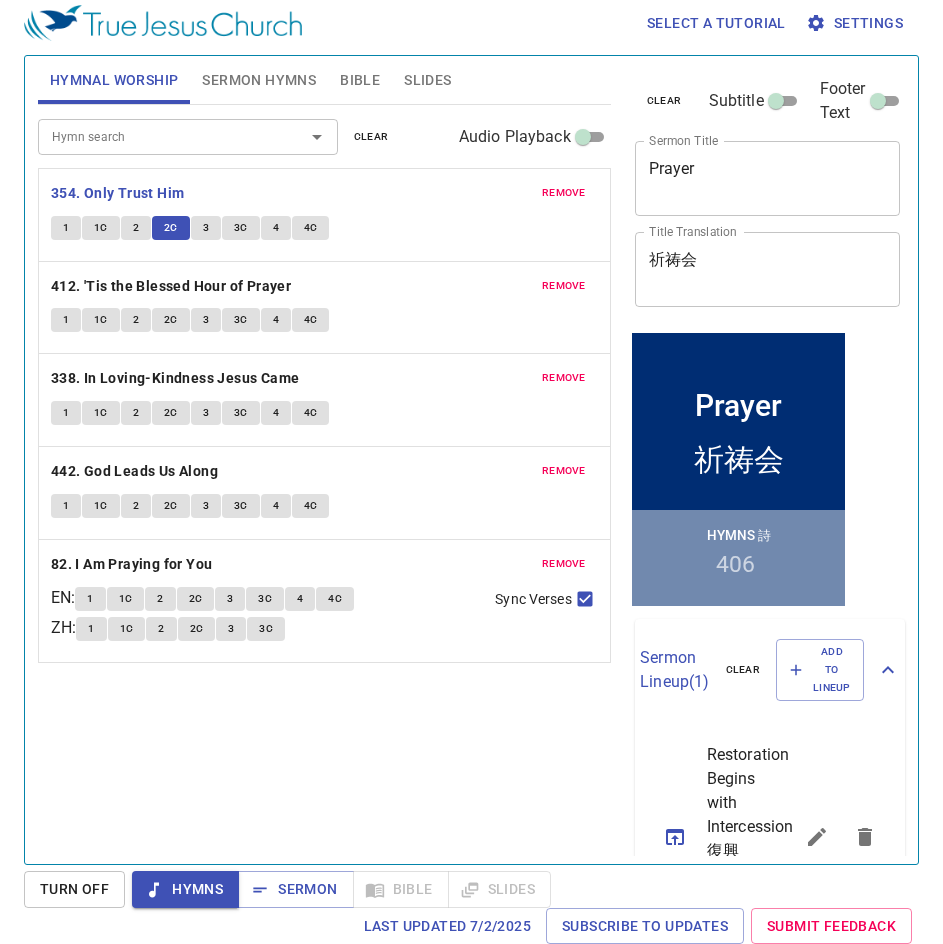 click on "3" at bounding box center [206, 228] 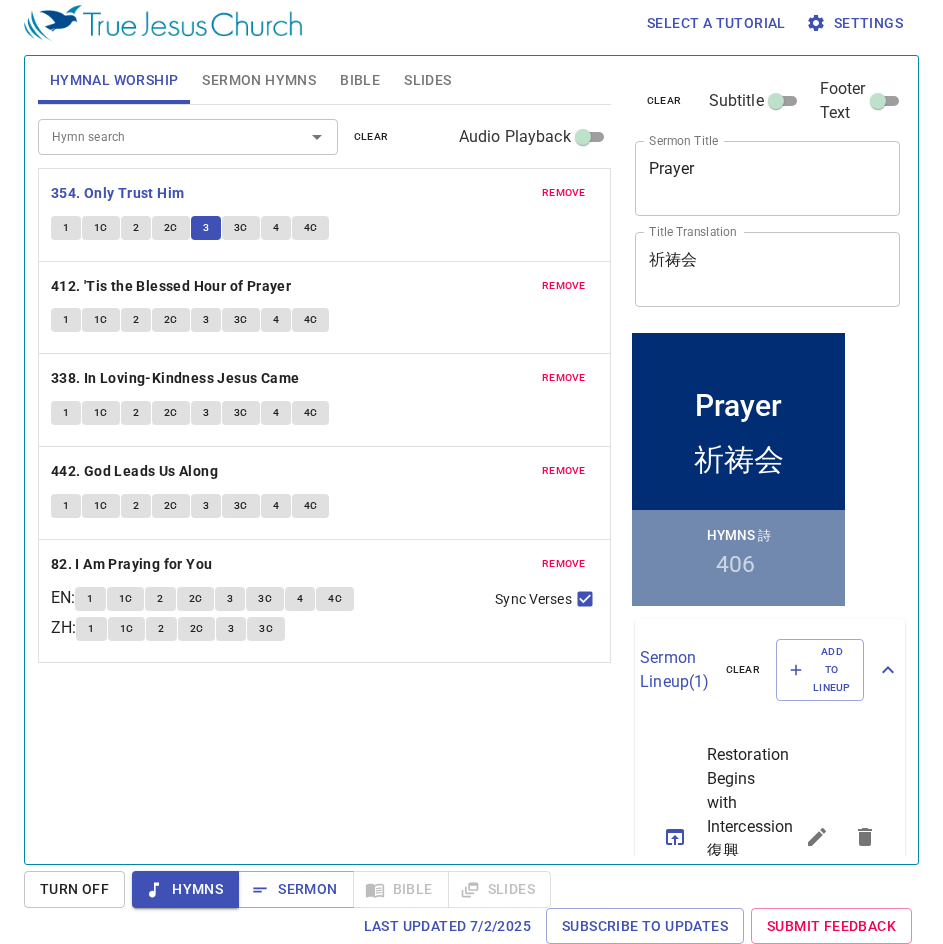 click on "3C" at bounding box center (241, 228) 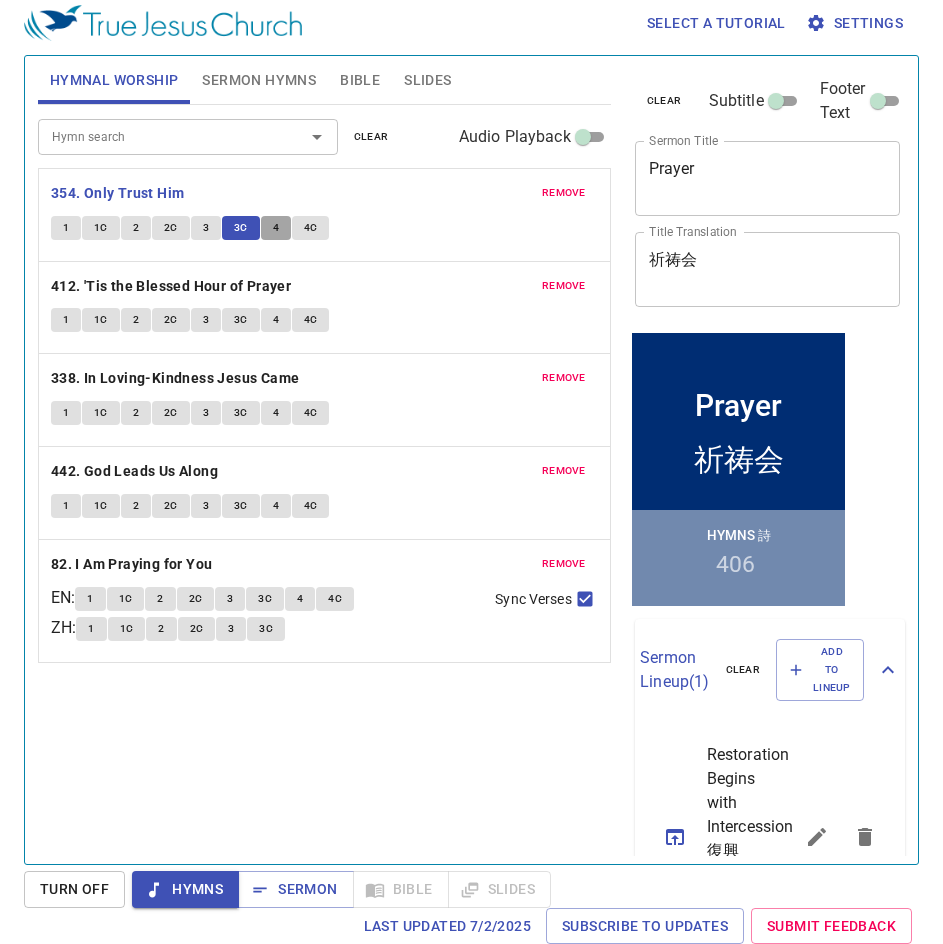 click on "4" at bounding box center [276, 228] 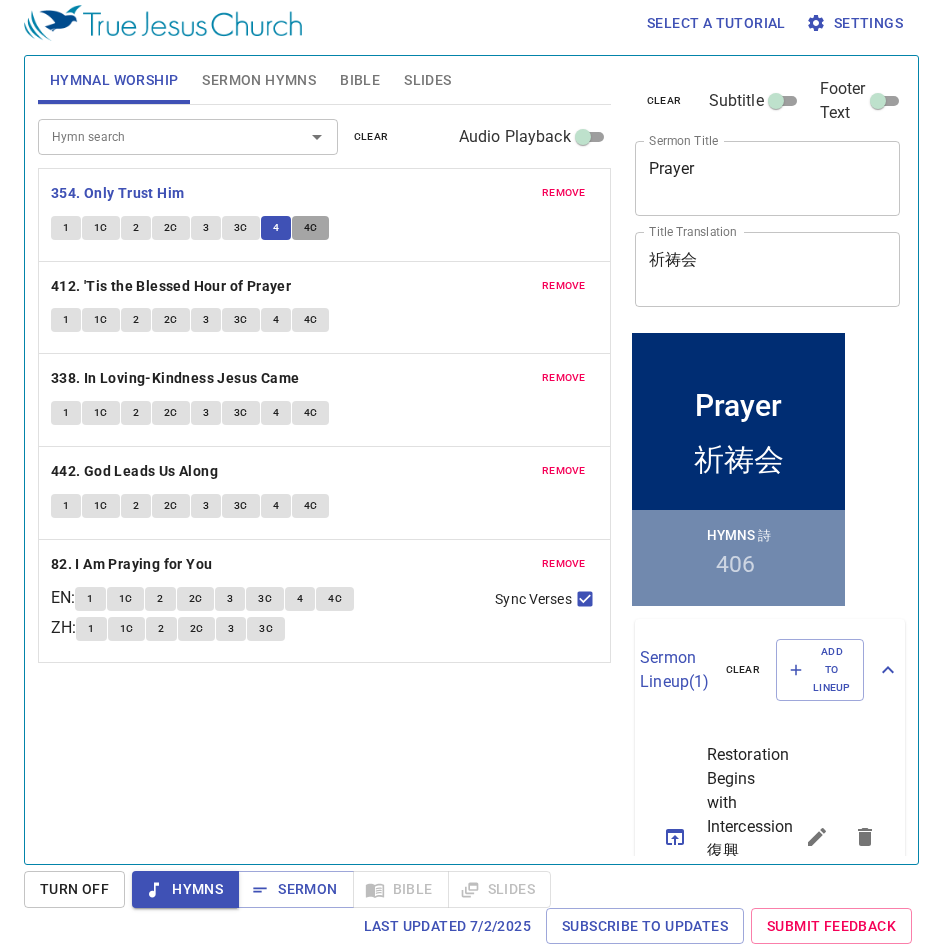 click on "4C" at bounding box center (311, 228) 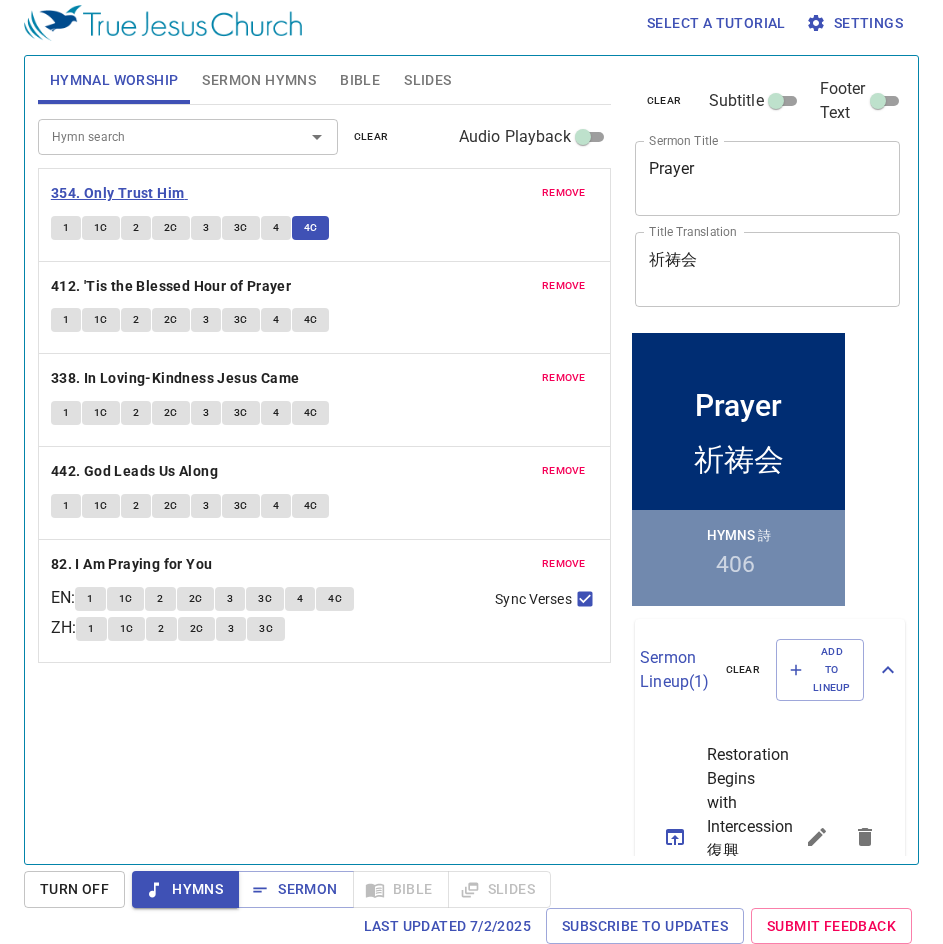 click on "354. Only Trust Him" at bounding box center [118, 193] 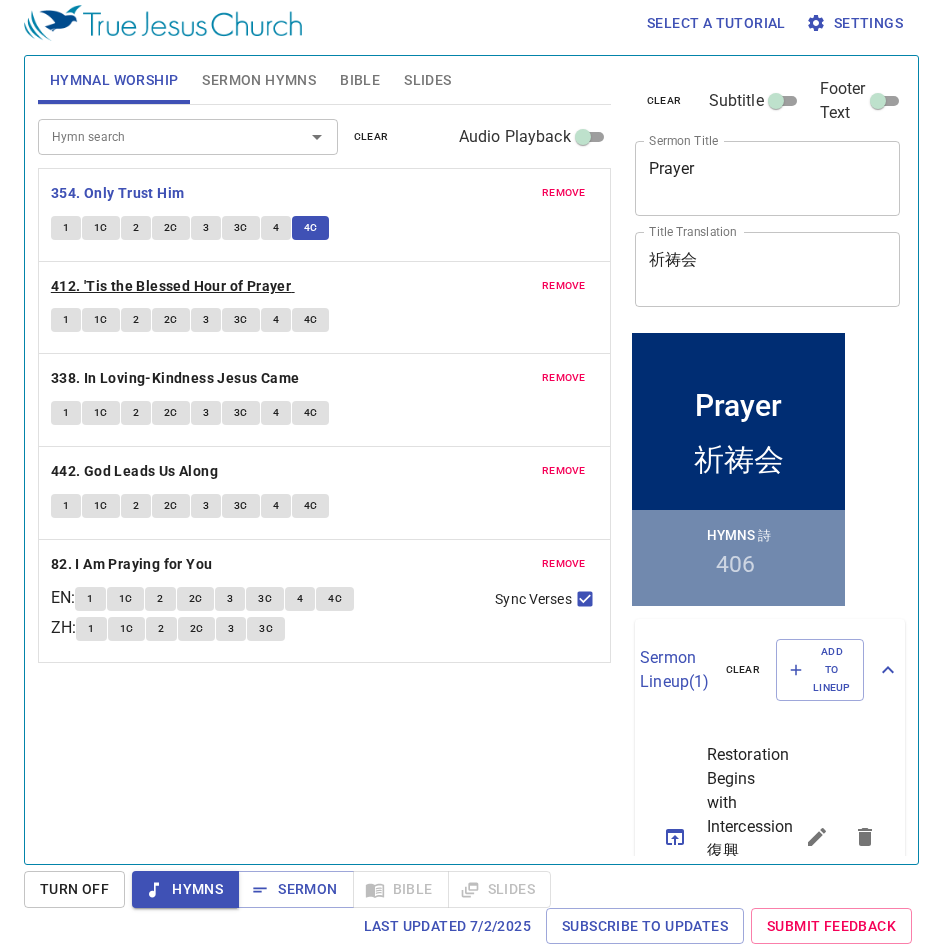 click on "412. 'Tis the Blessed Hour of Prayer" at bounding box center (171, 286) 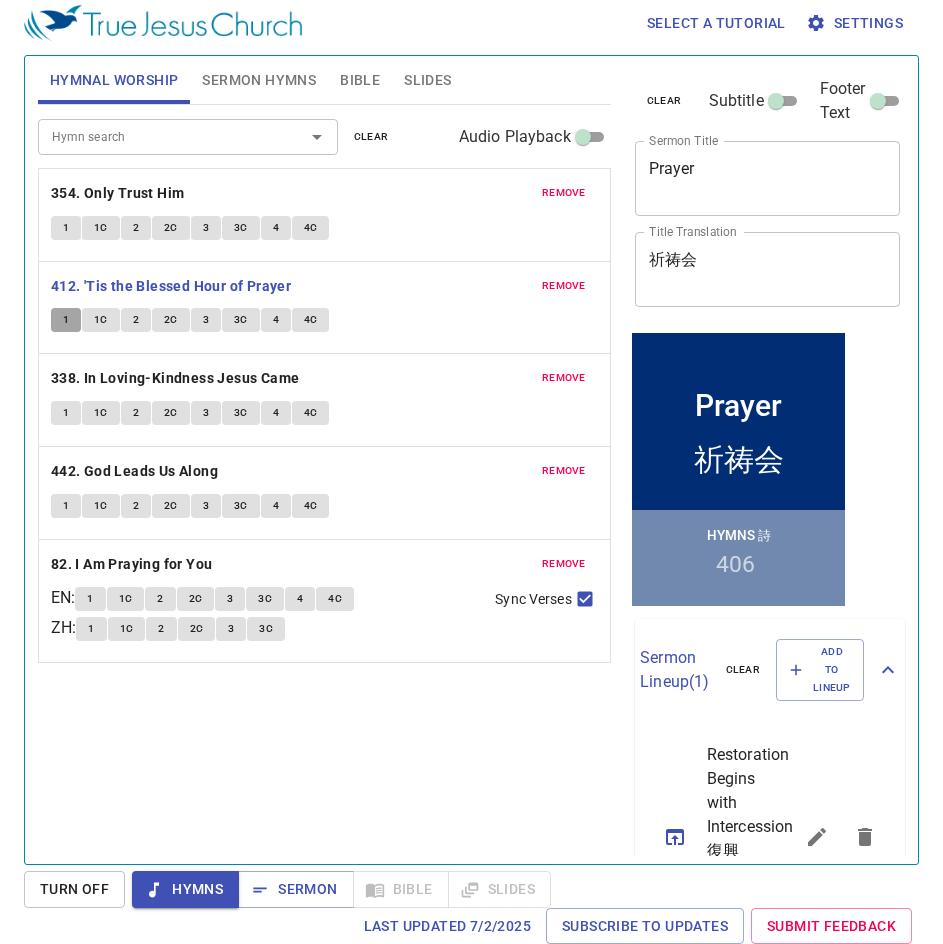 click on "1" at bounding box center [66, 320] 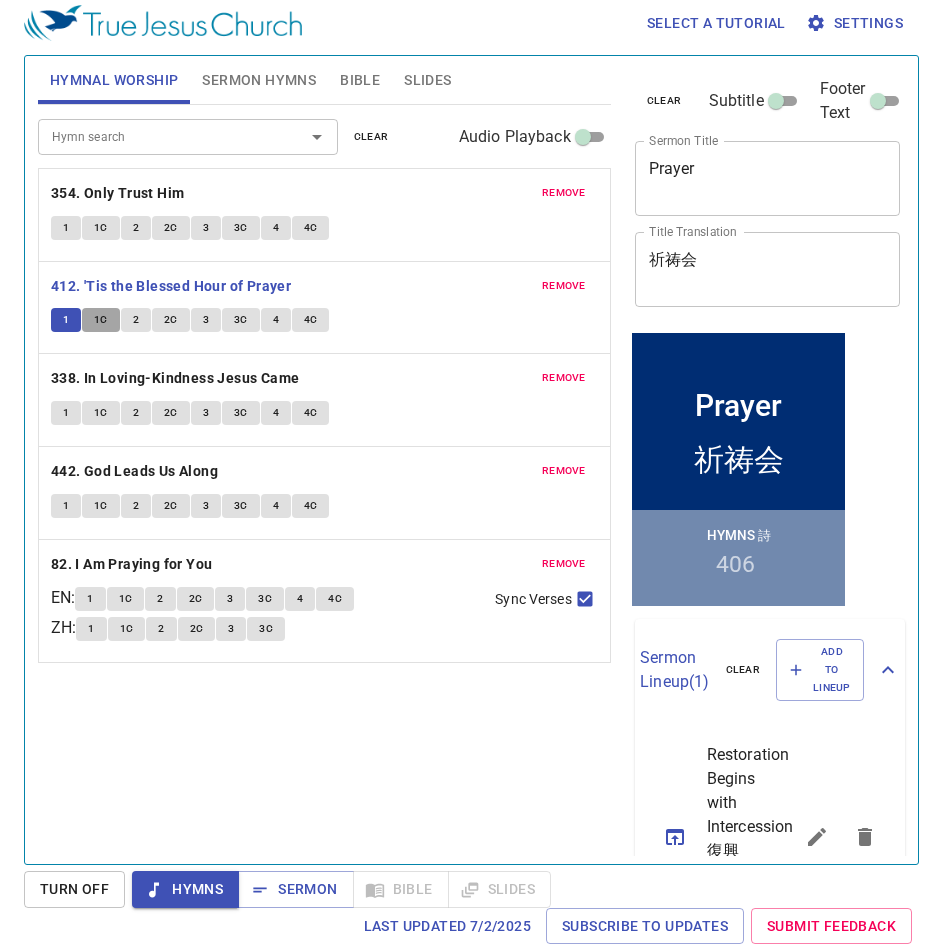 click on "1C" at bounding box center [101, 320] 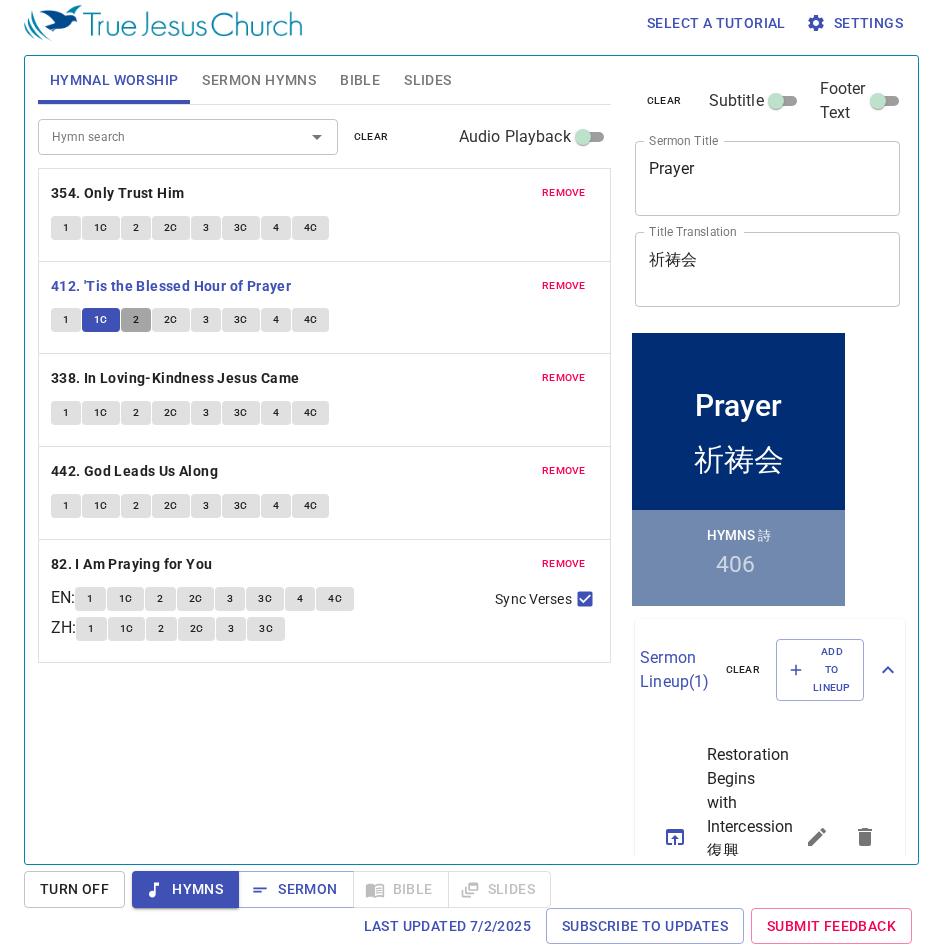 click on "2" at bounding box center [136, 320] 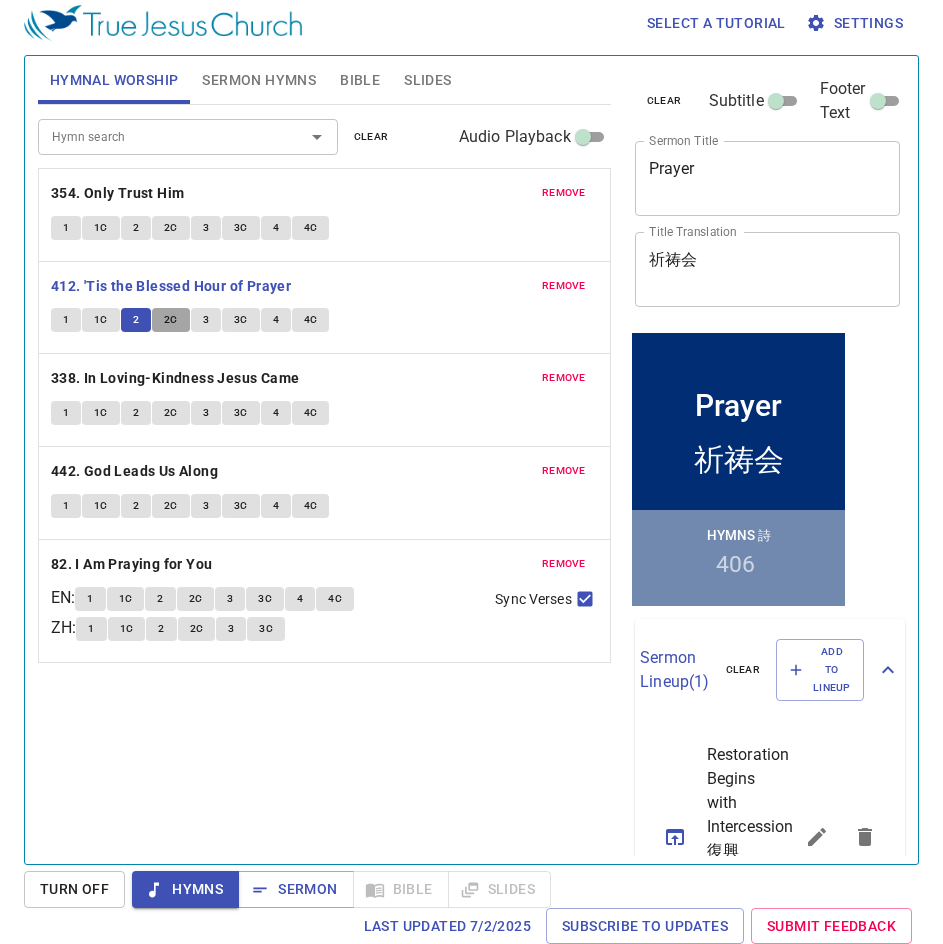 click on "2C" at bounding box center (171, 320) 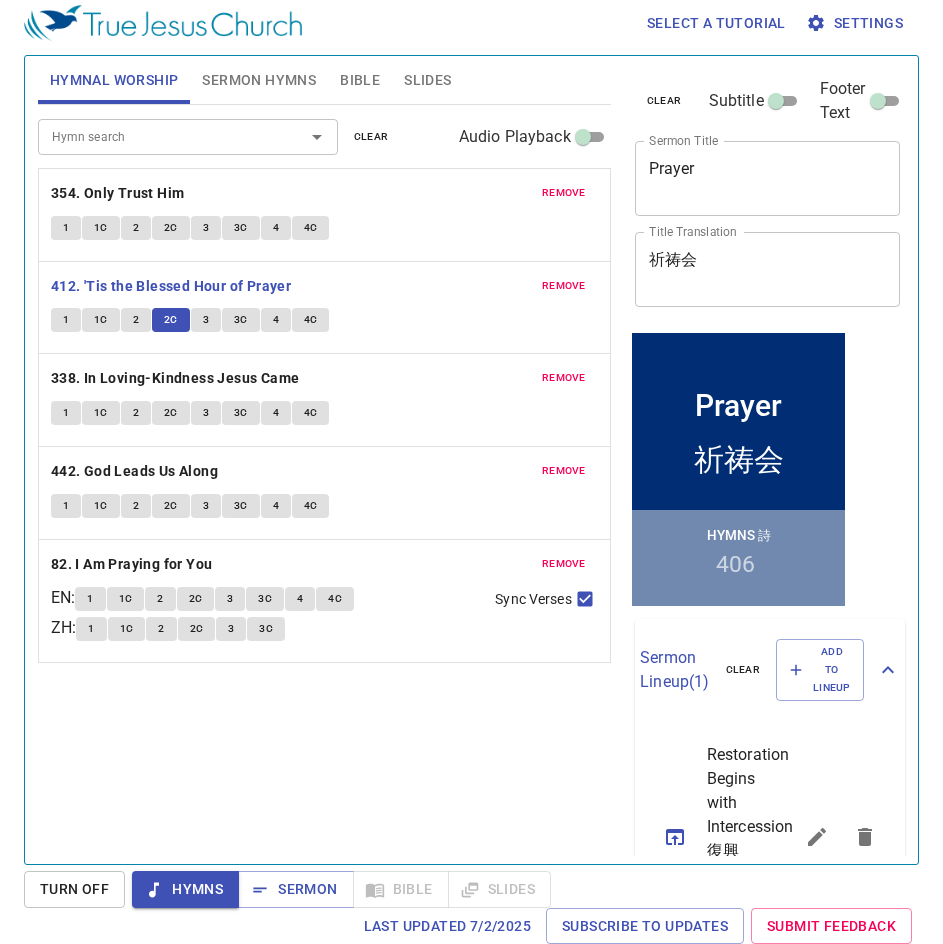 drag, startPoint x: 210, startPoint y: 321, endPoint x: 211, endPoint y: 355, distance: 34.0147 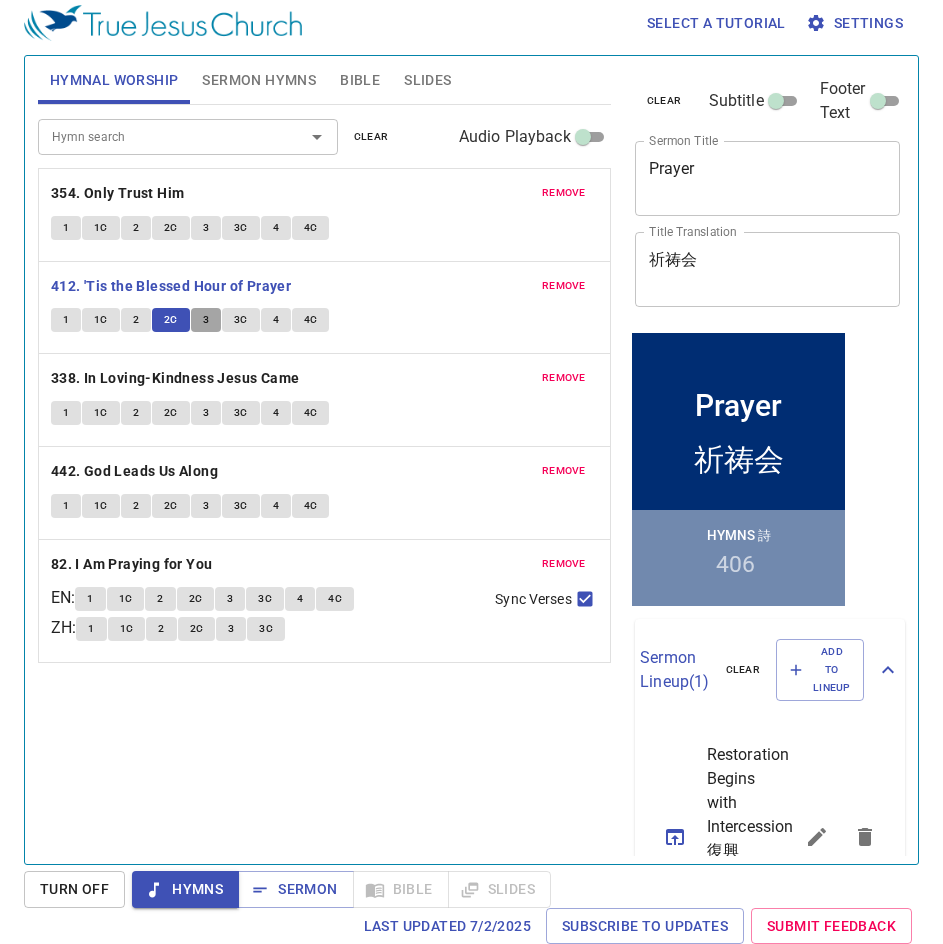 click on "3" at bounding box center (206, 320) 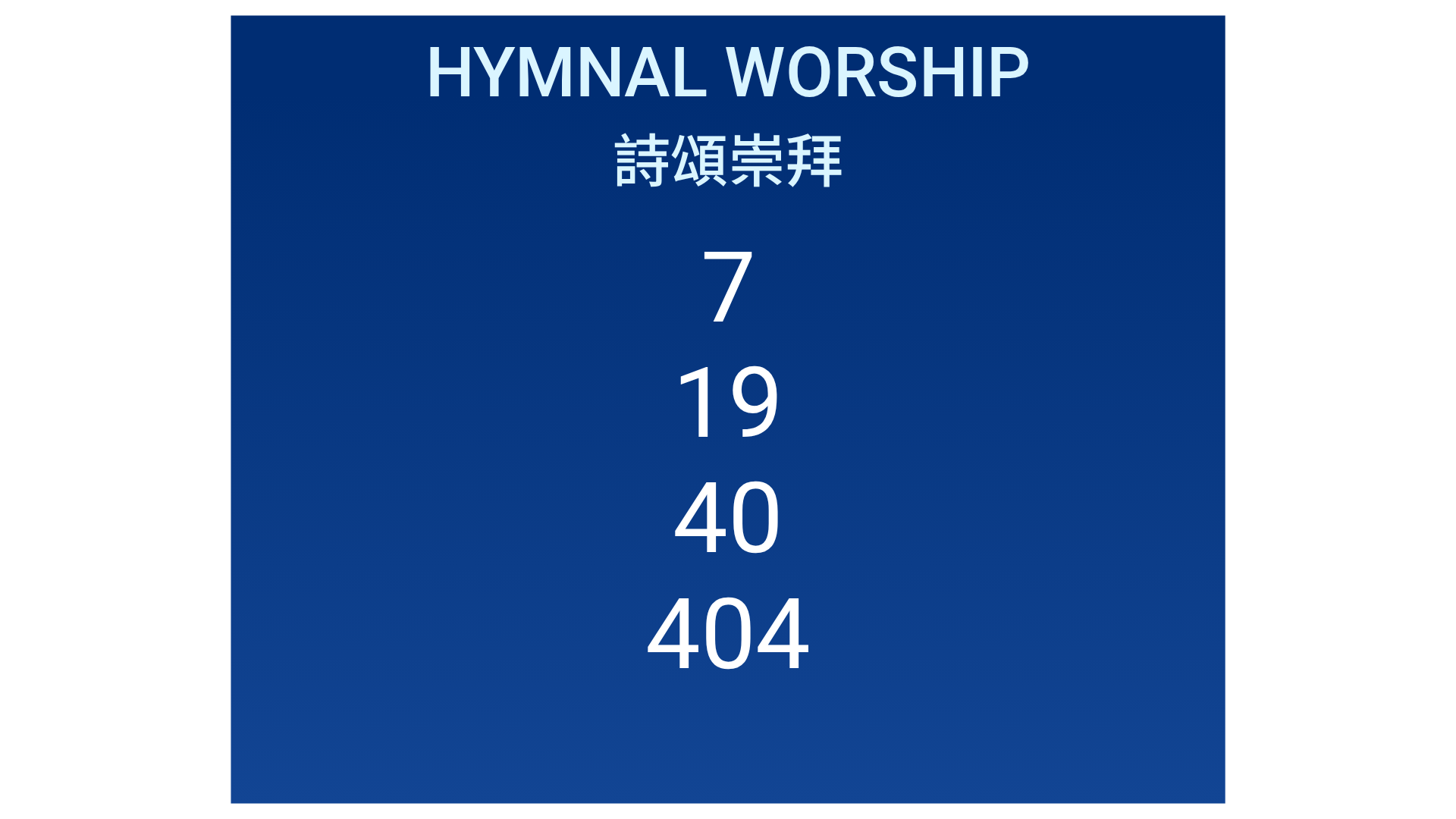 scroll, scrollTop: 0, scrollLeft: 0, axis: both 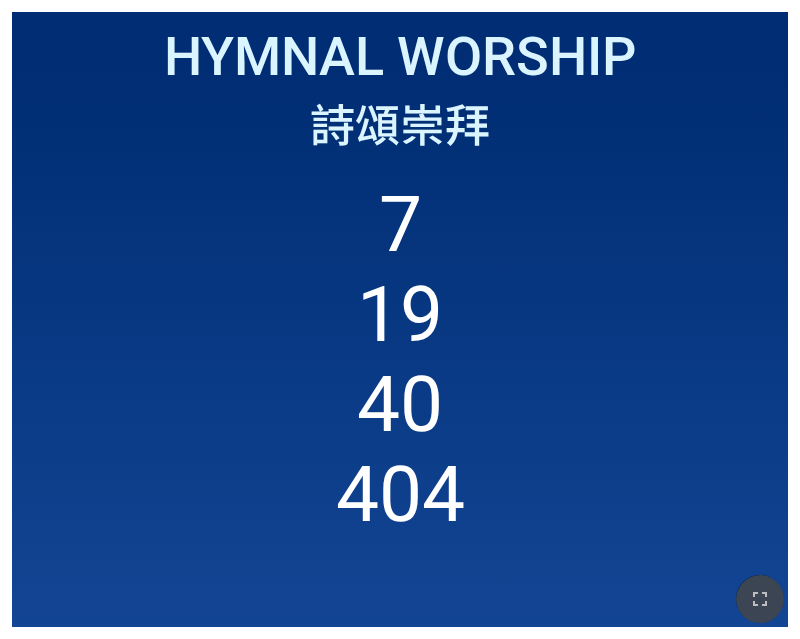 drag, startPoint x: 768, startPoint y: 606, endPoint x: 1313, endPoint y: 830, distance: 589.2377 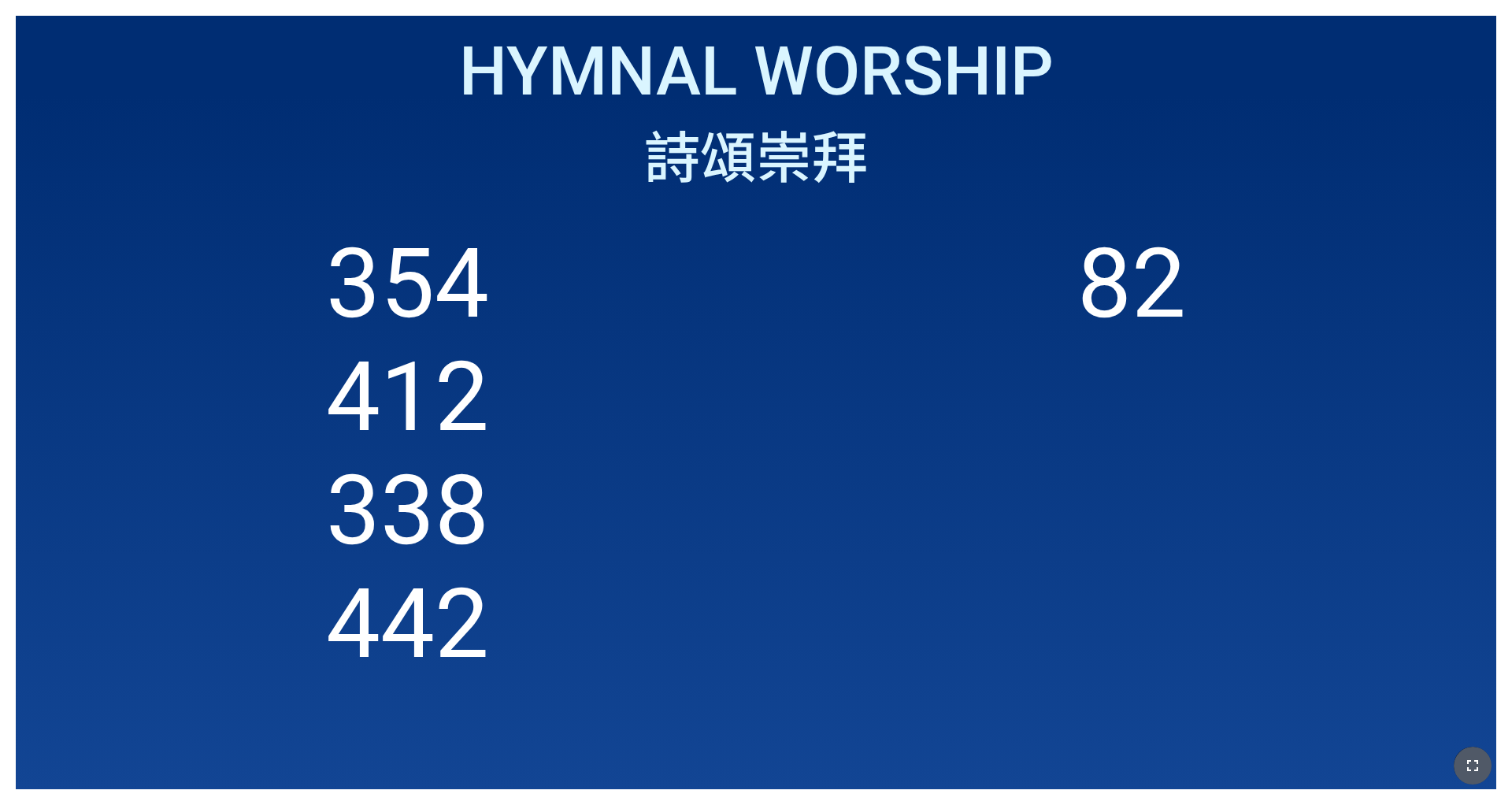 click at bounding box center [1473, 766] 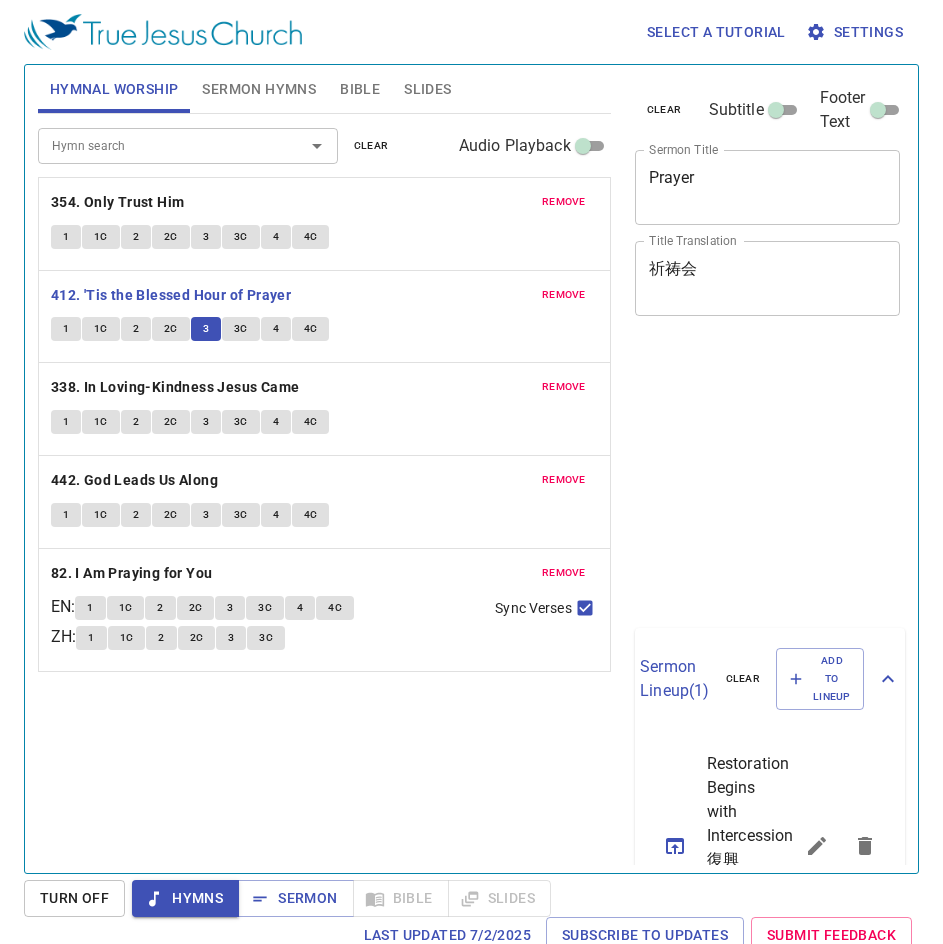 scroll, scrollTop: 9, scrollLeft: 0, axis: vertical 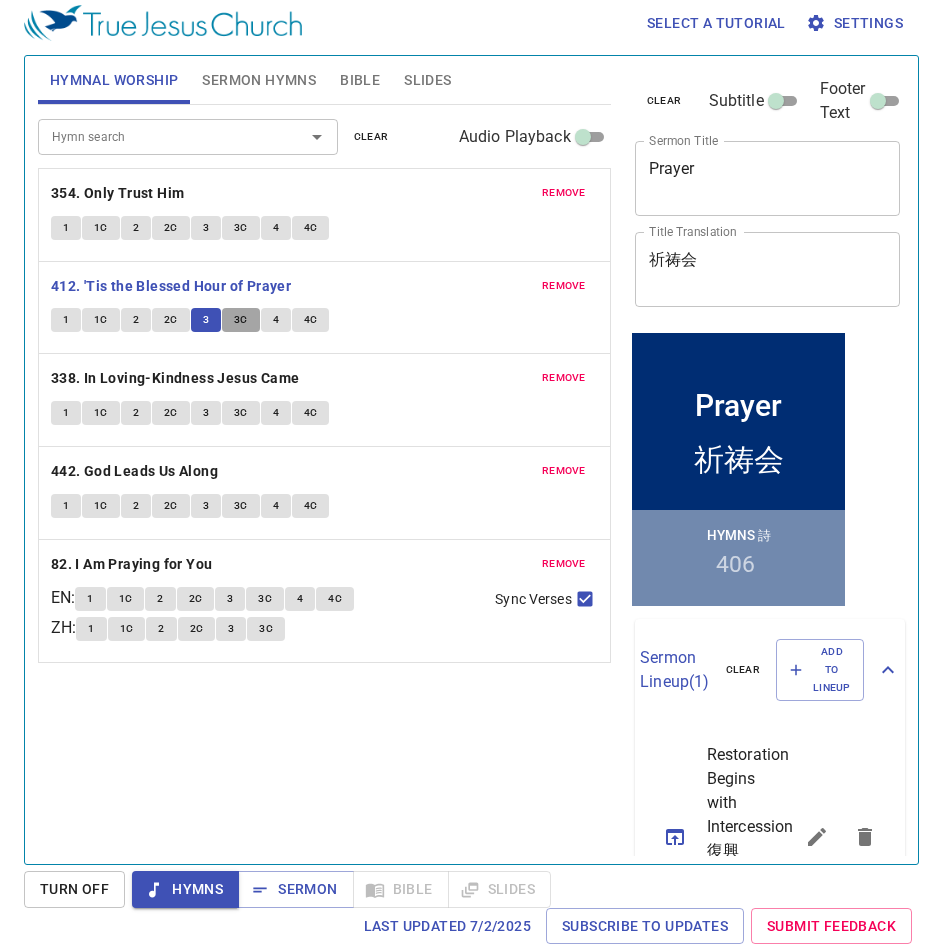 click on "3C" at bounding box center (241, 320) 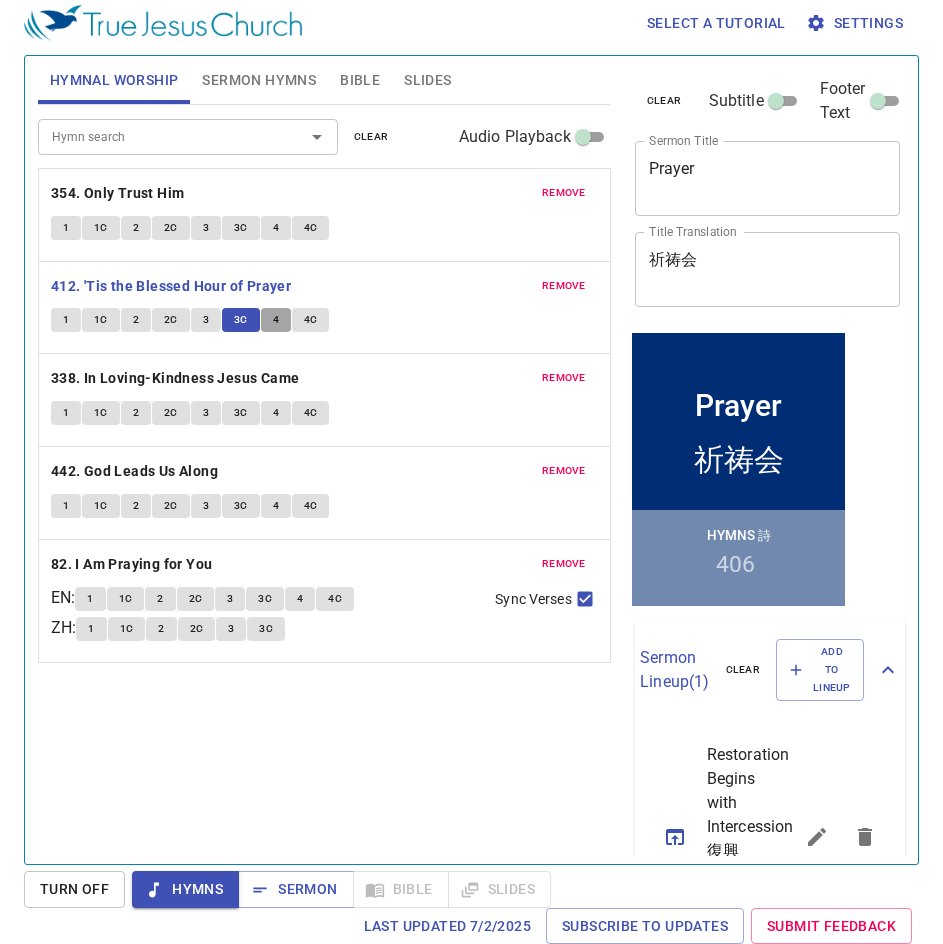 click on "4" at bounding box center [276, 320] 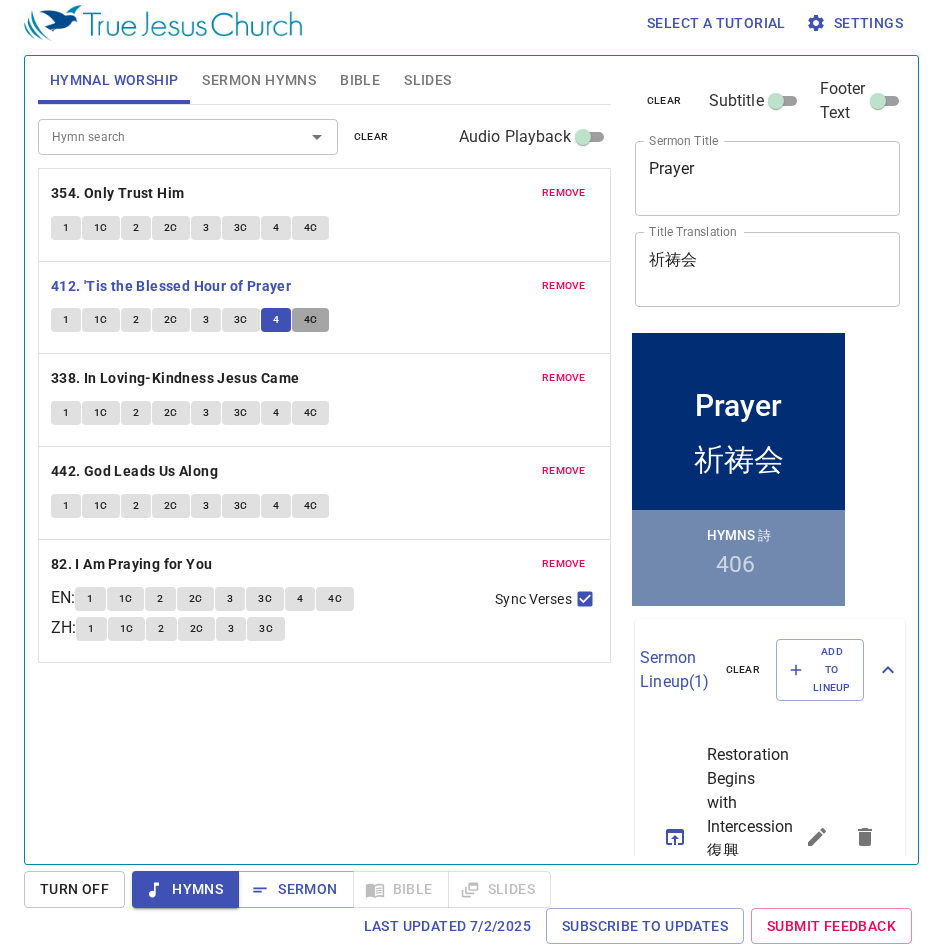 click on "4C" at bounding box center [311, 320] 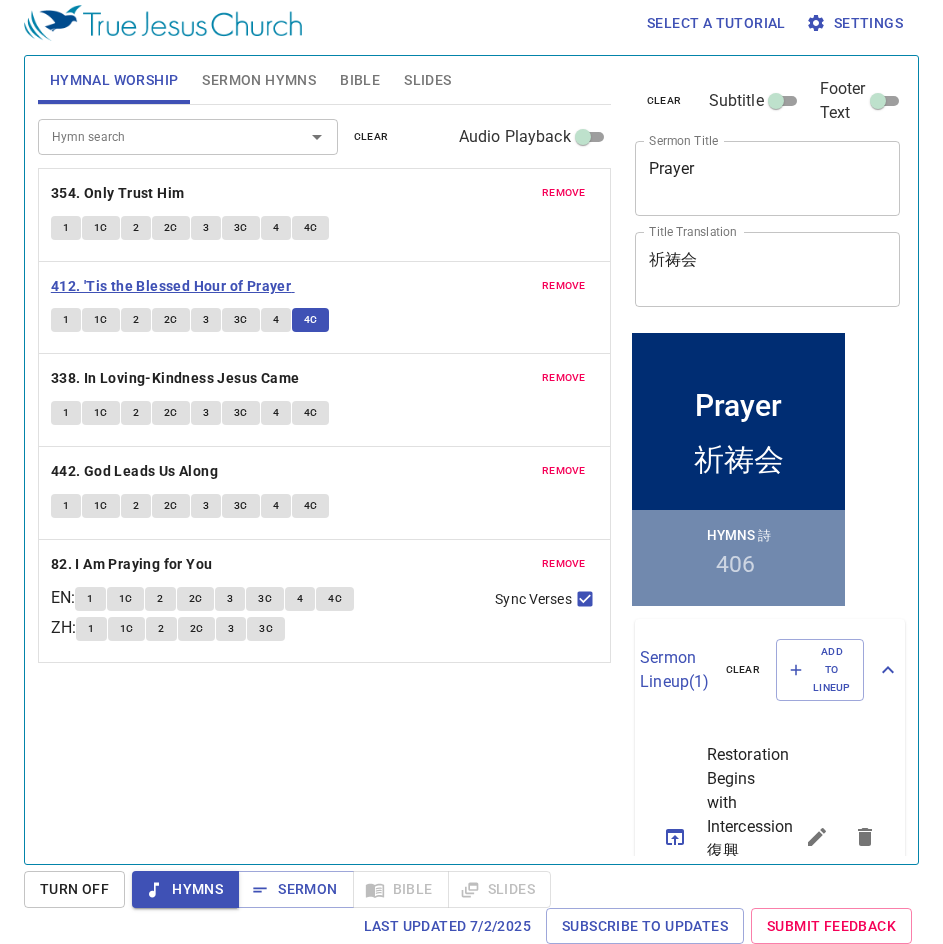 click on "412. 'Tis the Blessed Hour of Prayer" at bounding box center (171, 286) 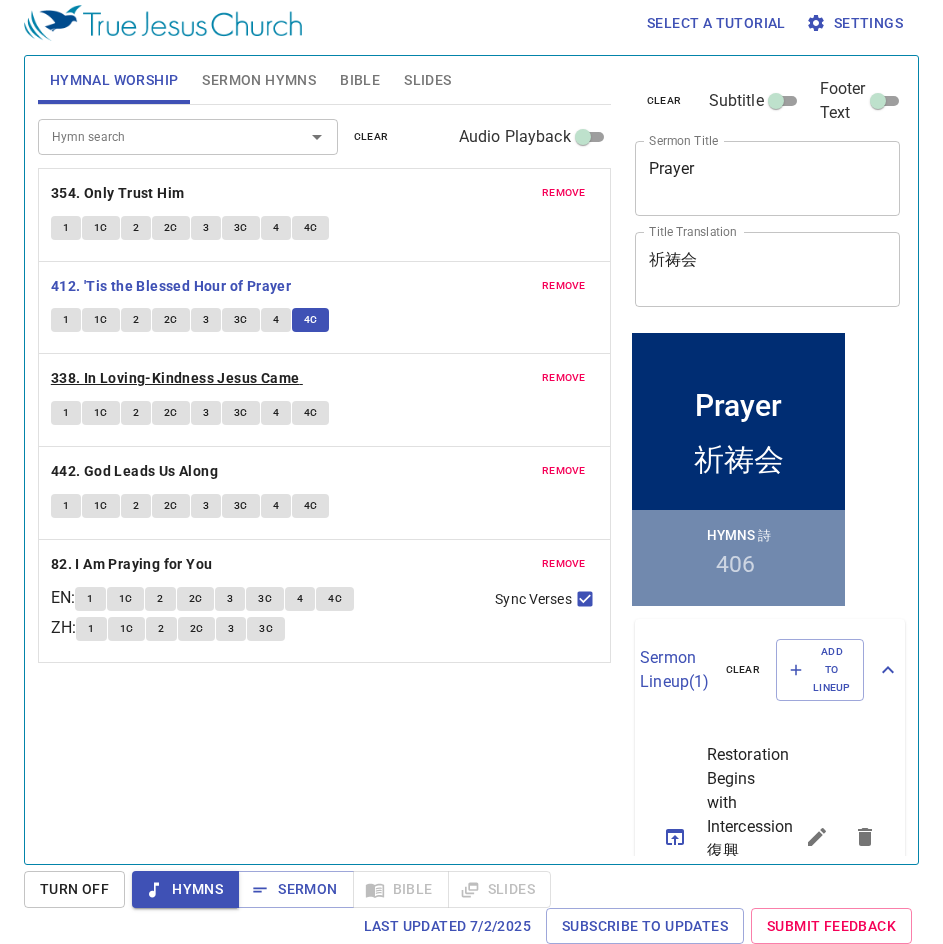 click on "338. In Loving-Kindness Jesus Came" at bounding box center [175, 378] 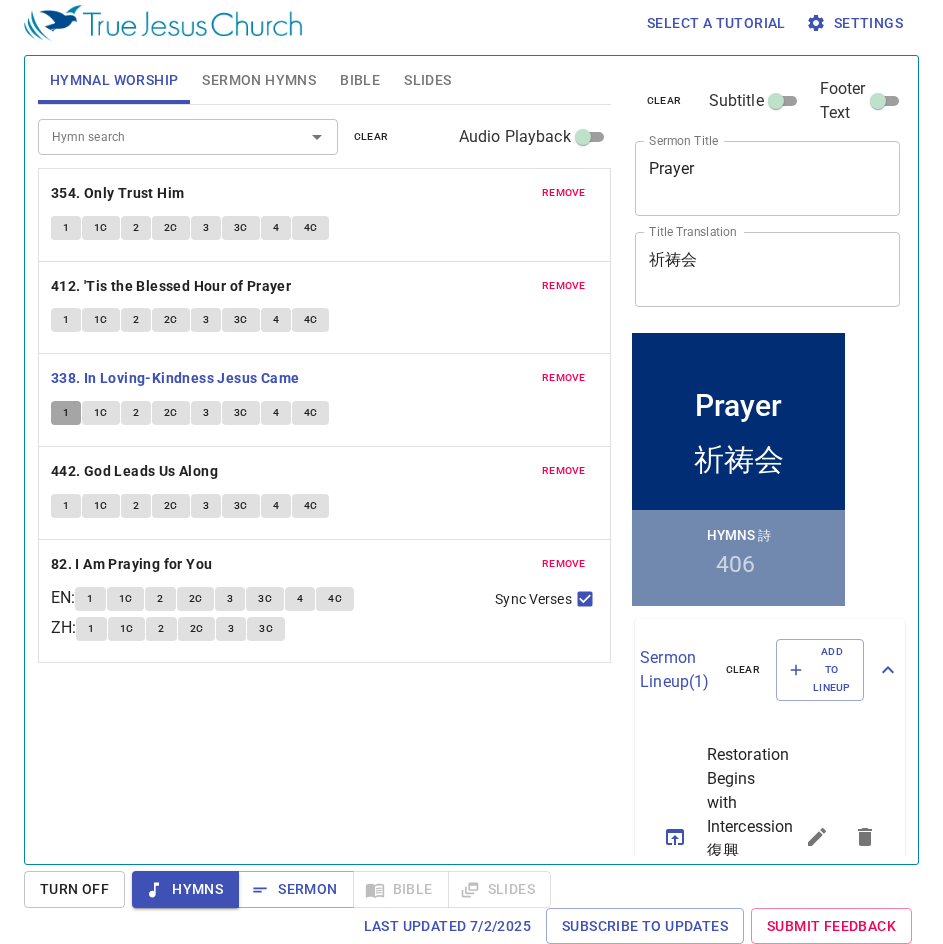 click on "1" at bounding box center [66, 413] 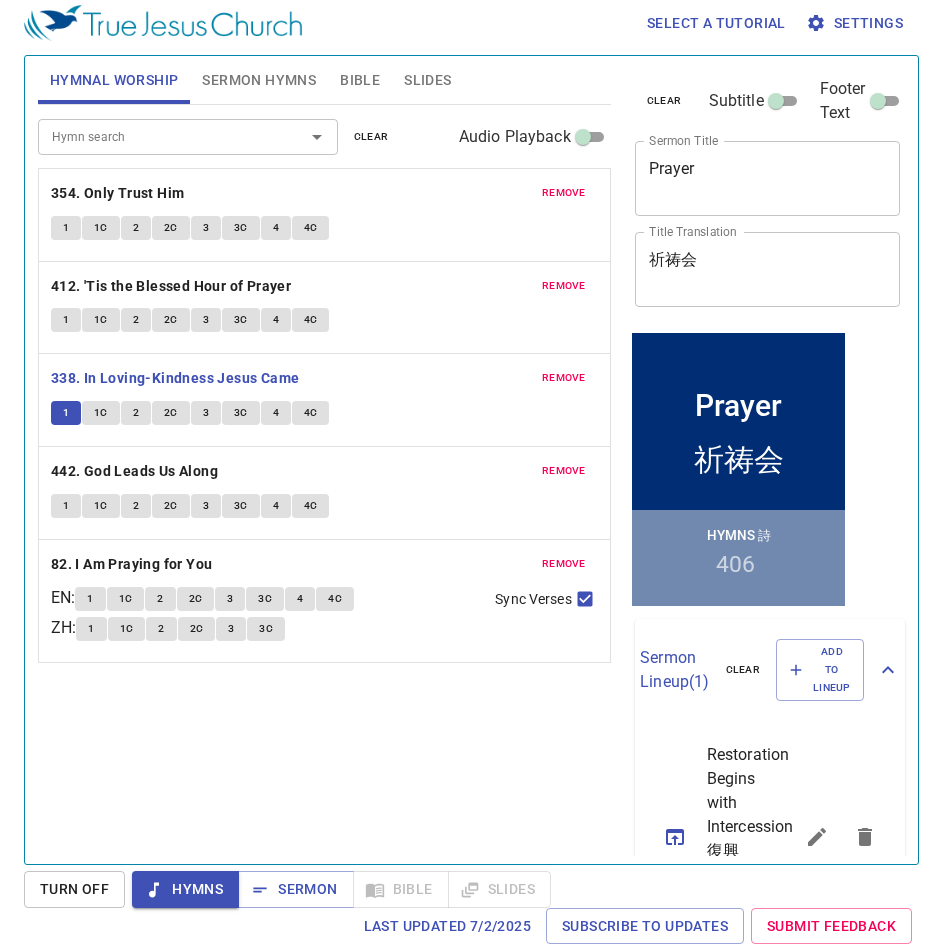 click on "1C" at bounding box center (101, 413) 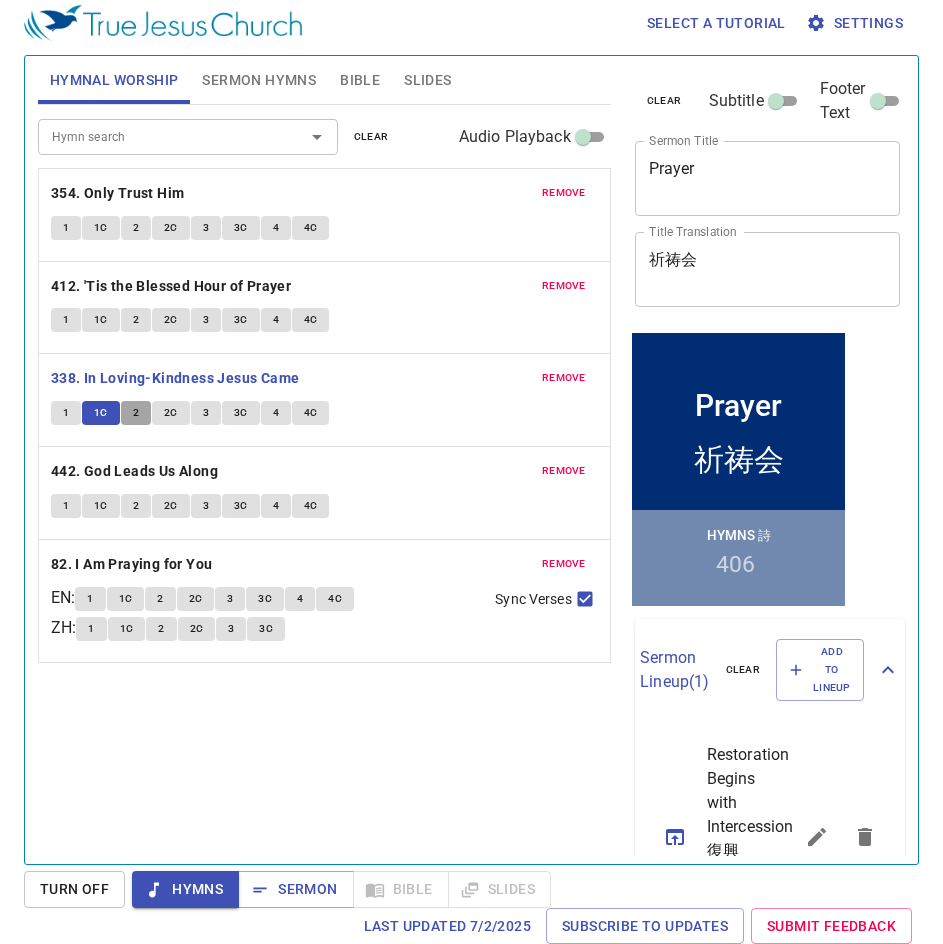 click on "2" at bounding box center [136, 413] 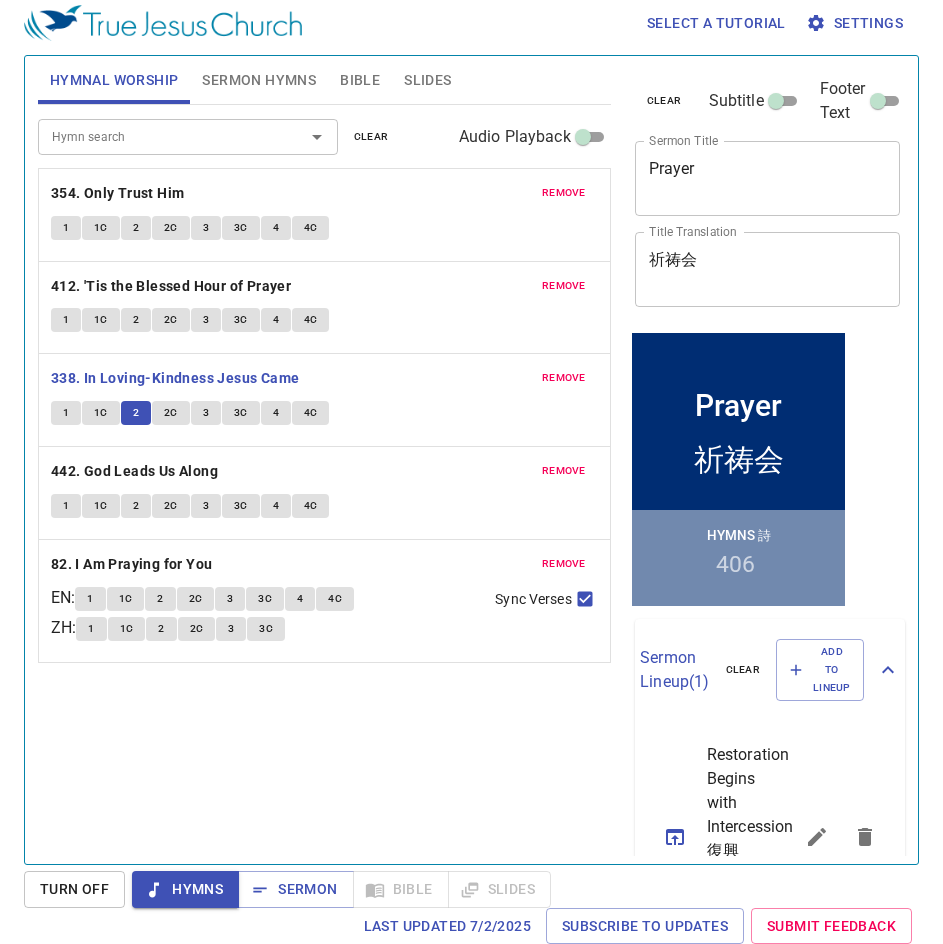 click on "2C" at bounding box center (171, 413) 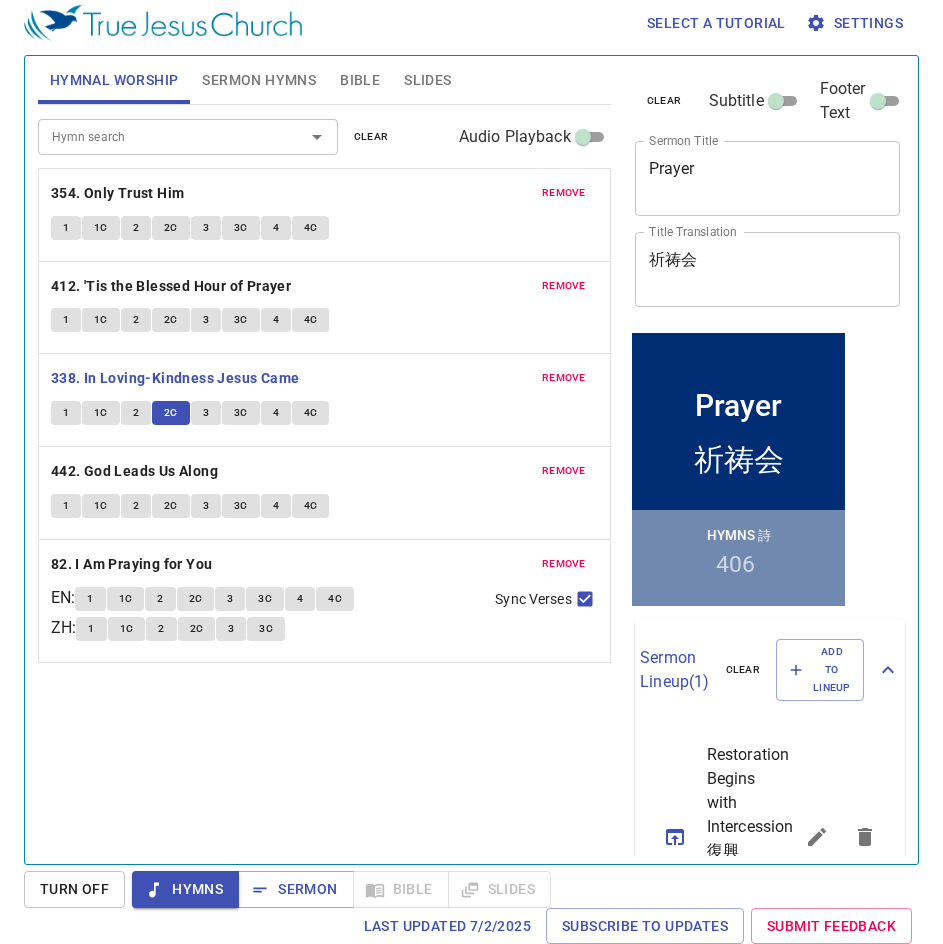 click on "1 1C 2 2C 3 3C 4 4C" 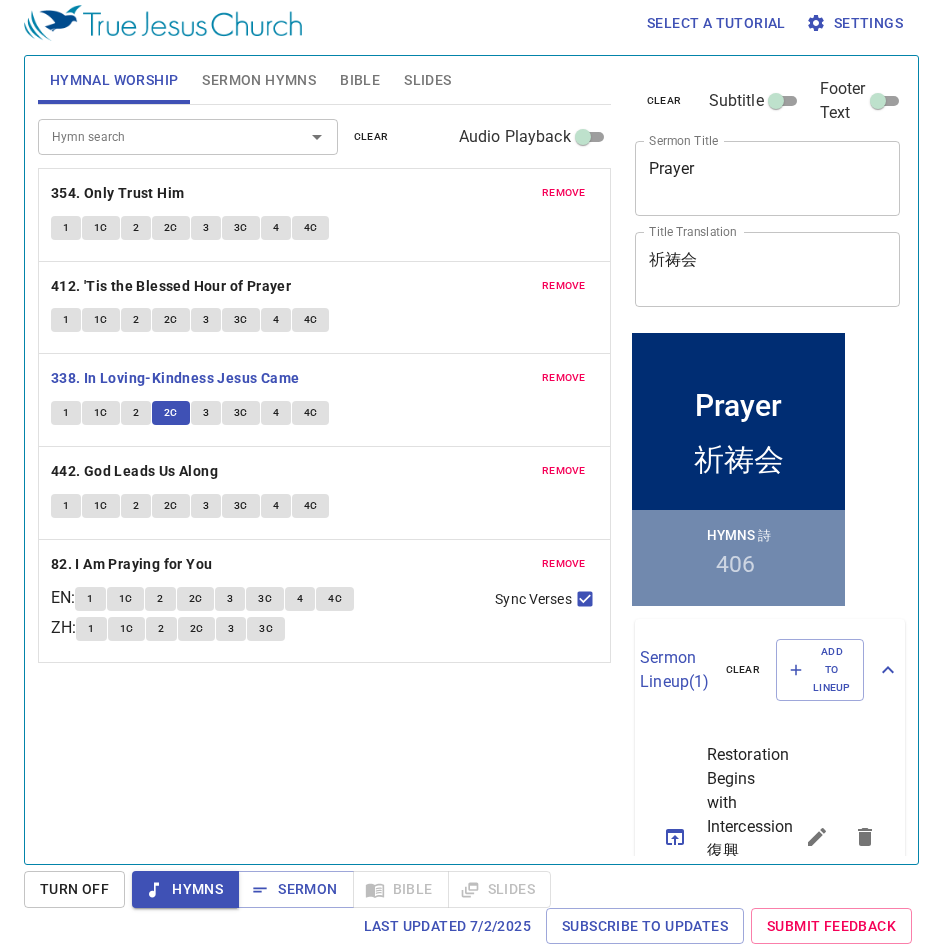 click on "3" at bounding box center (206, 413) 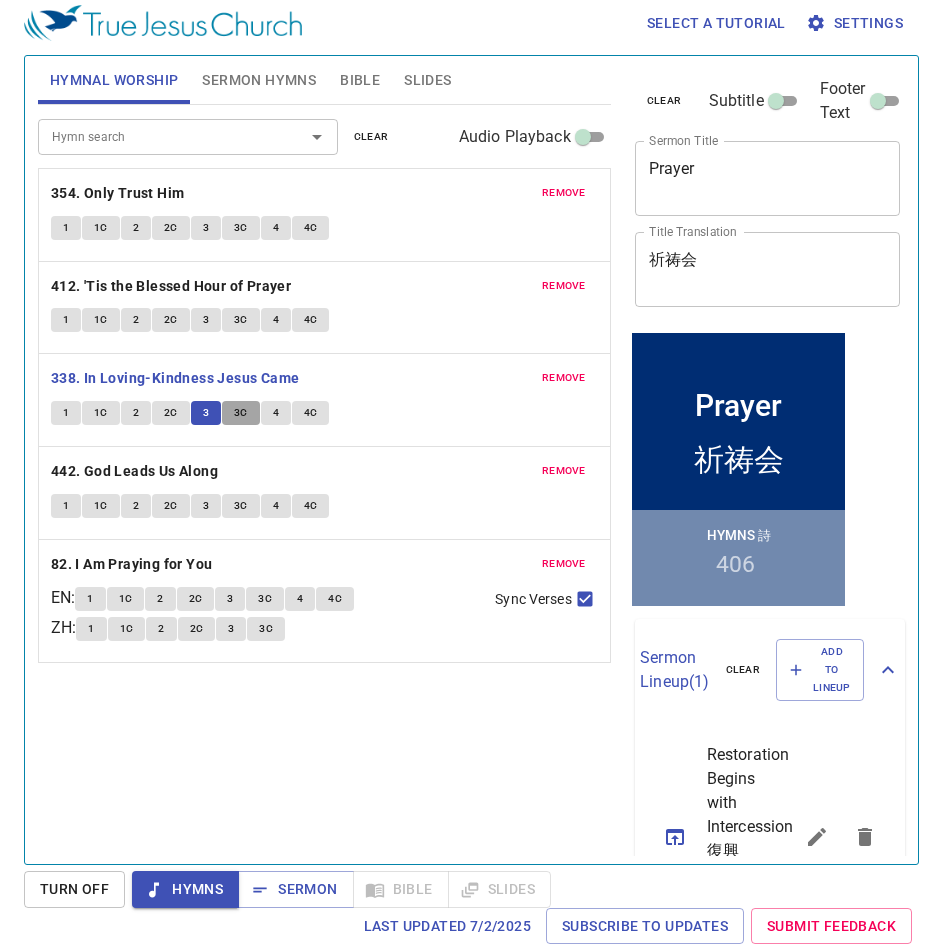 click on "3C" at bounding box center (241, 413) 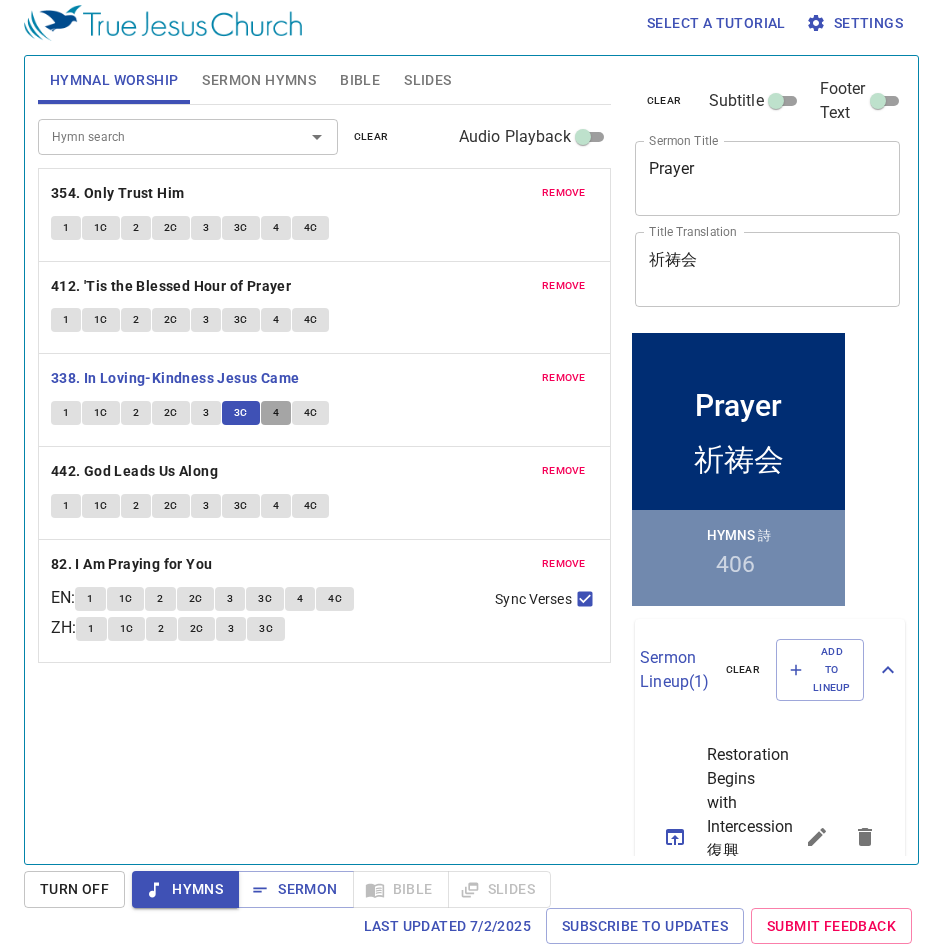 click on "4" at bounding box center (276, 413) 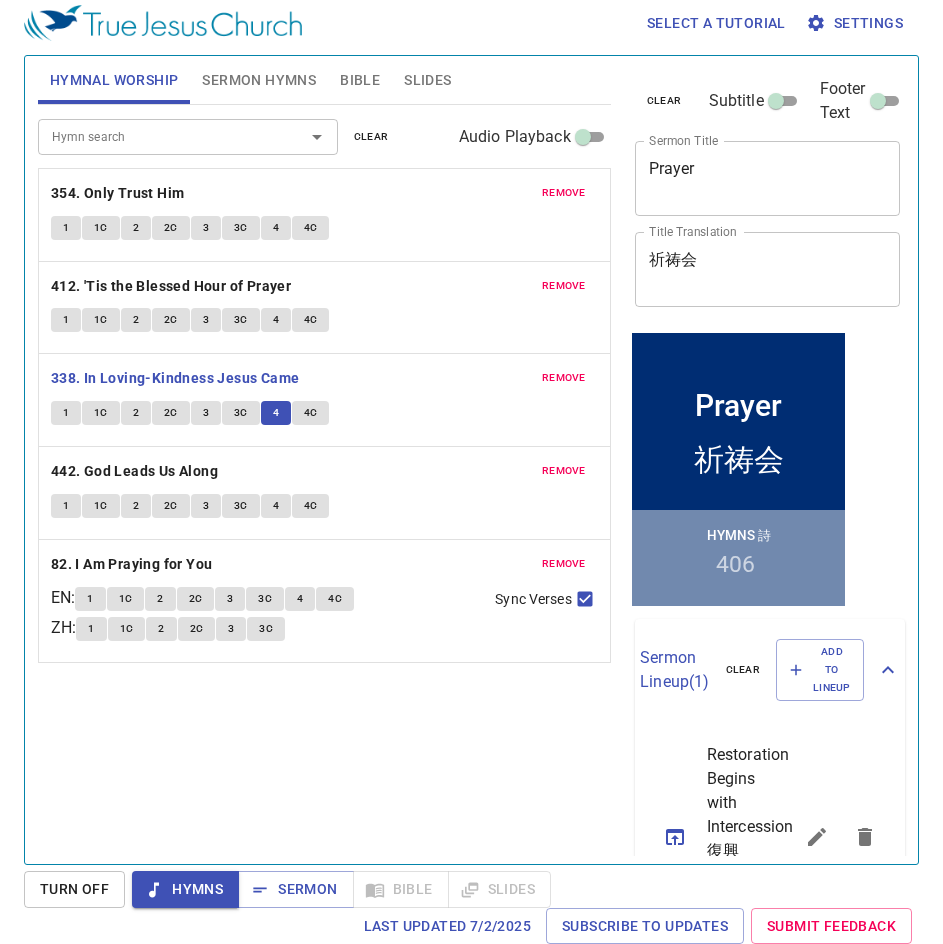 click on "4C" at bounding box center [311, 413] 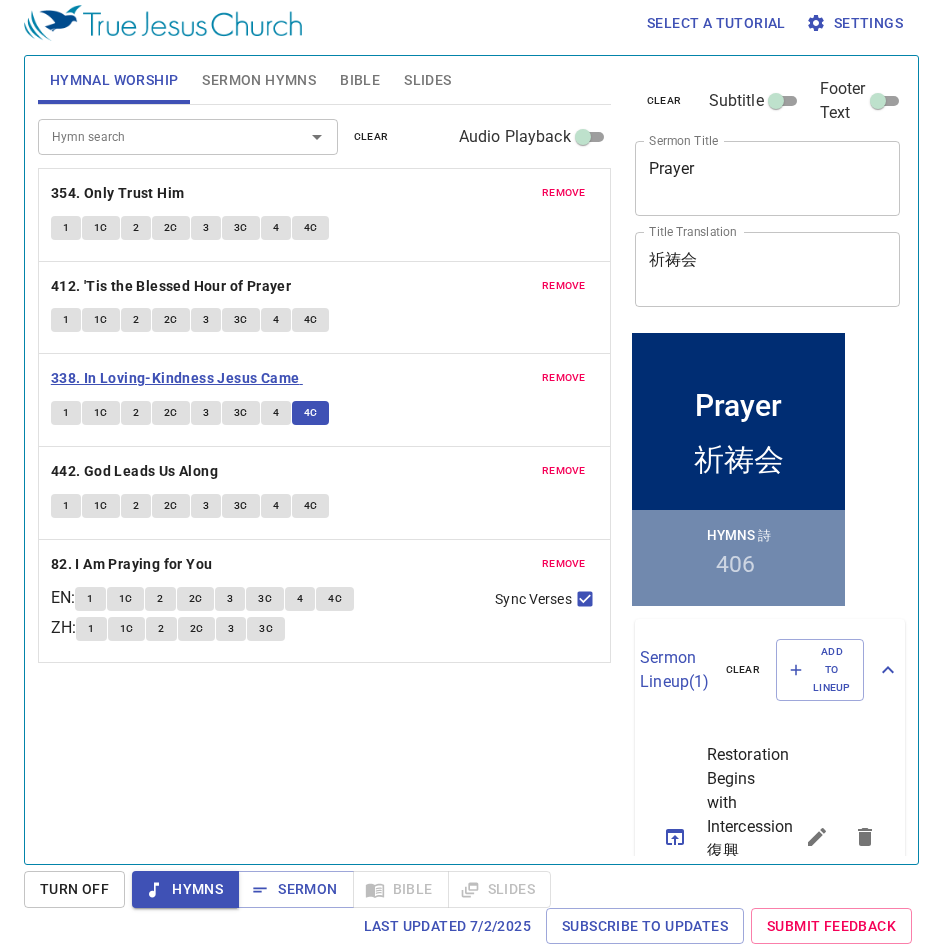 click on "338. In Loving-Kindness Jesus Came" at bounding box center [175, 378] 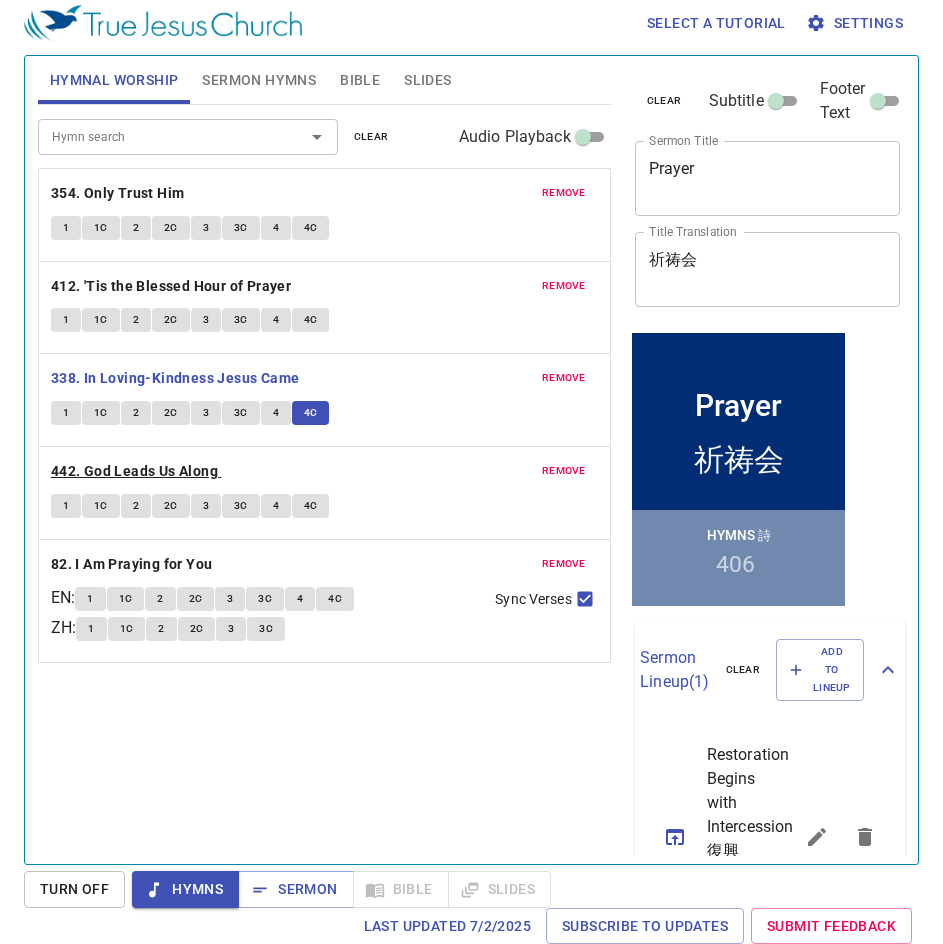 click on "442. God Leads Us Along" at bounding box center [134, 471] 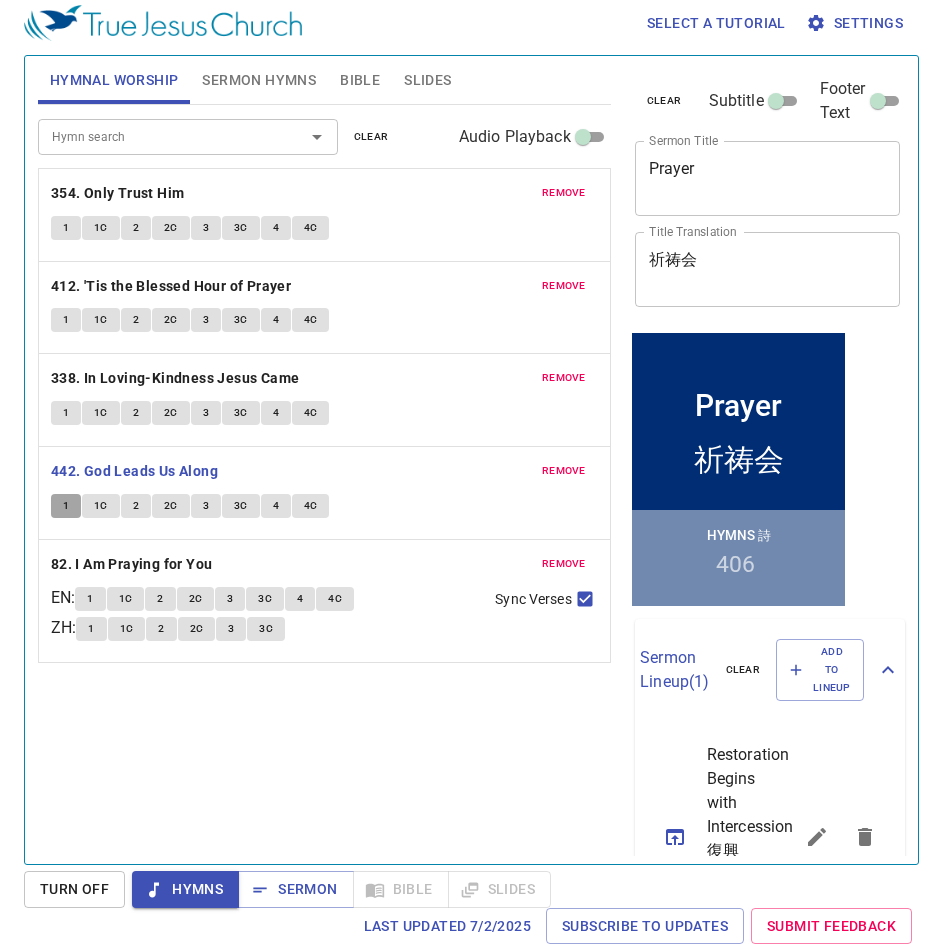 click on "1" at bounding box center (66, 506) 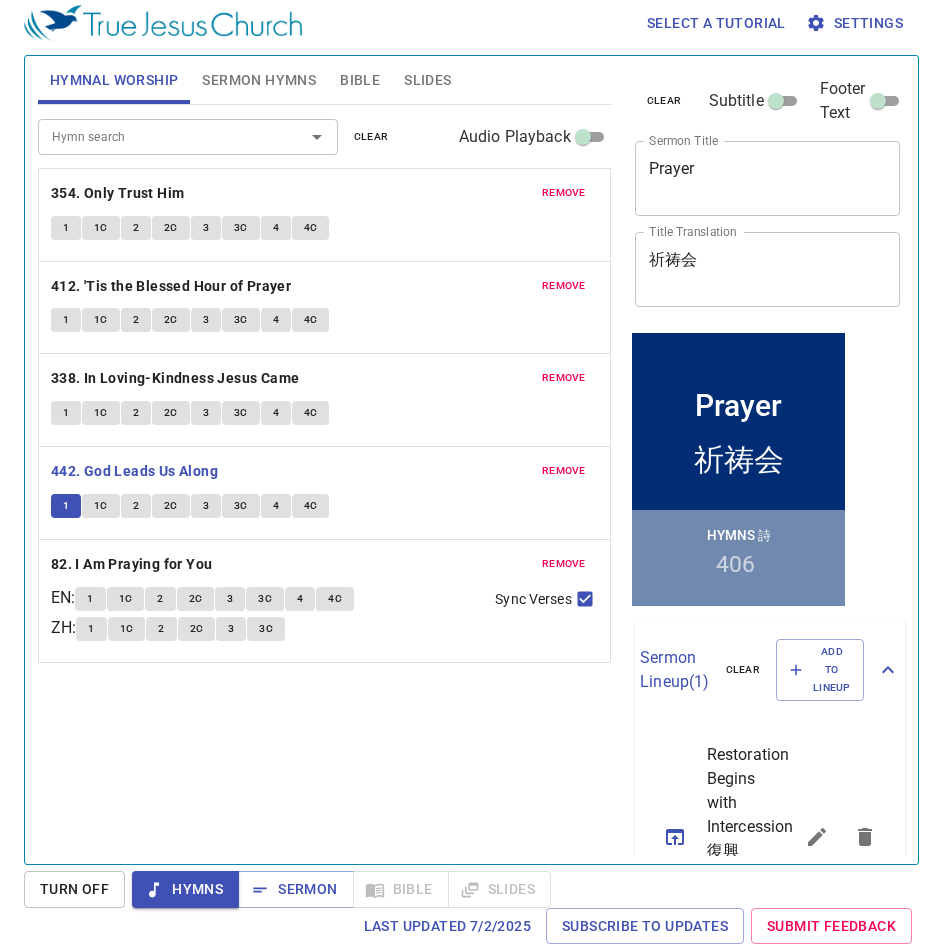 click on "1C" at bounding box center [101, 506] 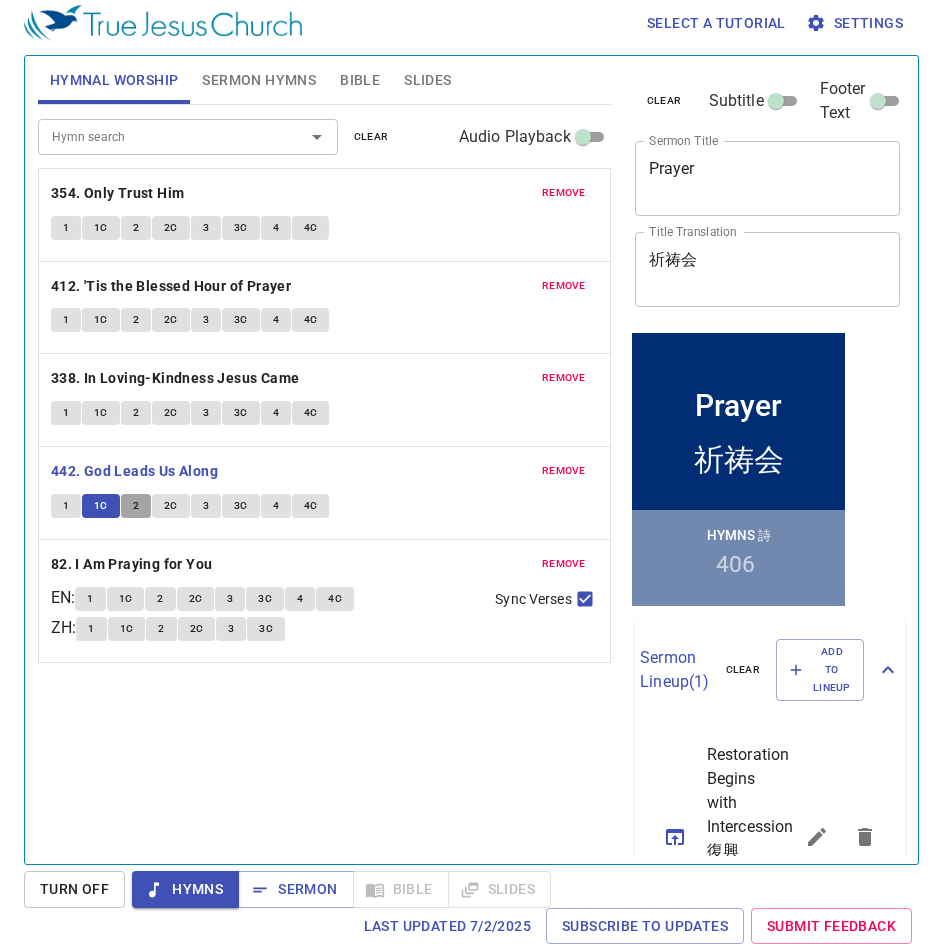 click on "2" at bounding box center (136, 506) 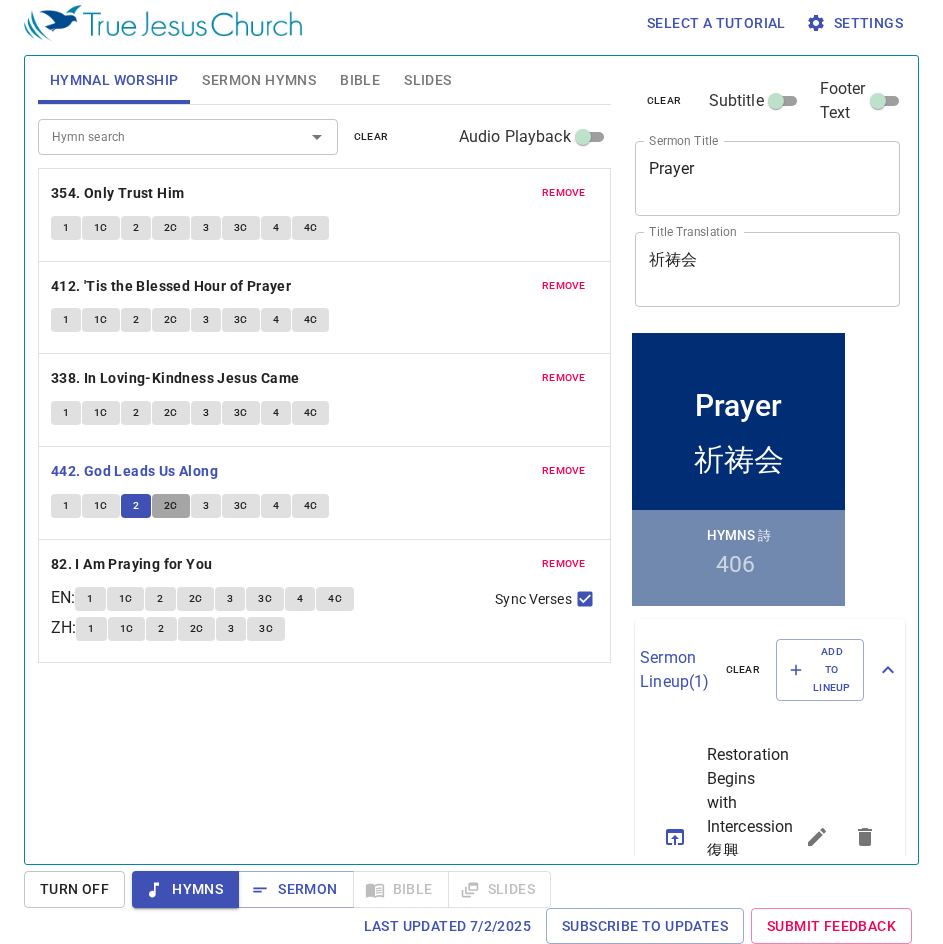 click on "2C" at bounding box center (171, 506) 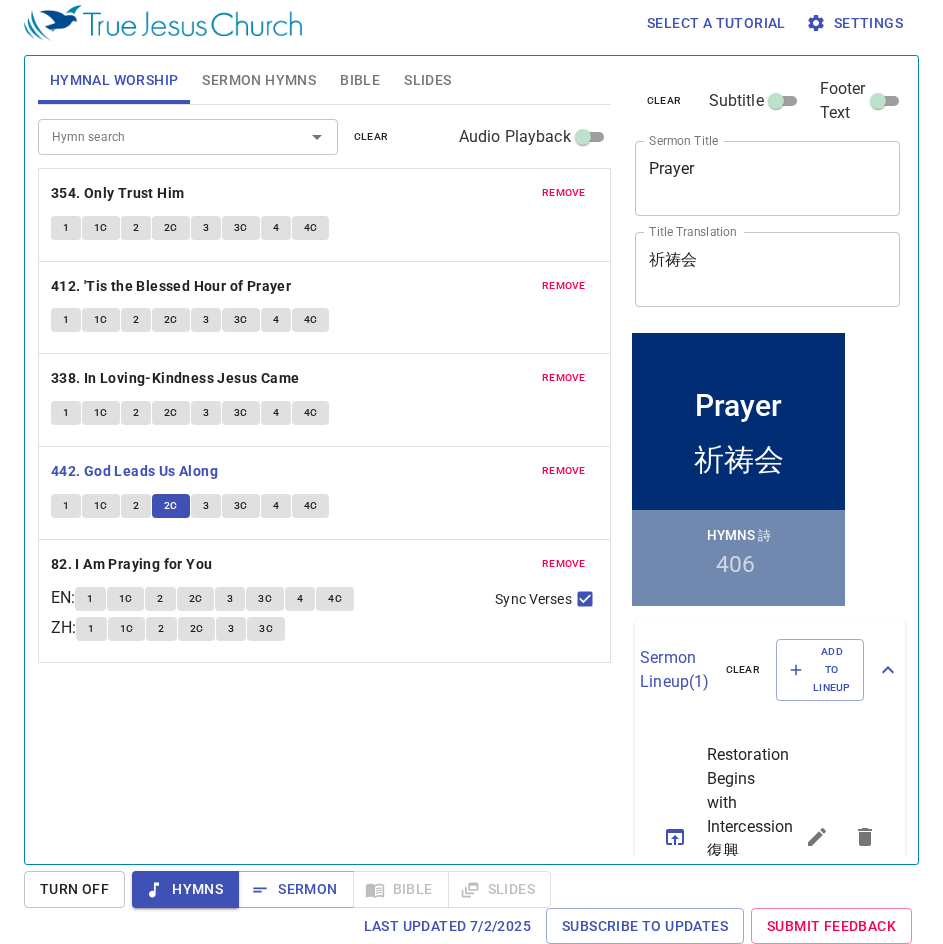 click on "3" at bounding box center (206, 506) 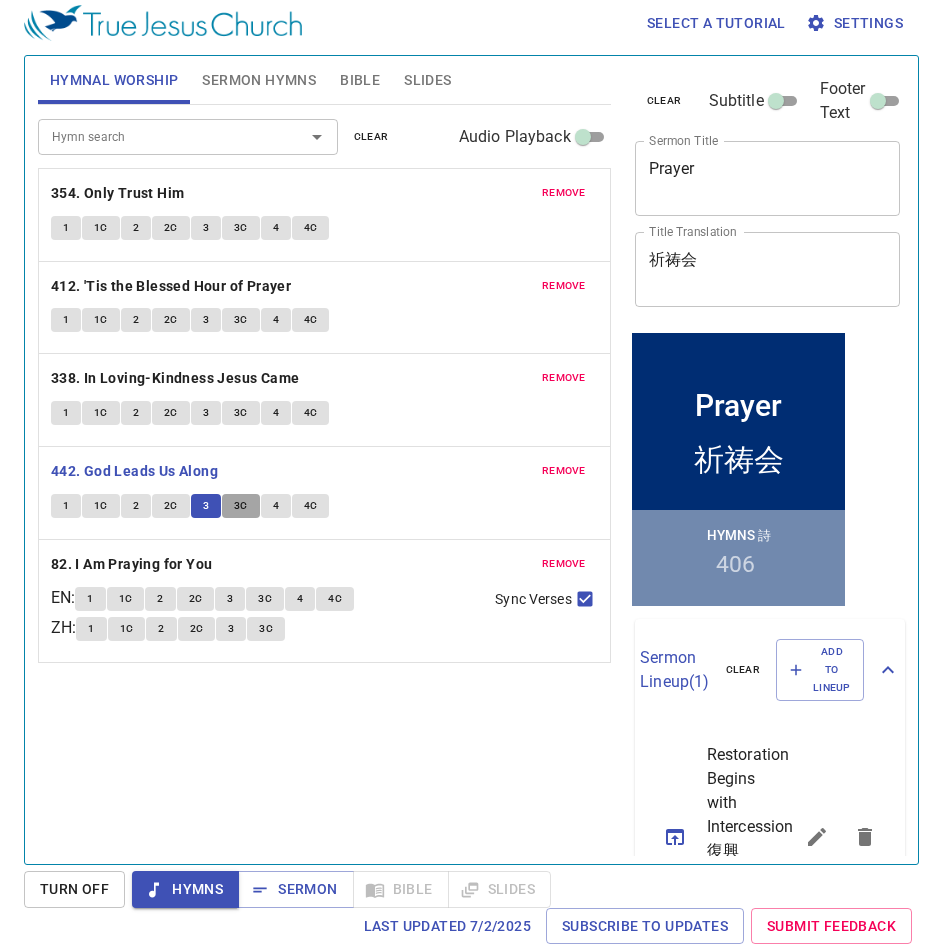 click on "3C" at bounding box center (241, 506) 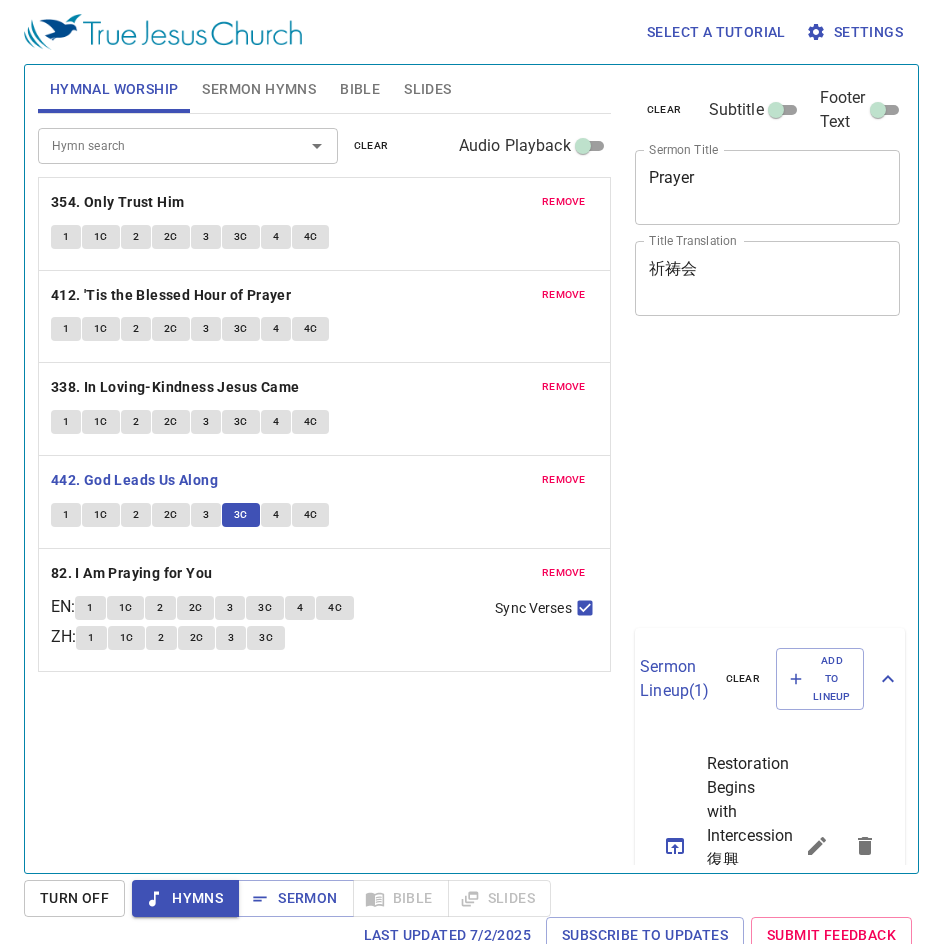 scroll, scrollTop: 9, scrollLeft: 0, axis: vertical 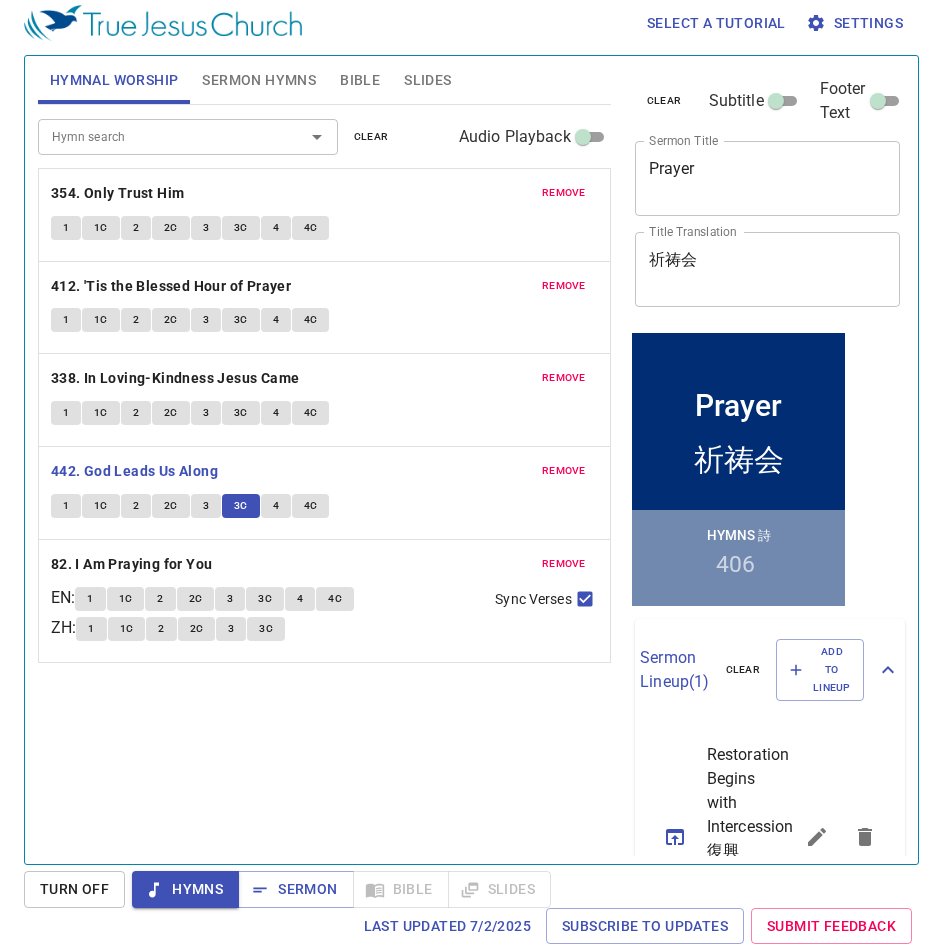 click on "4" at bounding box center [276, 506] 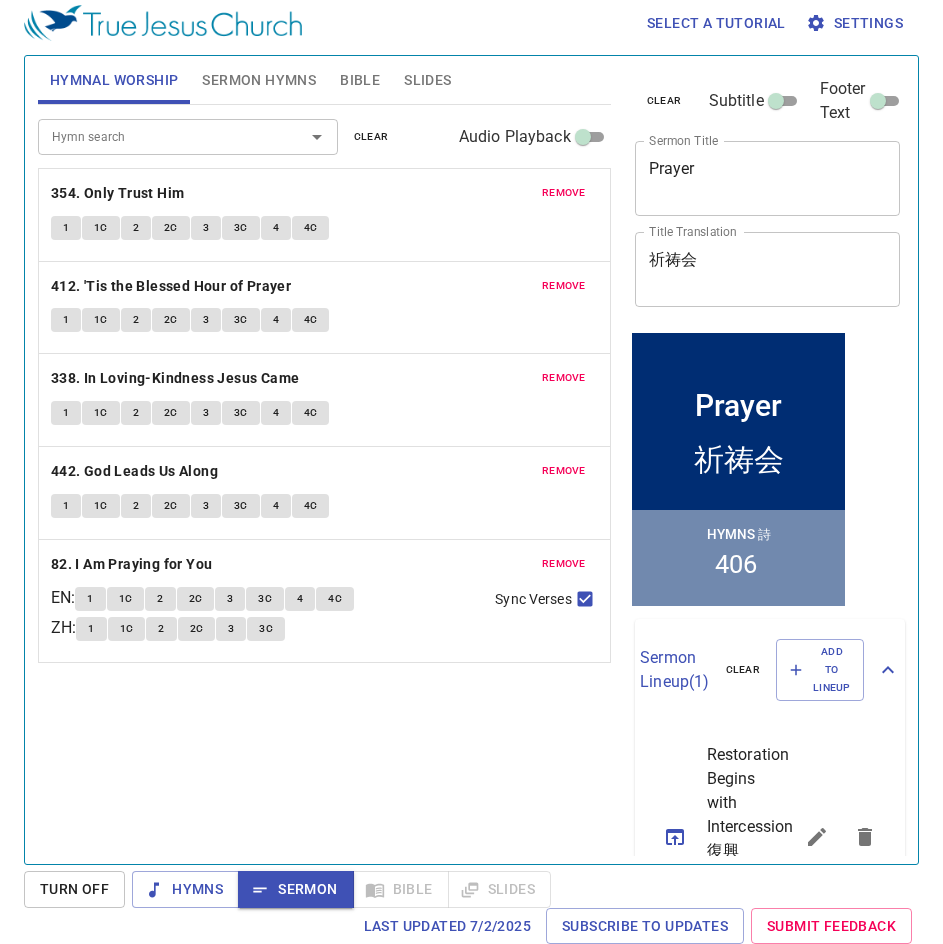 scroll, scrollTop: 9, scrollLeft: 0, axis: vertical 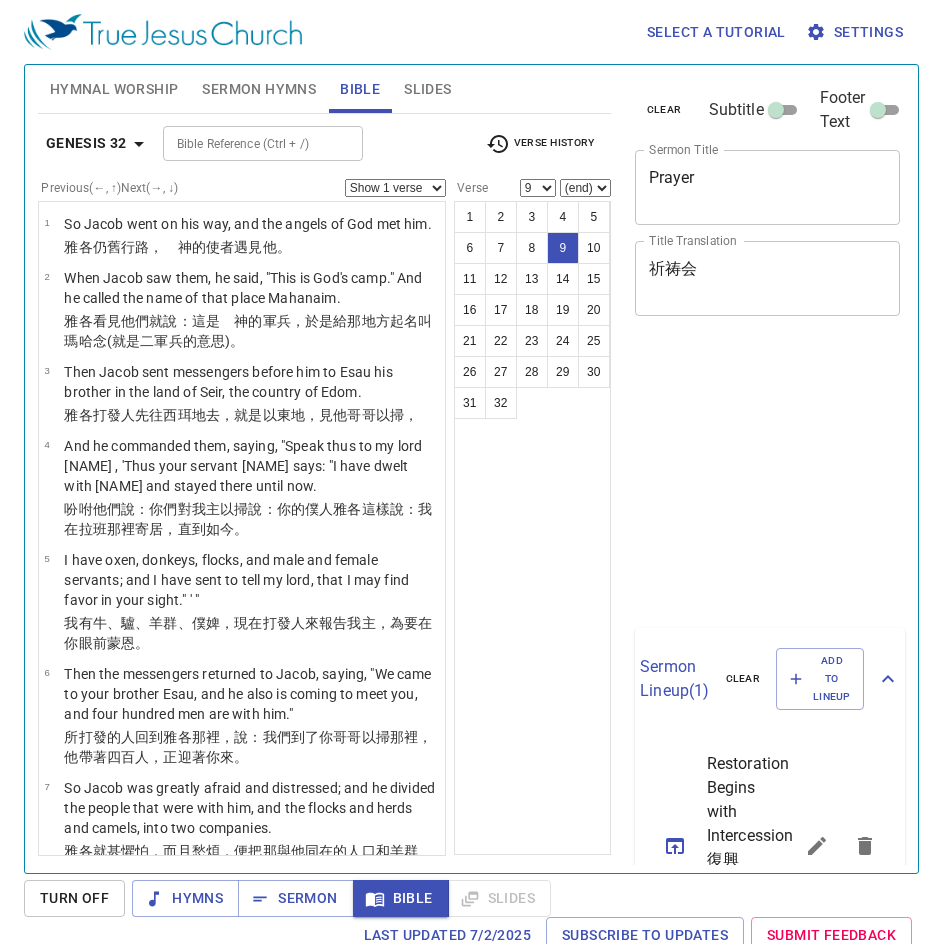 select on "9" 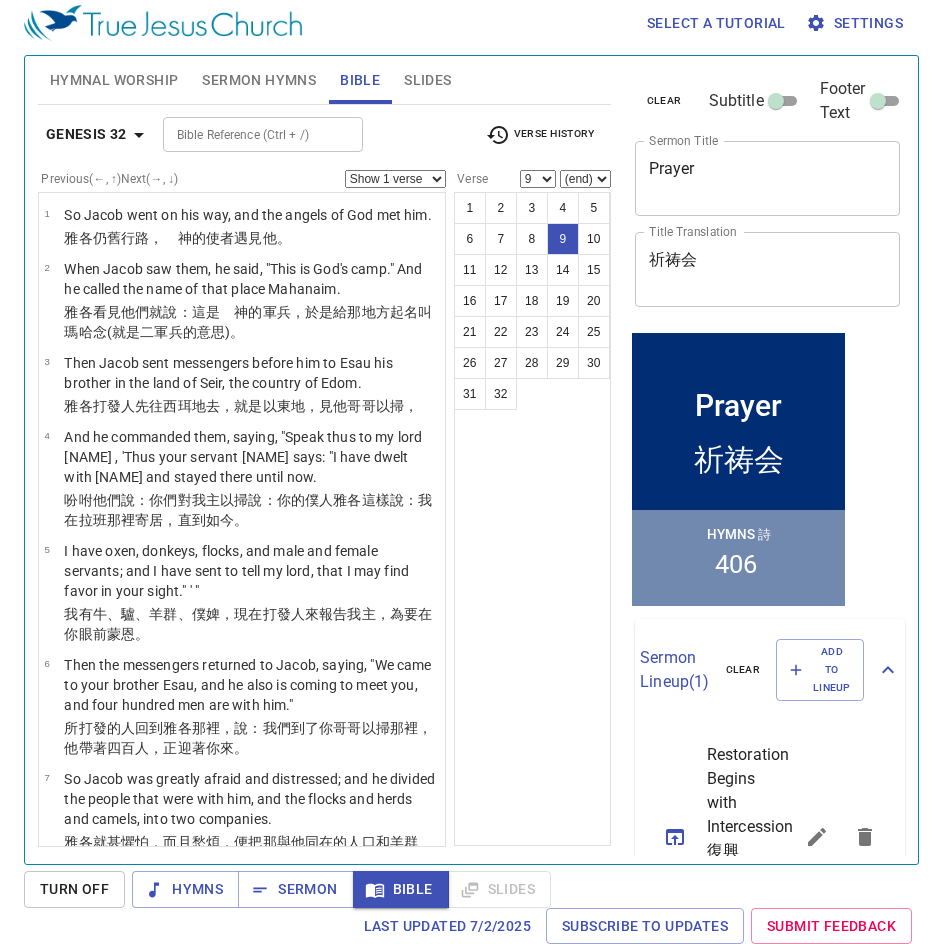 scroll, scrollTop: 9, scrollLeft: 0, axis: vertical 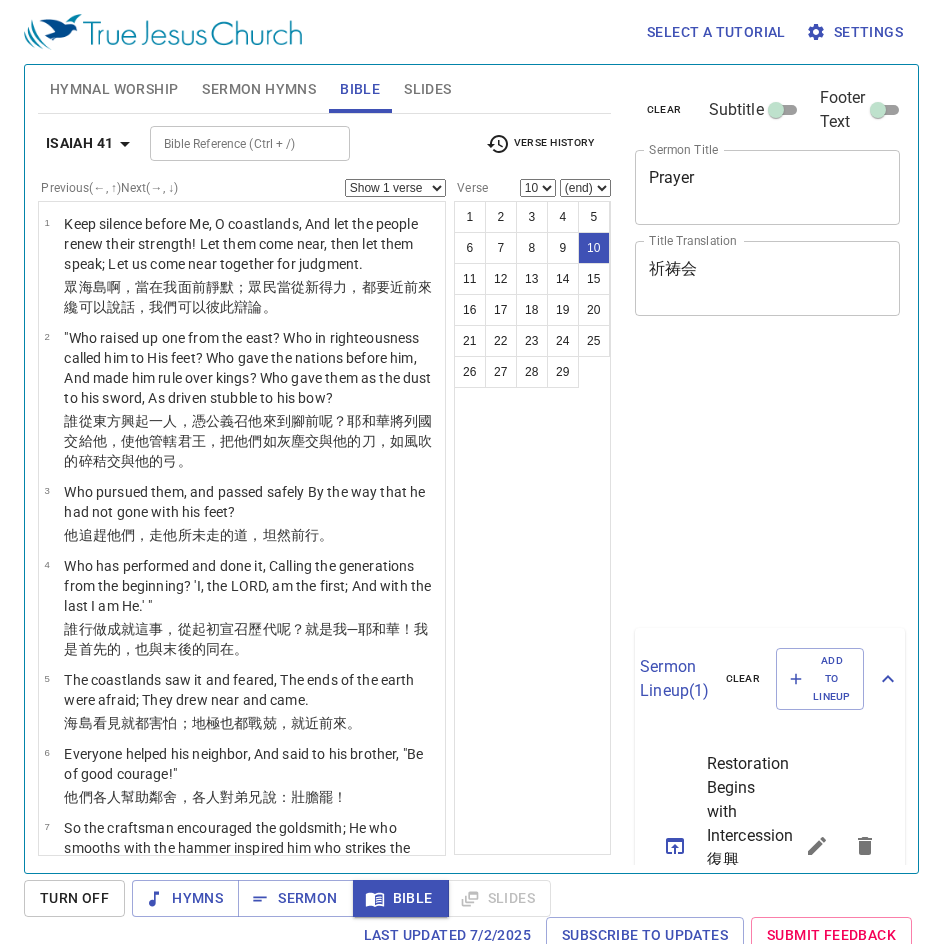 select on "10" 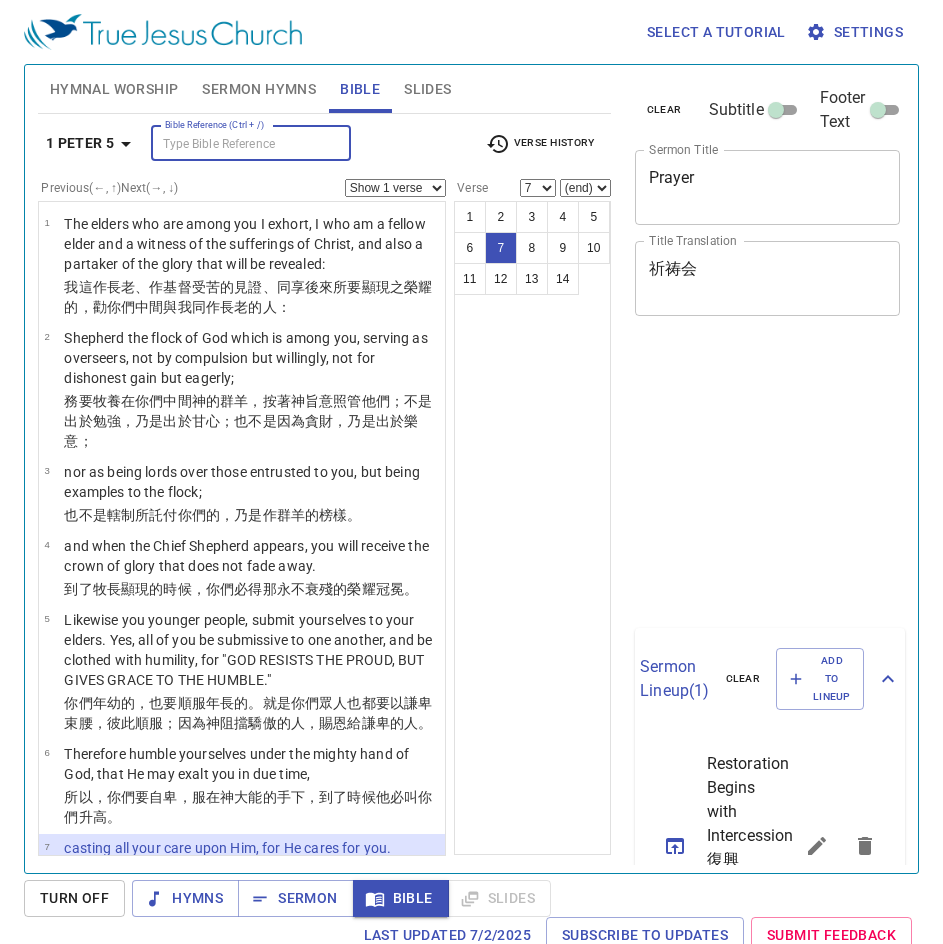 select on "7" 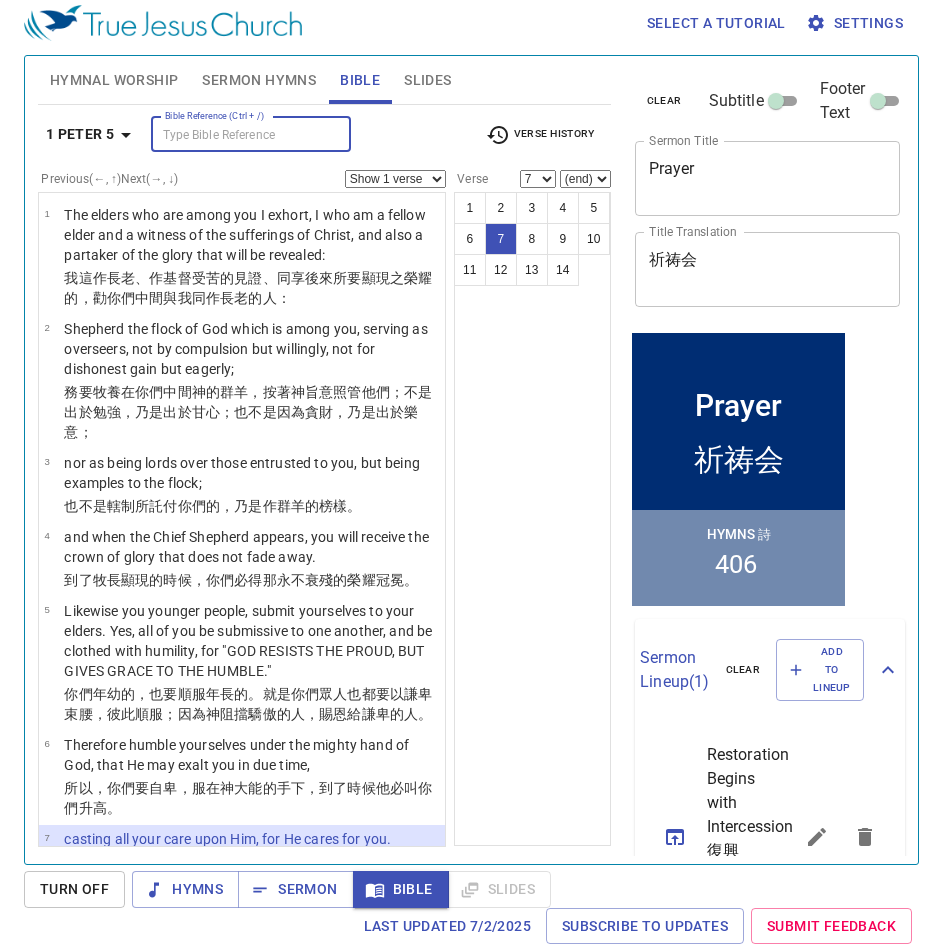 scroll, scrollTop: 0, scrollLeft: 0, axis: both 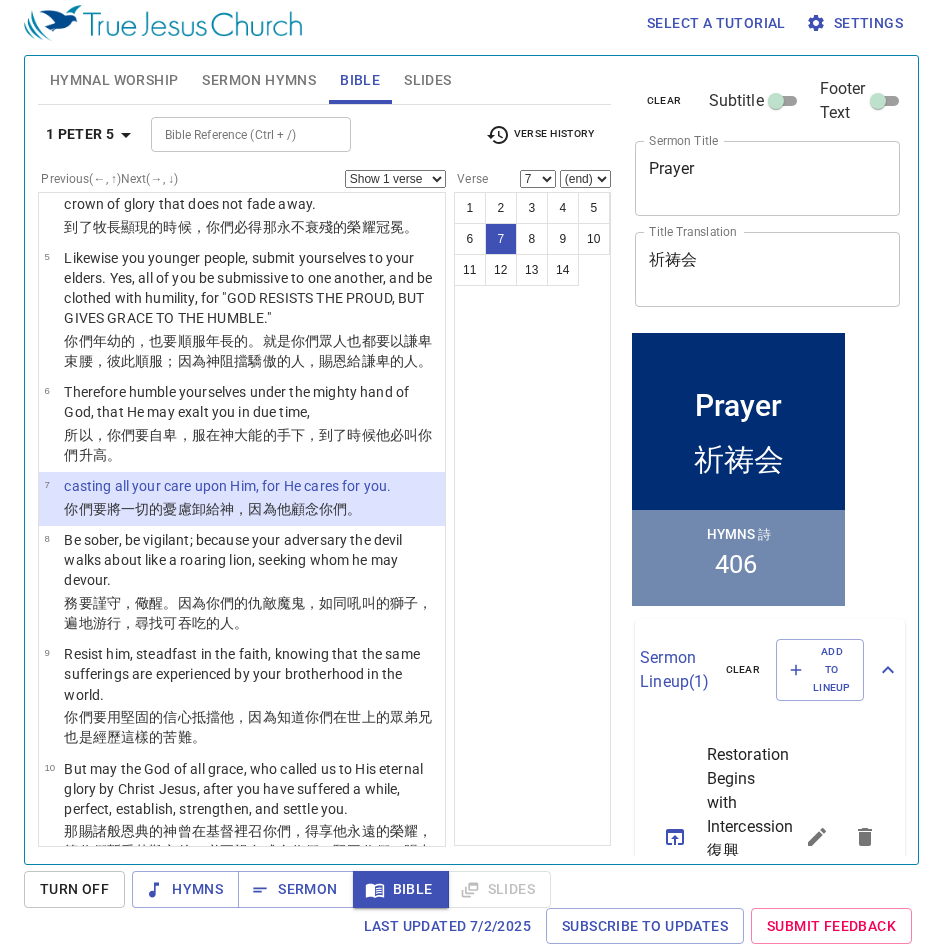 click on "1 2 3 4 5 6 7 8 9 10 11 12 13 14" at bounding box center [532, 519] 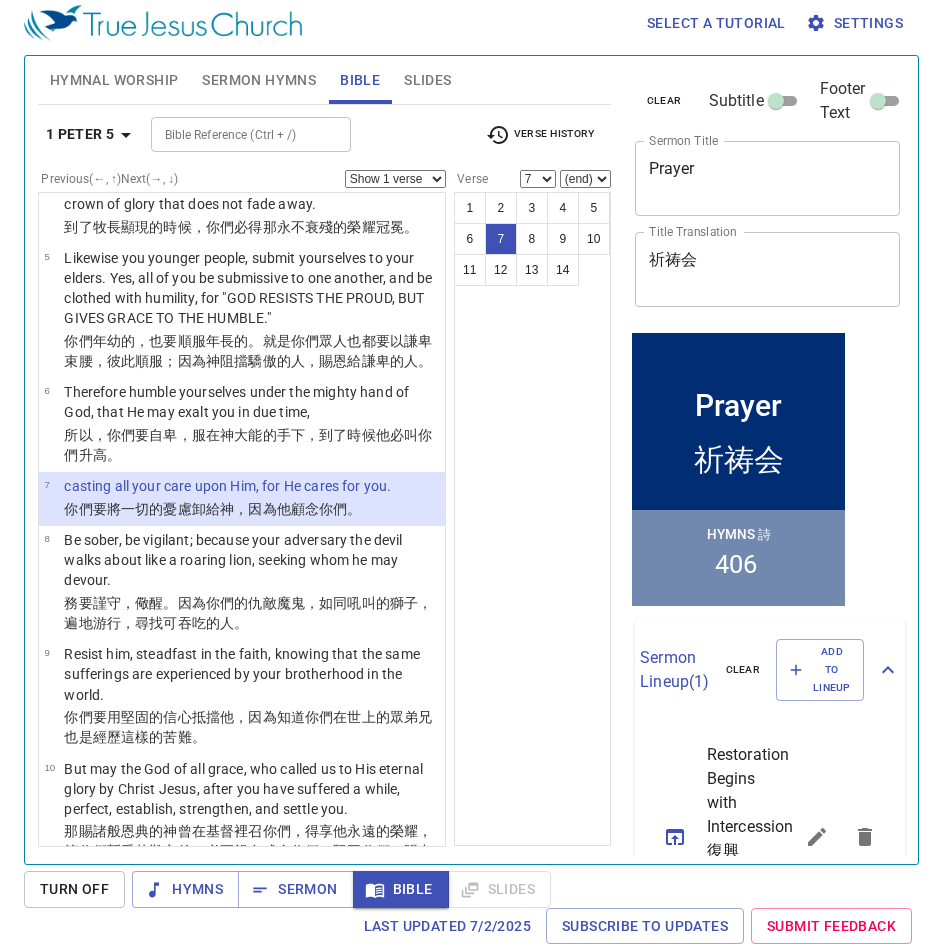 click on "1 2 3 4 5 6 7 8 9 10 11 12 13 14" at bounding box center [532, 519] 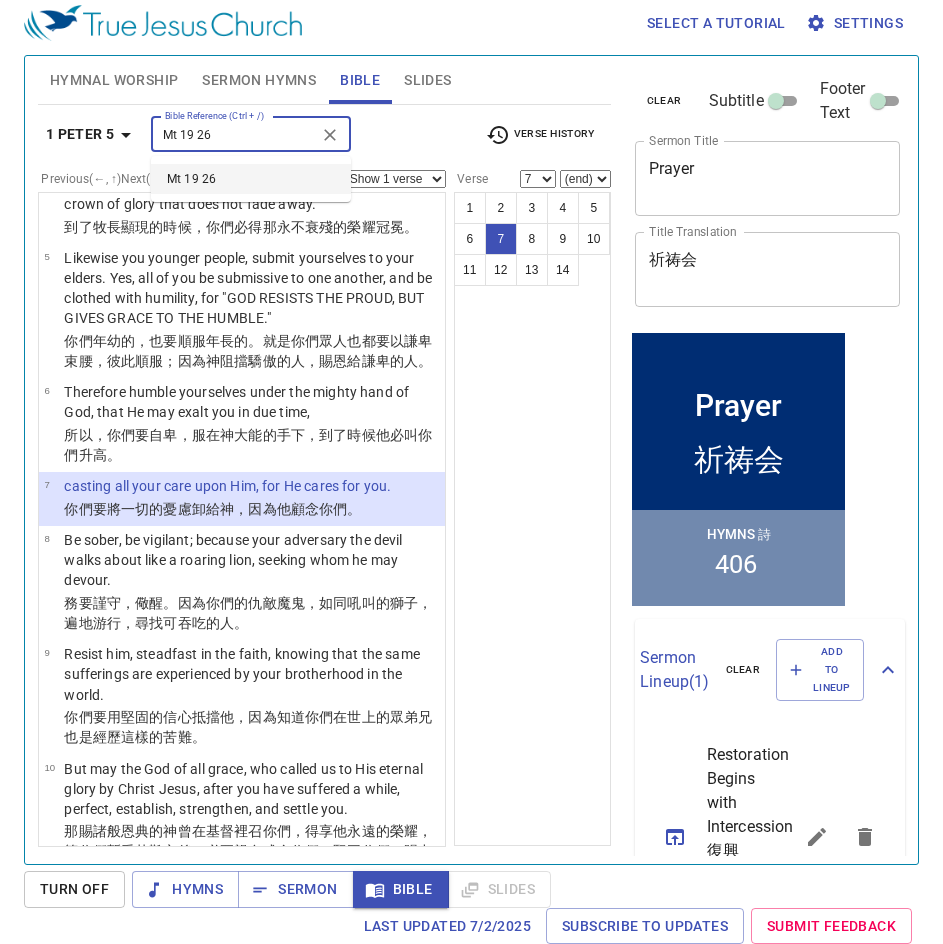 type on "Mt 19 26" 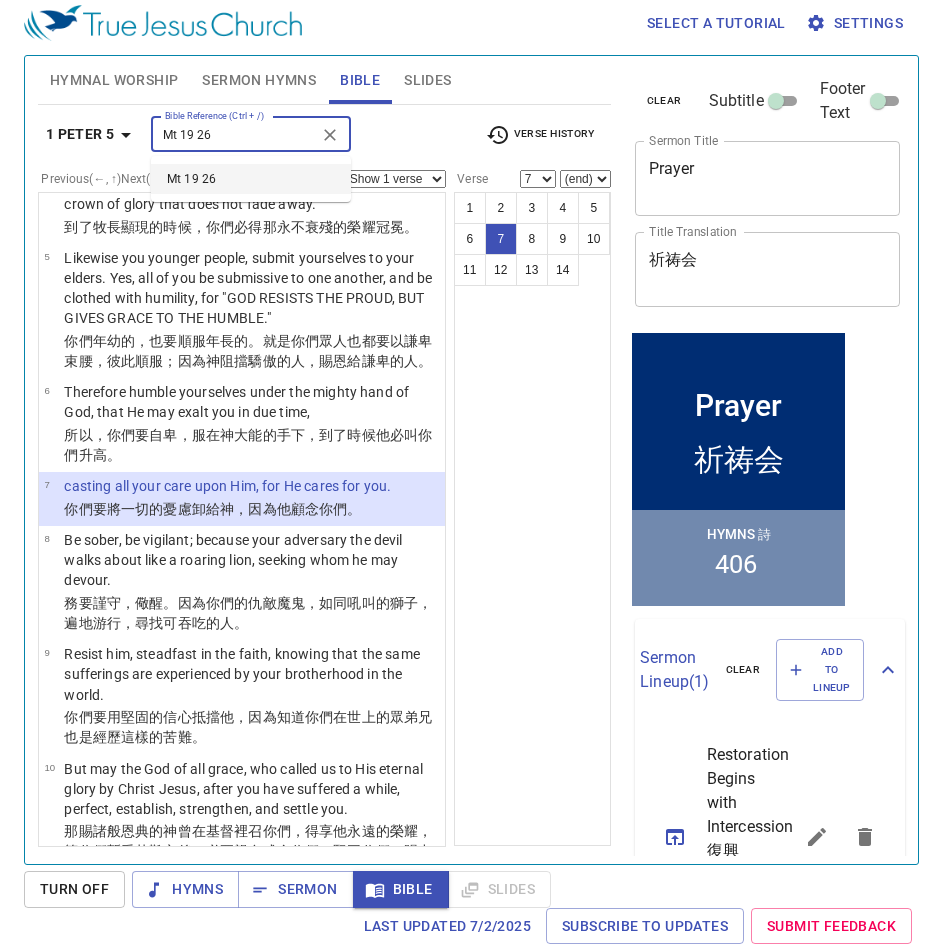 type 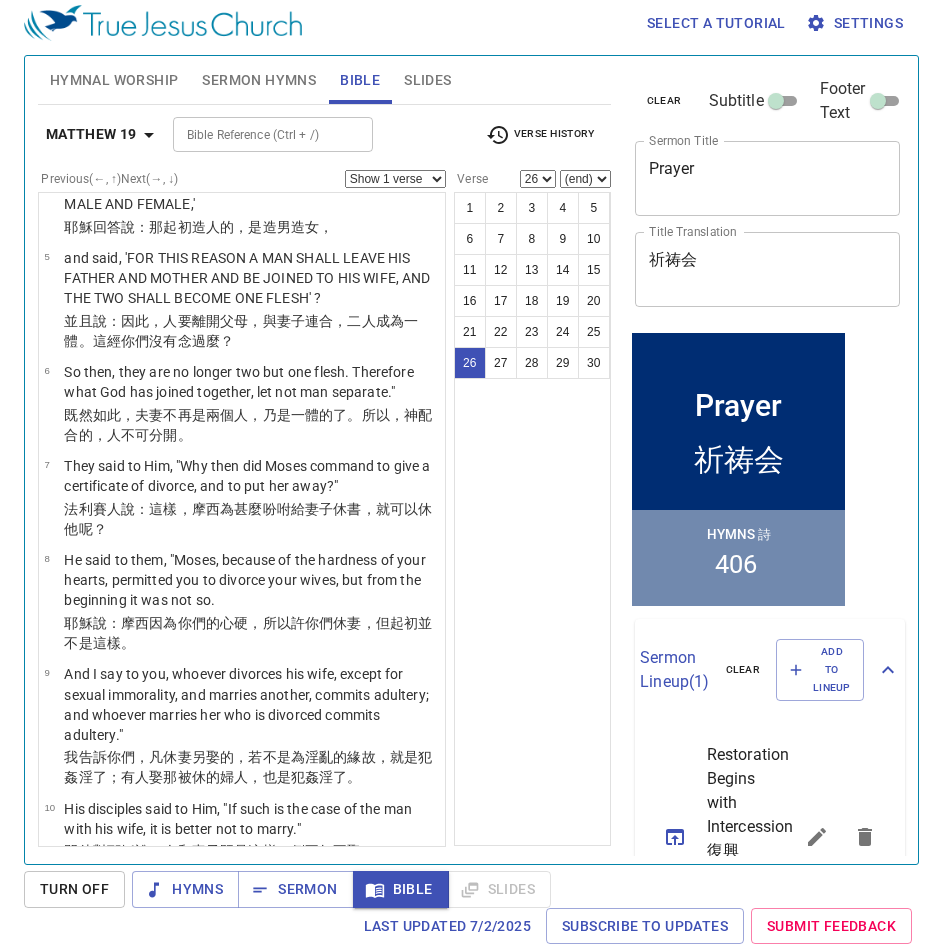 scroll, scrollTop: 2269, scrollLeft: 0, axis: vertical 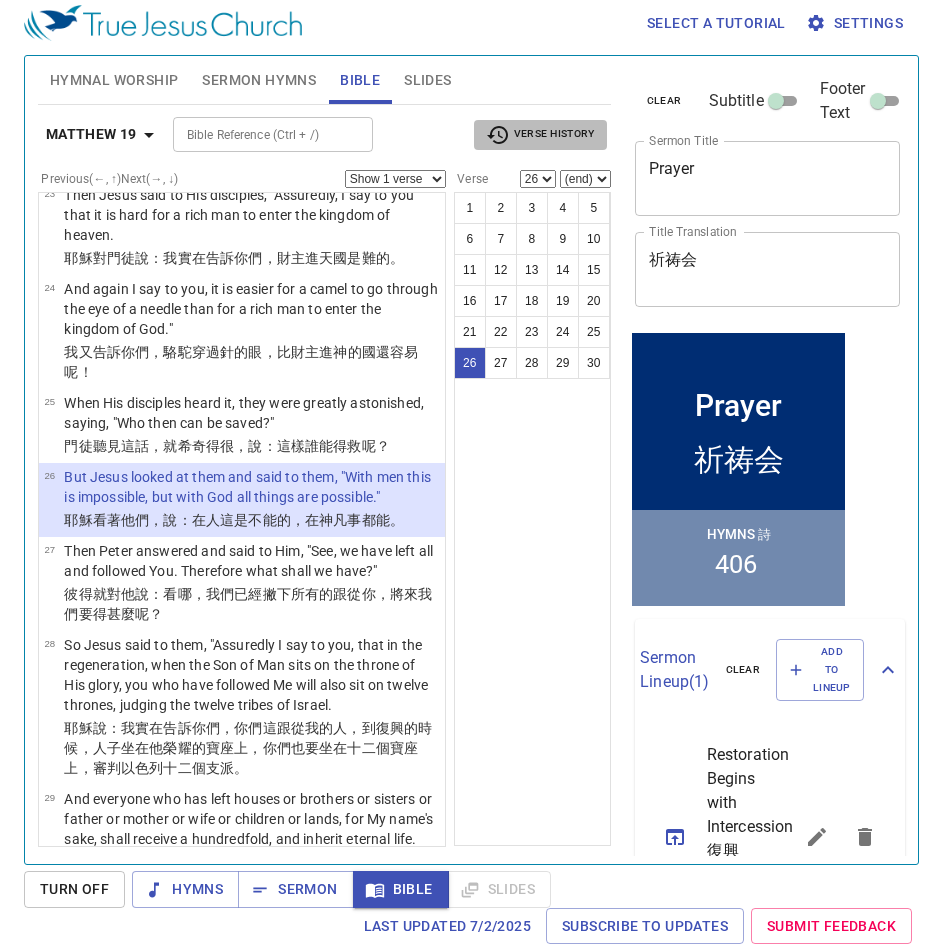 click on "Verse History" at bounding box center [540, 135] 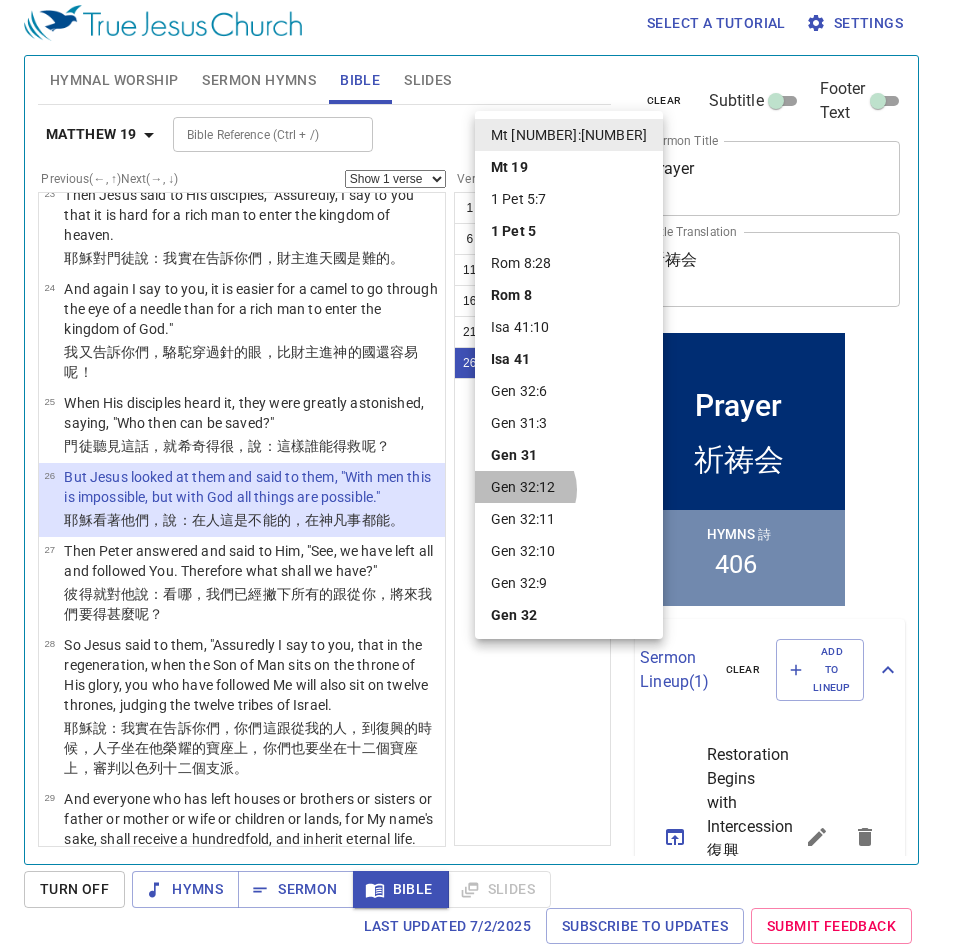 click on "Gen 32:12" at bounding box center (569, 487) 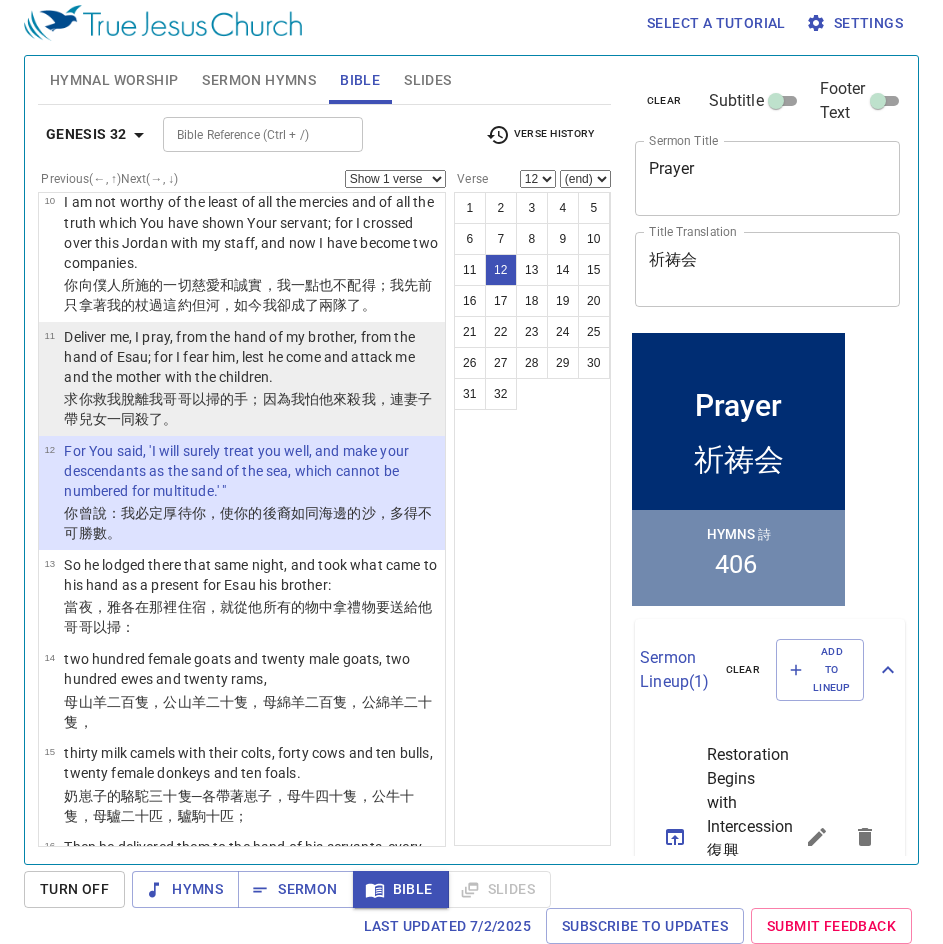 scroll, scrollTop: 813, scrollLeft: 0, axis: vertical 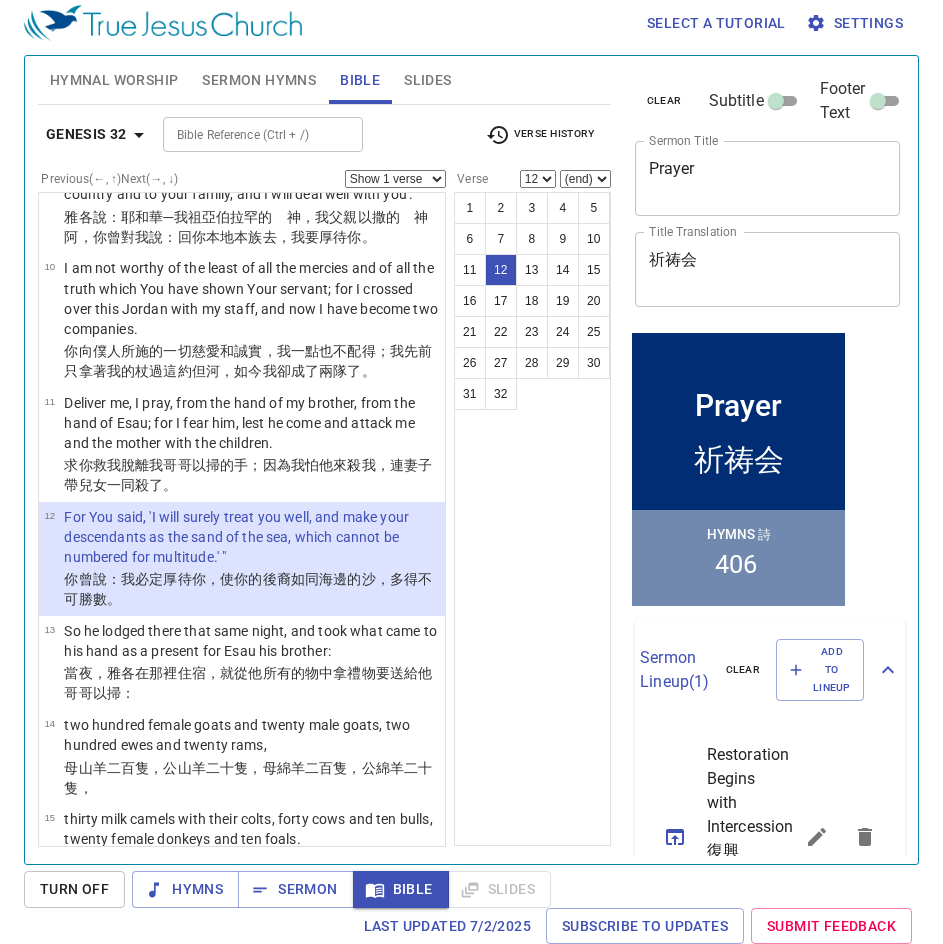 drag, startPoint x: 312, startPoint y: 882, endPoint x: 530, endPoint y: 761, distance: 249.3291 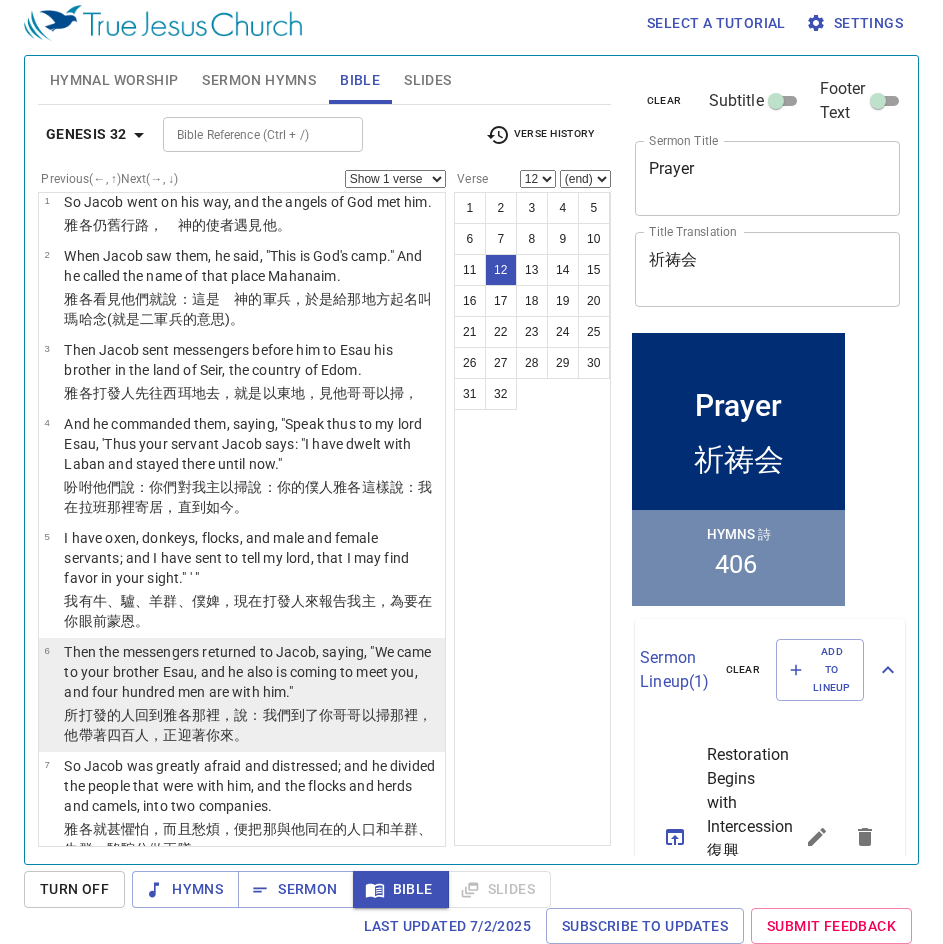 scroll, scrollTop: 0, scrollLeft: 0, axis: both 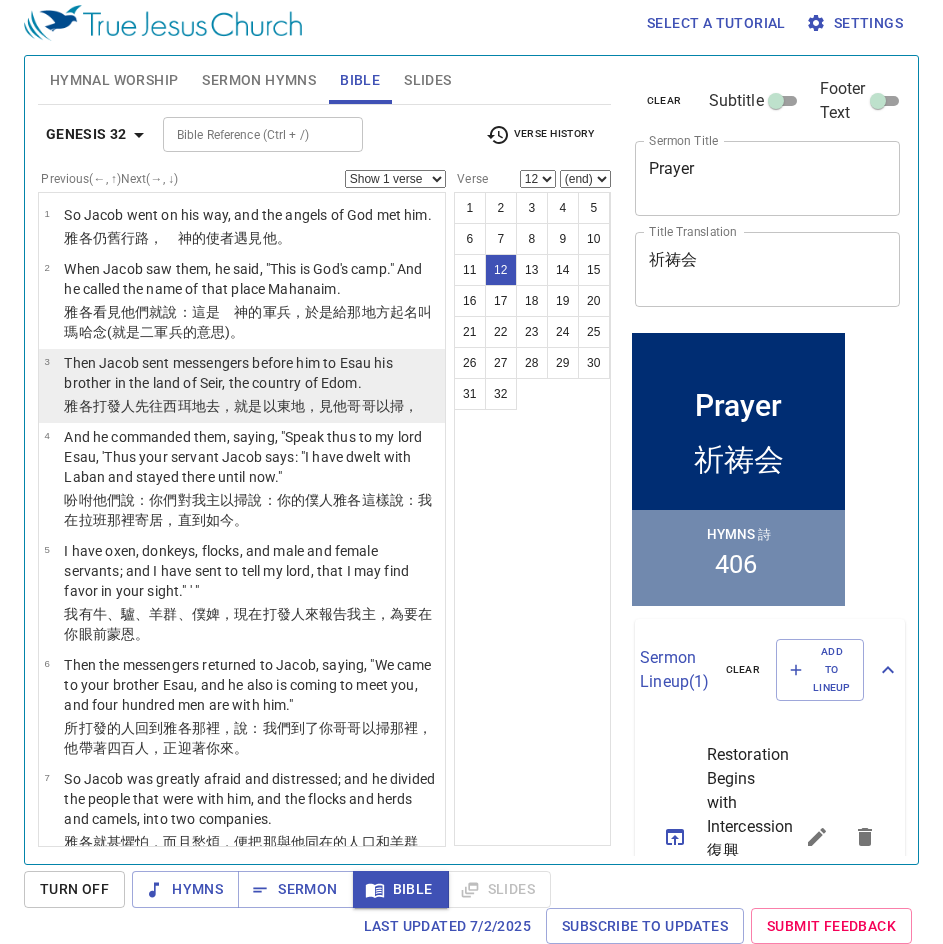click on "，見他哥哥 以掃 ，" at bounding box center [361, 406] 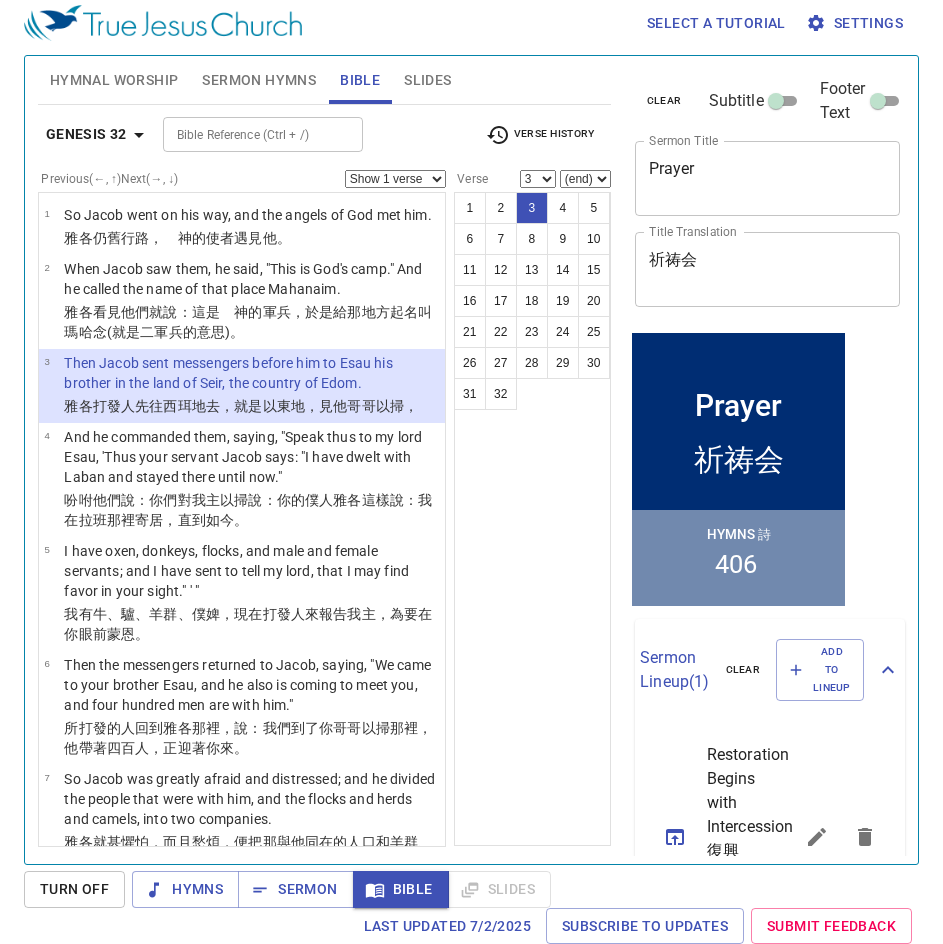 click on "1 2 3 4 5 6 7 8 9 10 11 12 13 14 15 16 17 18 19 20 21 22 23 24 25 26 27 28 29 30 31 32" at bounding box center [532, 519] 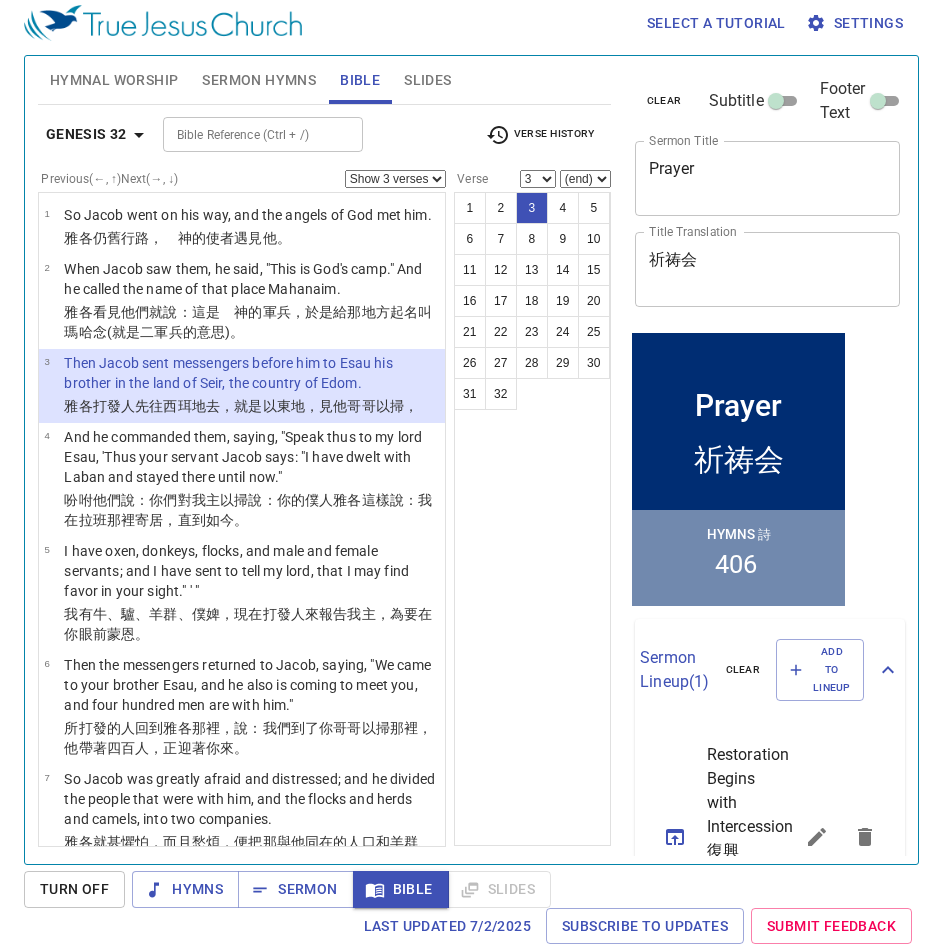 click on "Show 1 verse Show 2 verses Show 3 verses Show 4 verses Show 5 verses" at bounding box center [395, 179] 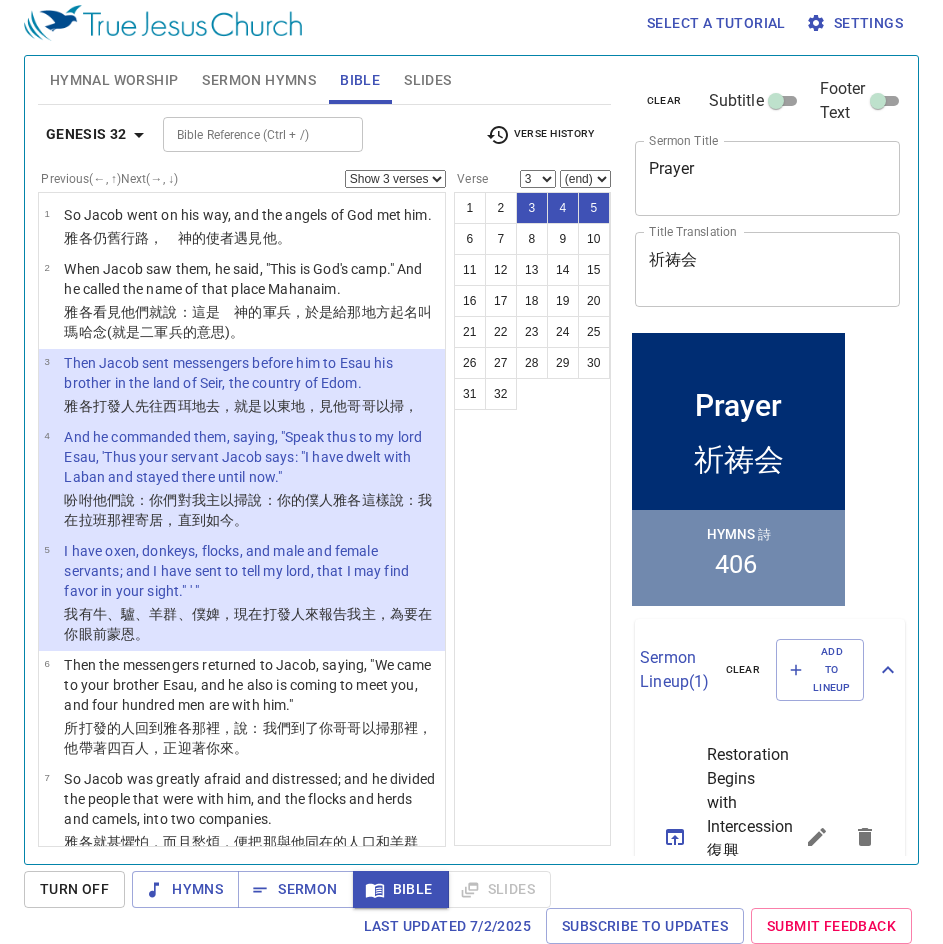 click on "1 2 3 4 5 6 7 8 9 10 11 12 13 14 15 16 17 18 19 20 21 22 23 24 25 26 27 28 29 30 31 32" at bounding box center [532, 519] 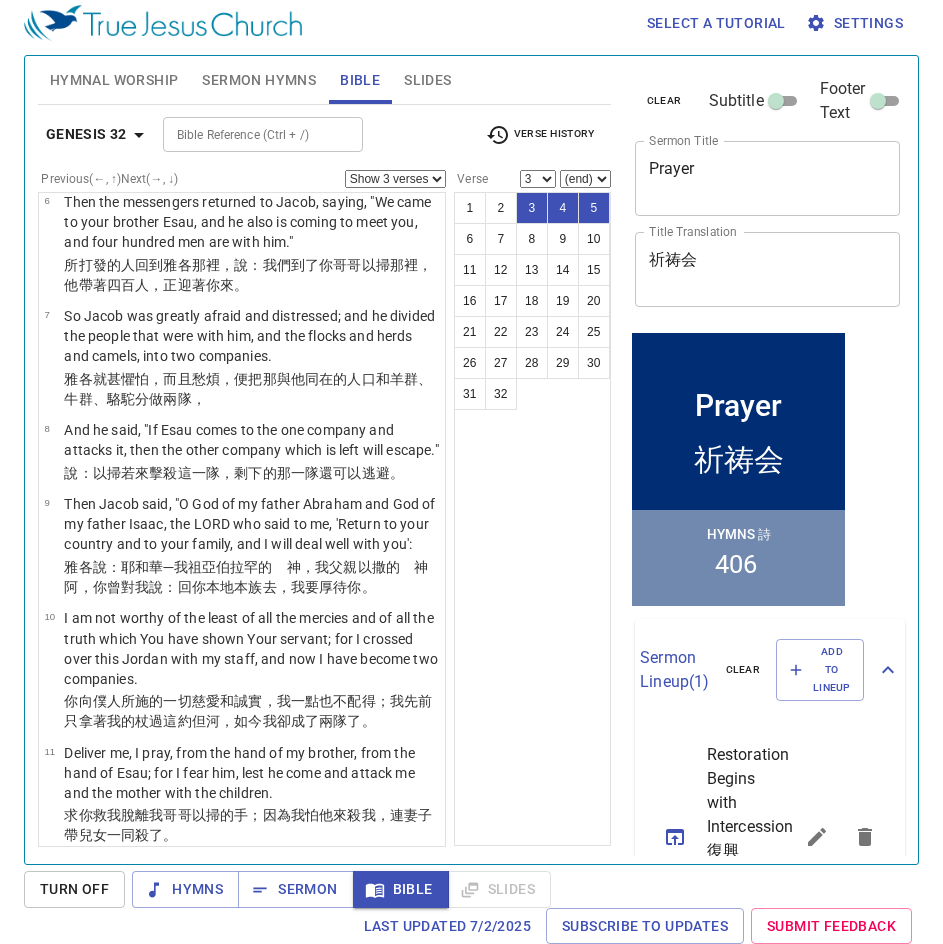 scroll, scrollTop: 480, scrollLeft: 0, axis: vertical 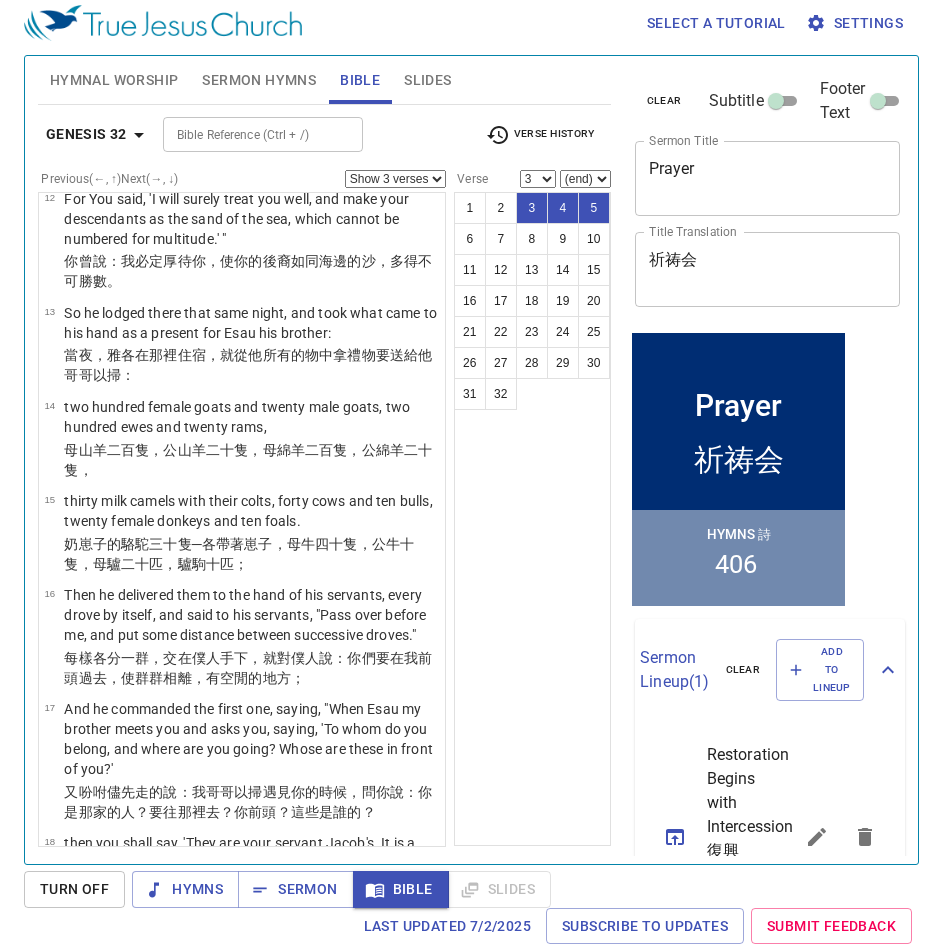 click on "Show 1 verse Show 2 verses Show 3 verses Show 4 verses Show 5 verses" at bounding box center (395, 179) 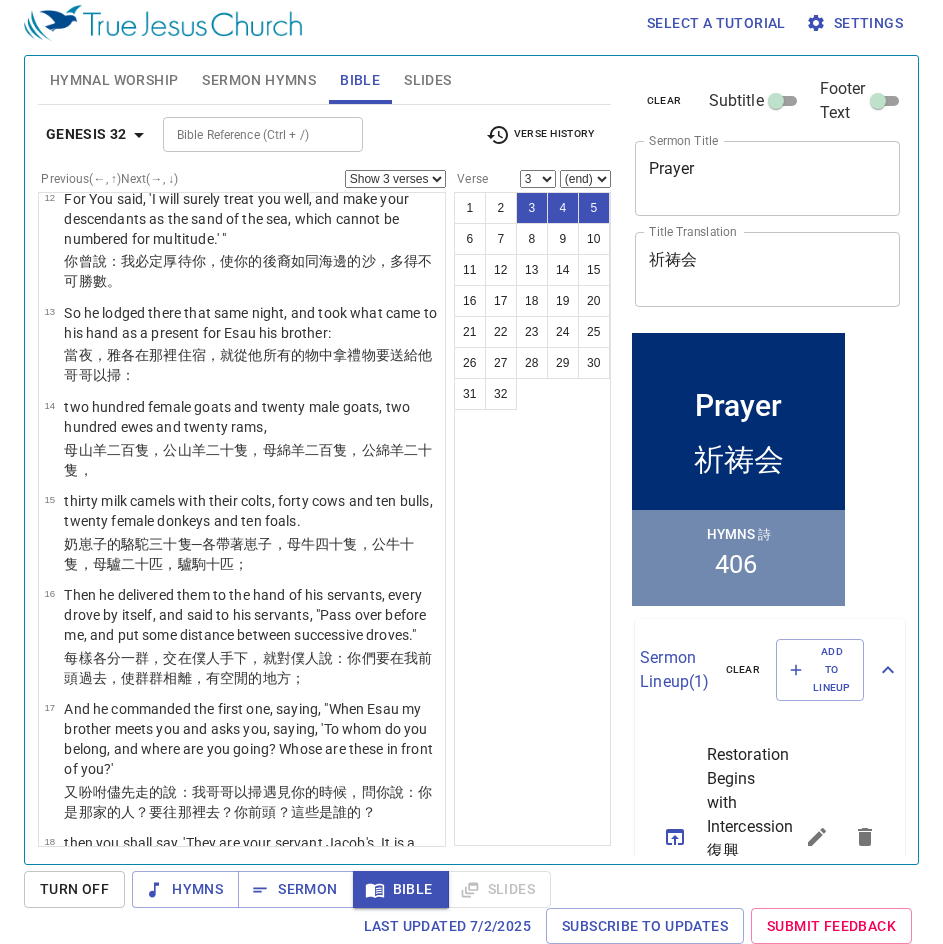 click on "1 2 3 4 5 6 7 8 9 10 11 12 13 14 15 16 17 18 19 20 21 22 23 24 25 26 27 28 29 30 31 32" at bounding box center [532, 519] 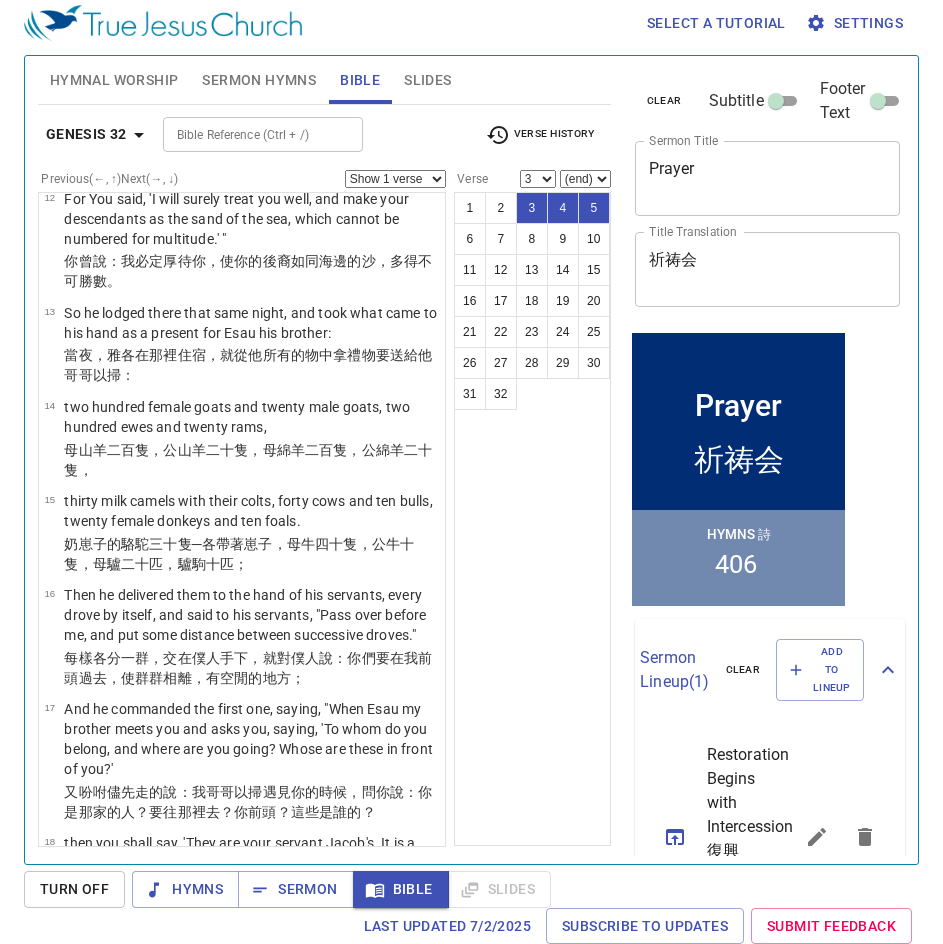 click on "Show 1 verse Show 2 verses Show 3 verses Show 4 verses Show 5 verses" at bounding box center [395, 179] 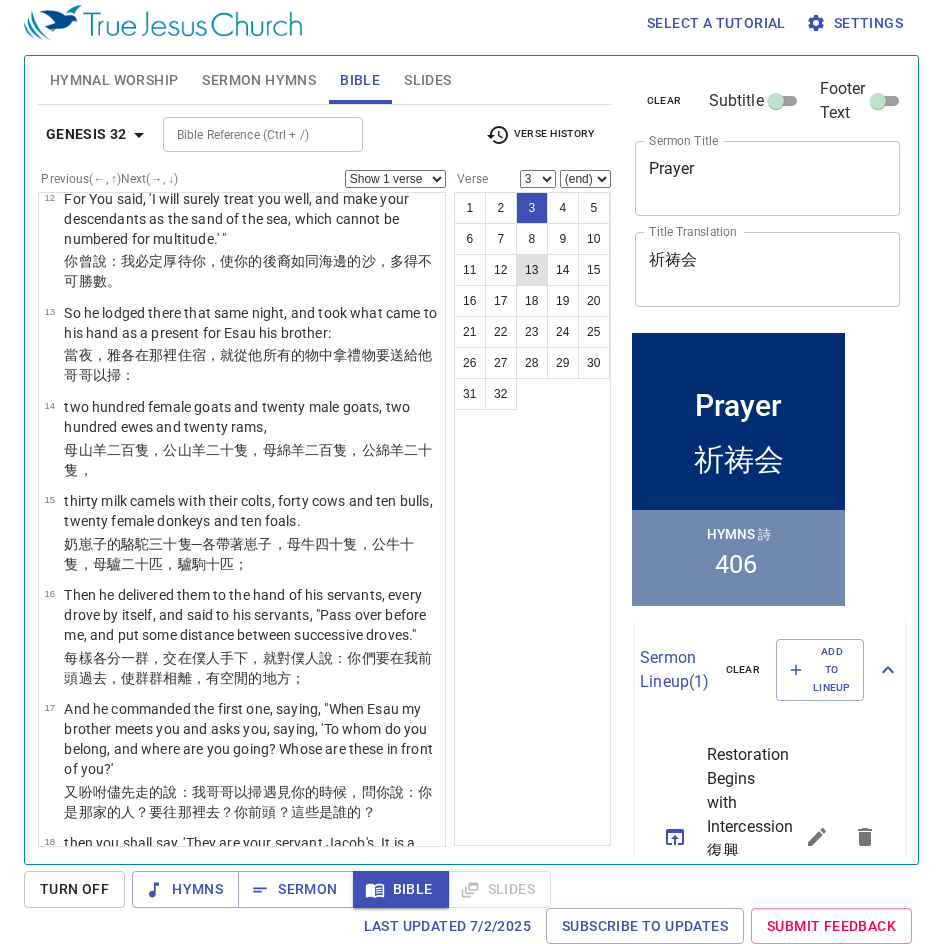 click on "13" at bounding box center (532, 270) 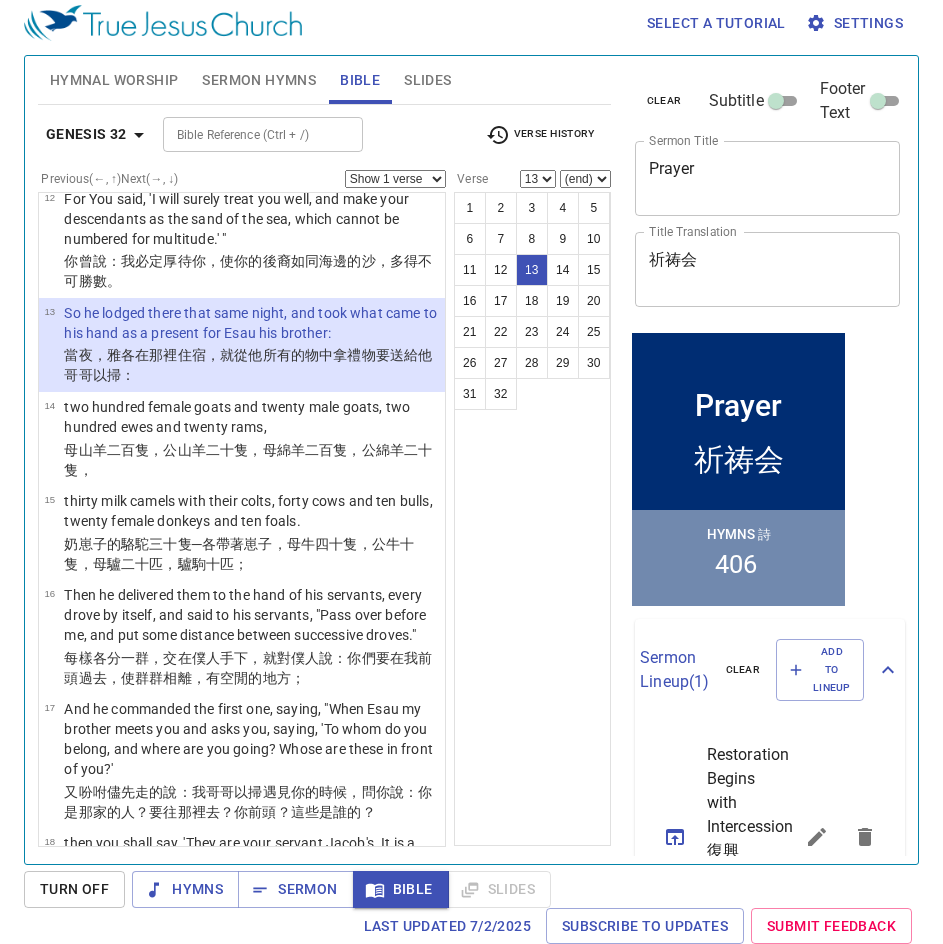 click on "Show 1 verse Show 2 verses Show 3 verses Show 4 verses Show 5 verses" at bounding box center [395, 179] 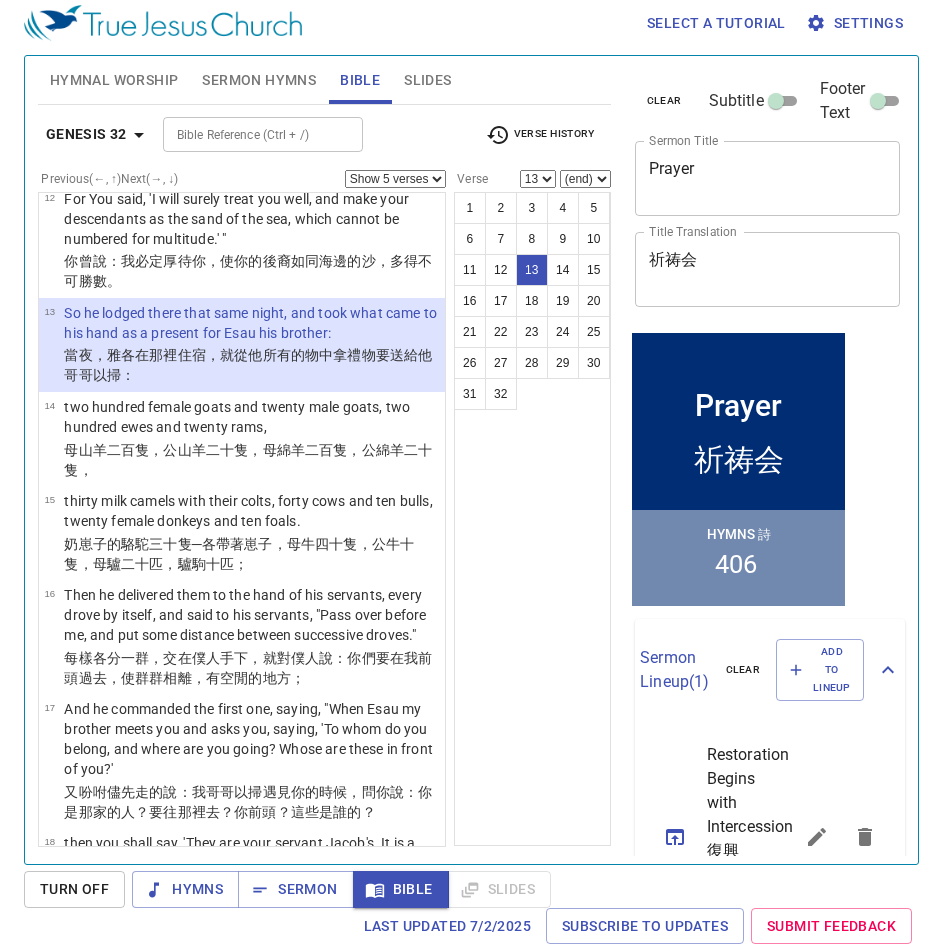 click on "Show 1 verse Show 2 verses Show 3 verses Show 4 verses Show 5 verses" at bounding box center (395, 179) 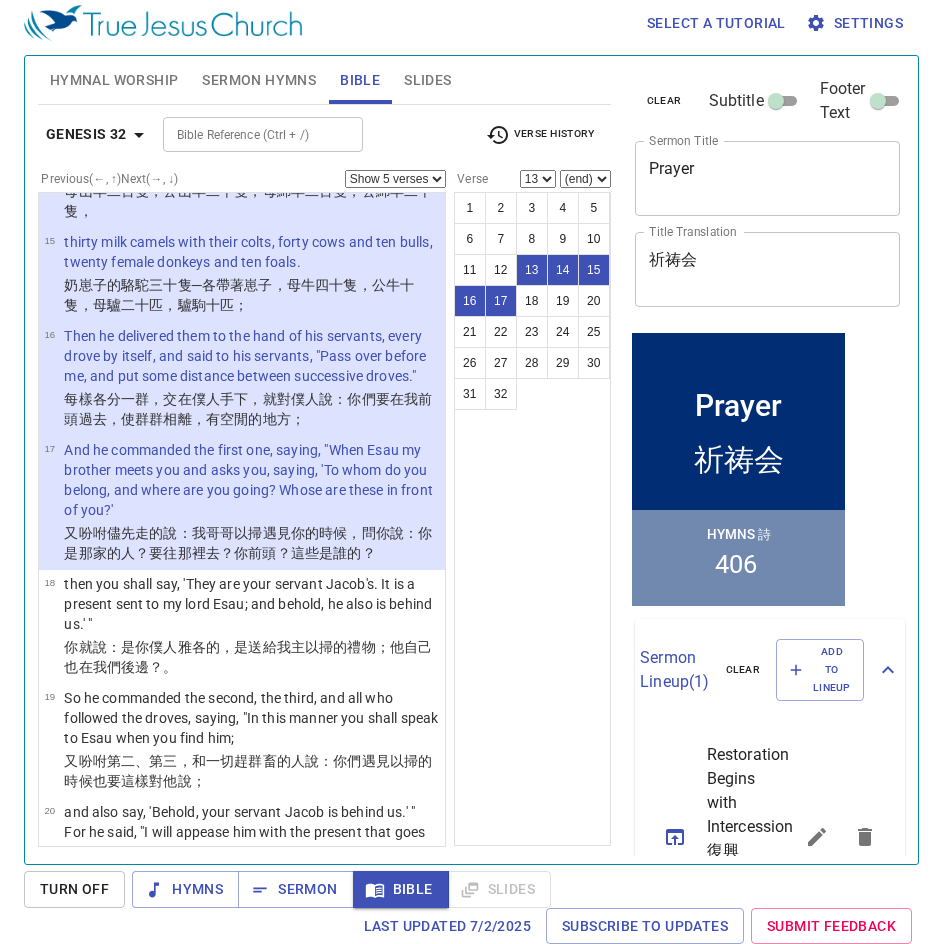 scroll, scrollTop: 1395, scrollLeft: 0, axis: vertical 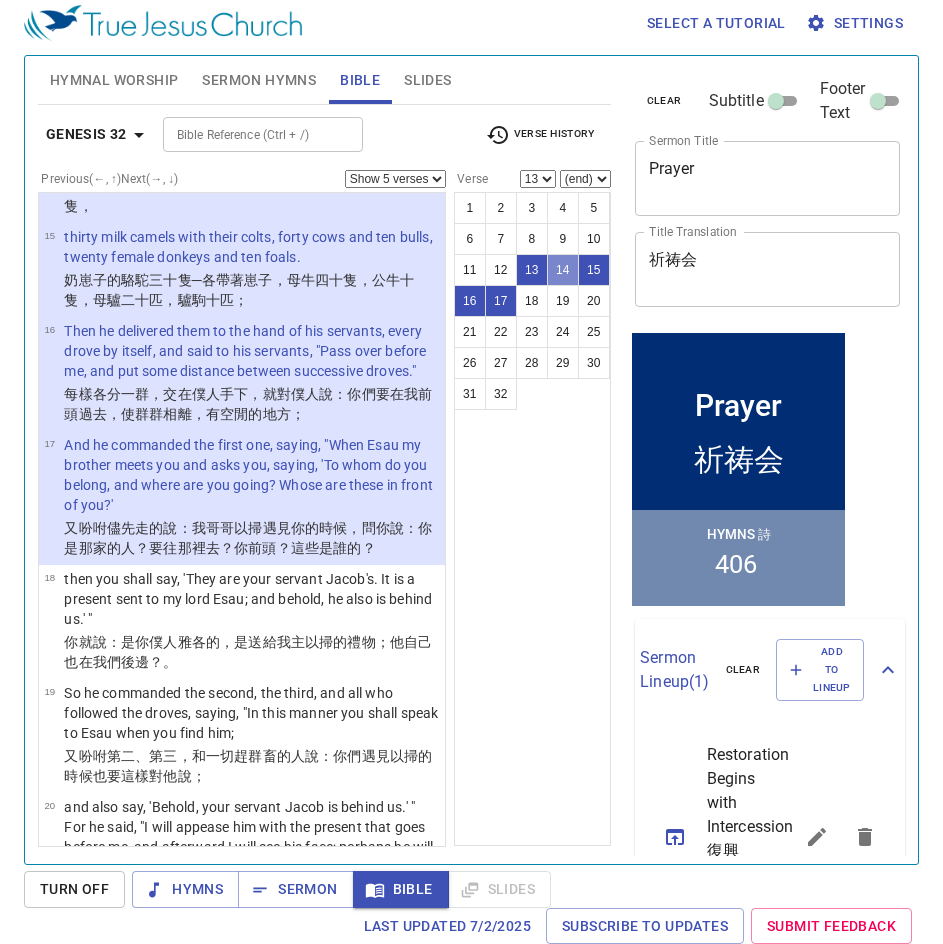 click on "14" at bounding box center [563, 270] 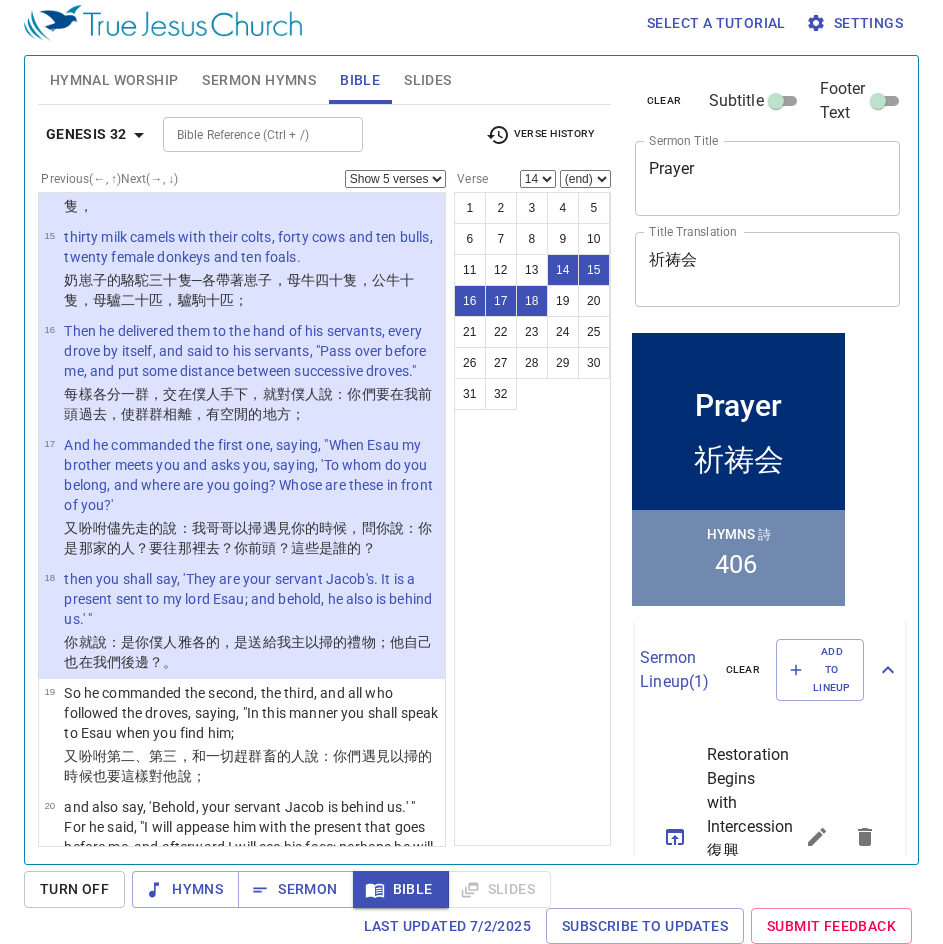 scroll, scrollTop: 1111, scrollLeft: 0, axis: vertical 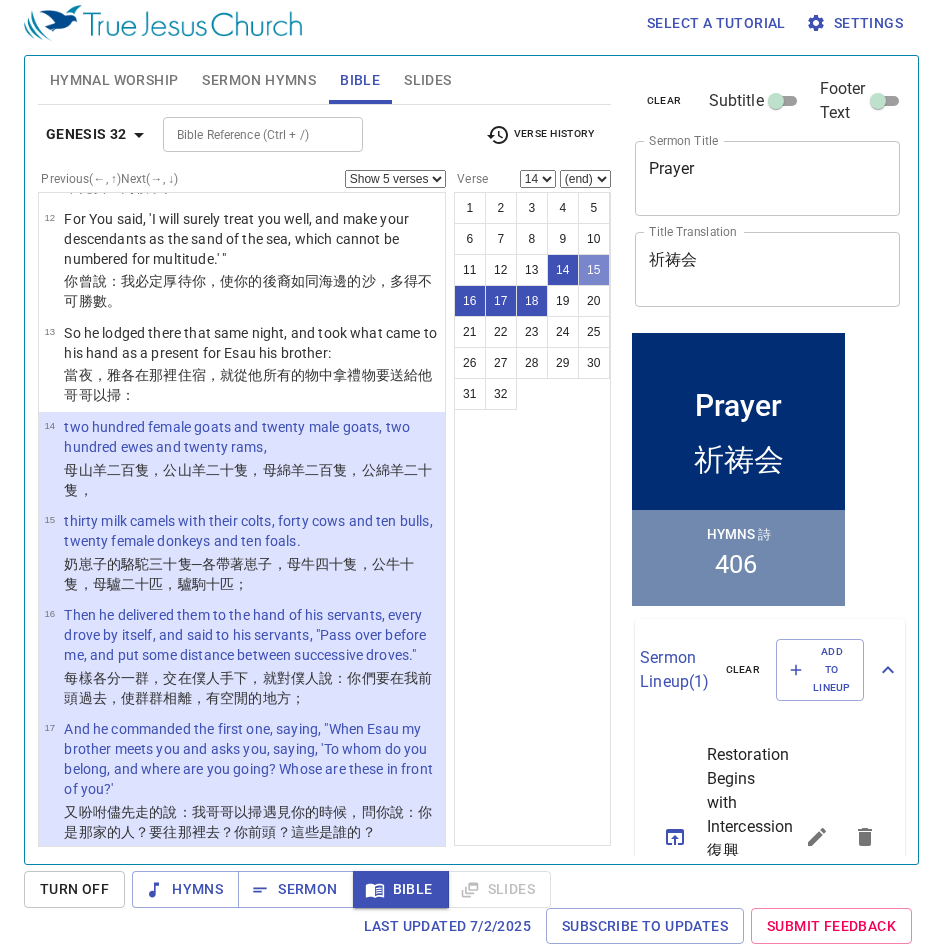 click on "15" at bounding box center (594, 270) 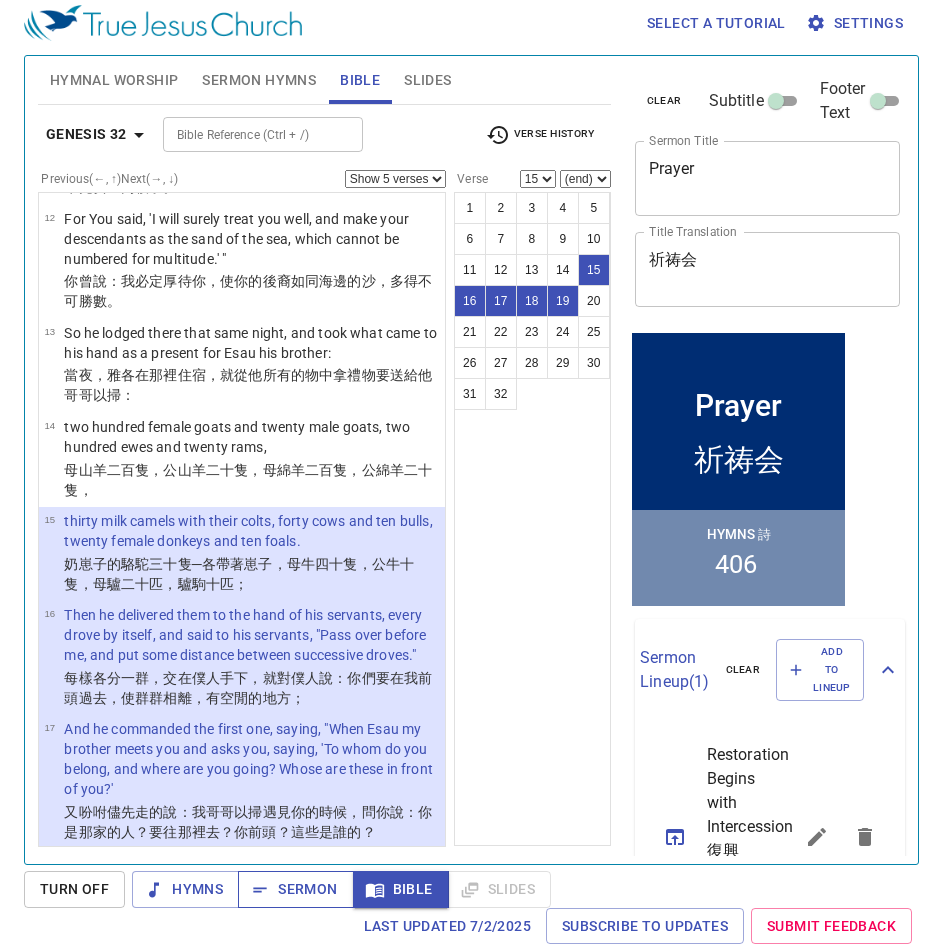 click on "Sermon" at bounding box center (295, 889) 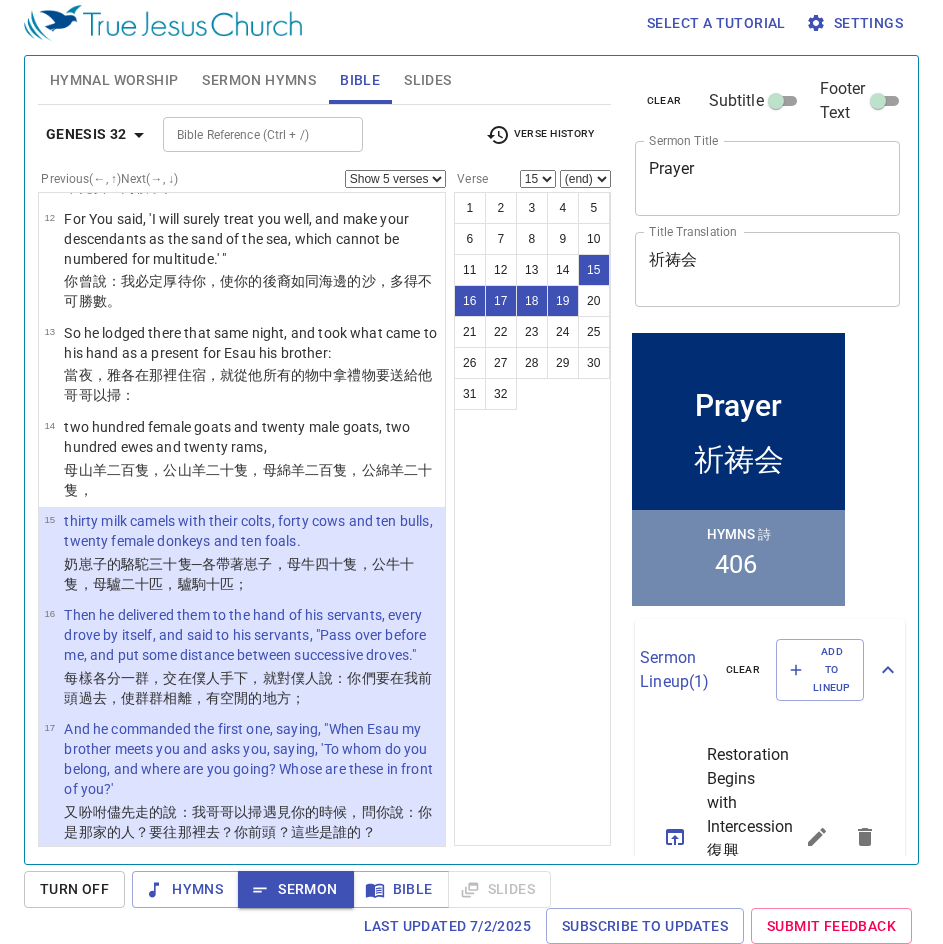 click on "Bible Reference (Ctrl + /)" at bounding box center (246, 134) 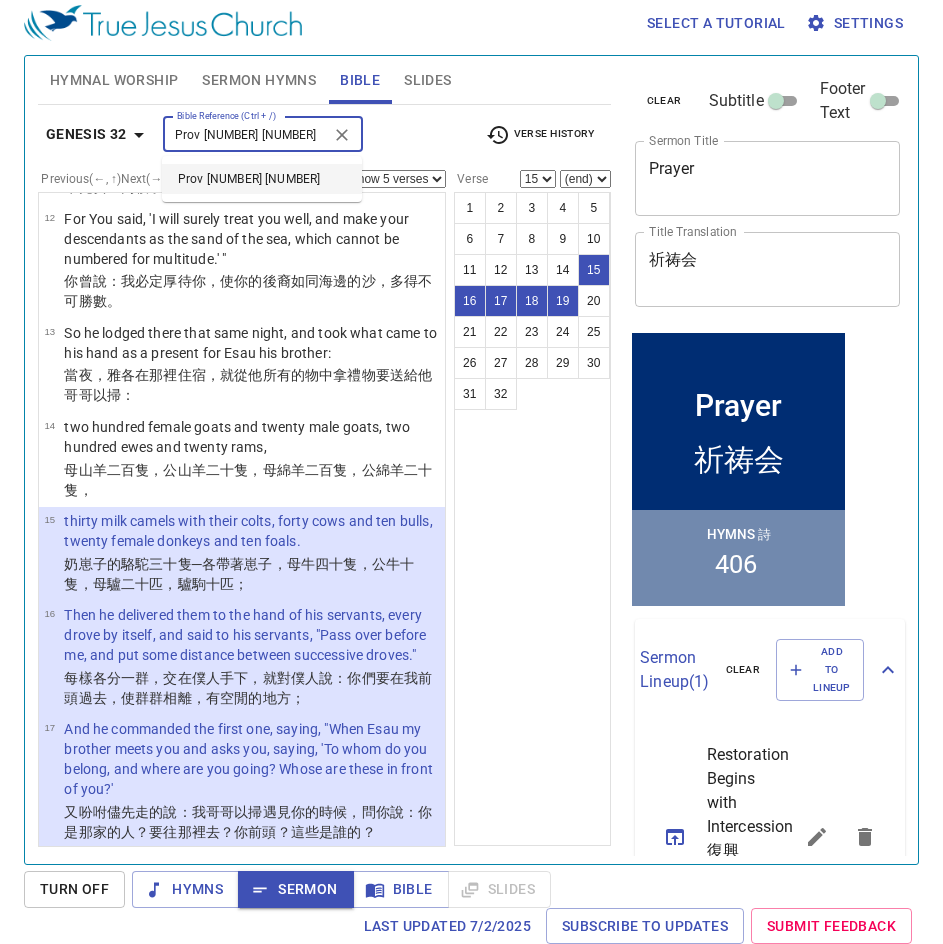 type on "Prov 16 9" 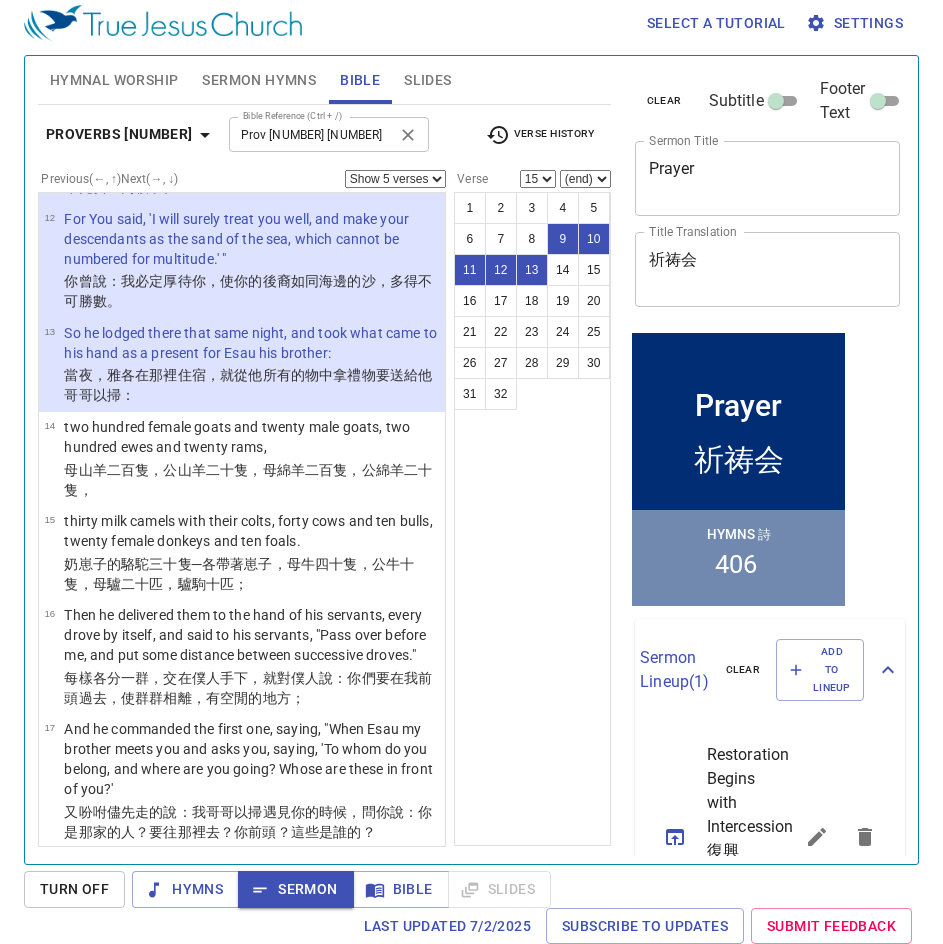 type 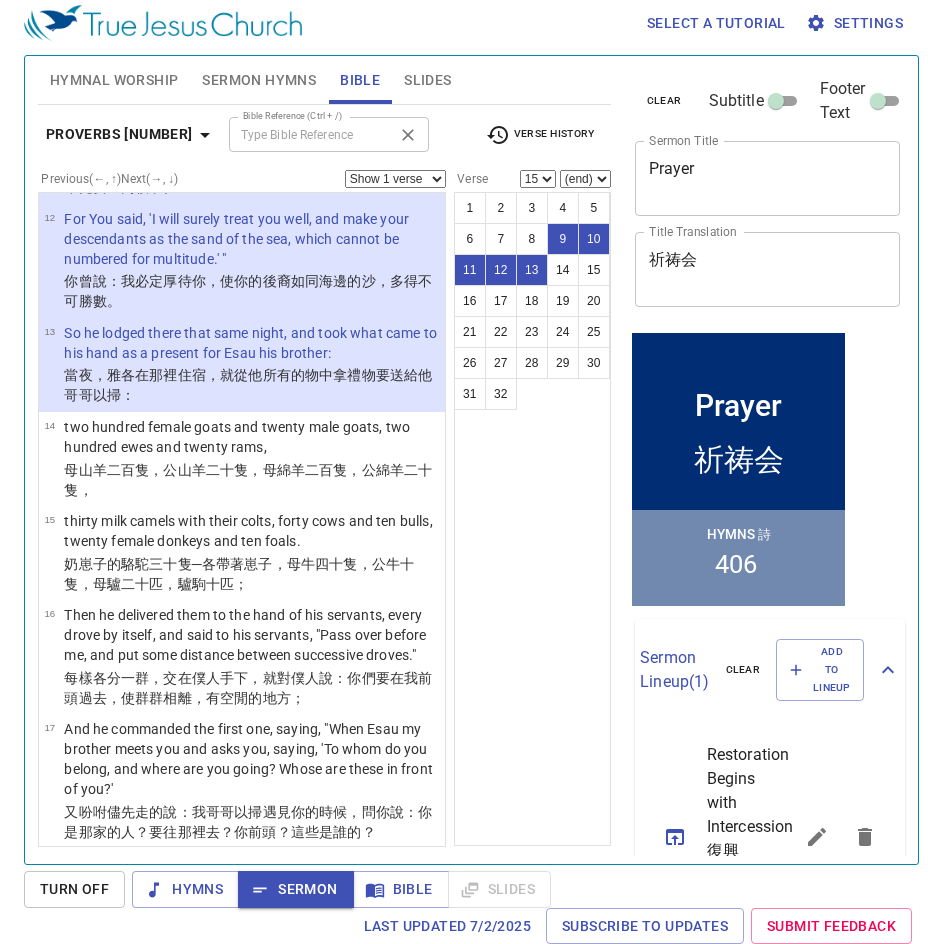 select on "9" 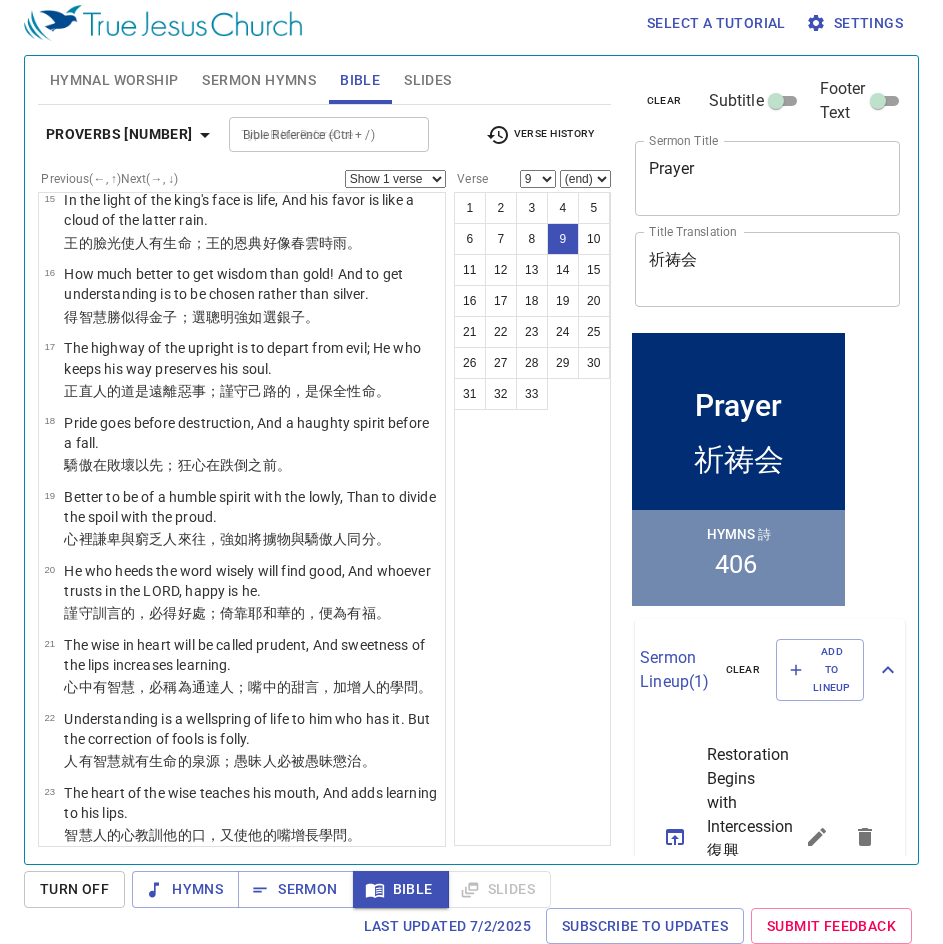 scroll, scrollTop: 391, scrollLeft: 0, axis: vertical 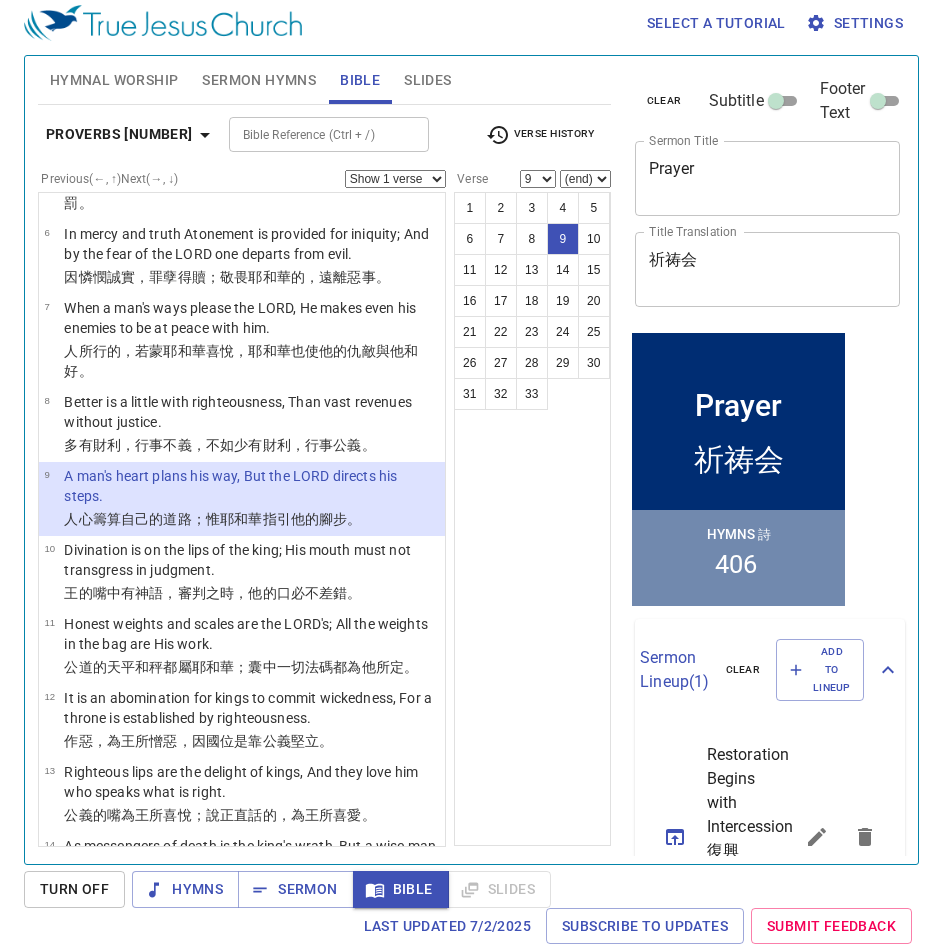click on "1 2 3 4 5 6 7 8 9 10 11 12 13 14 15 16 17 18 19 20 21 22 23 24 25 26 27 28 29 30 31 32 33" at bounding box center (532, 519) 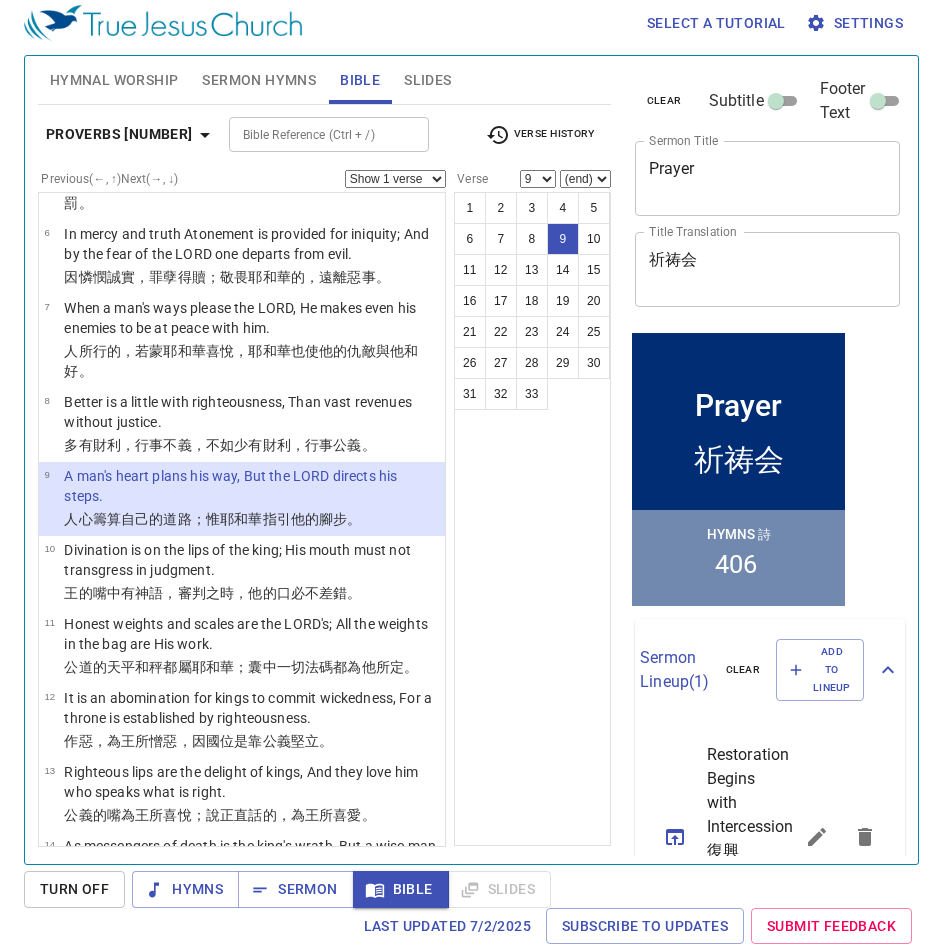 click on "Verse History" at bounding box center (540, 135) 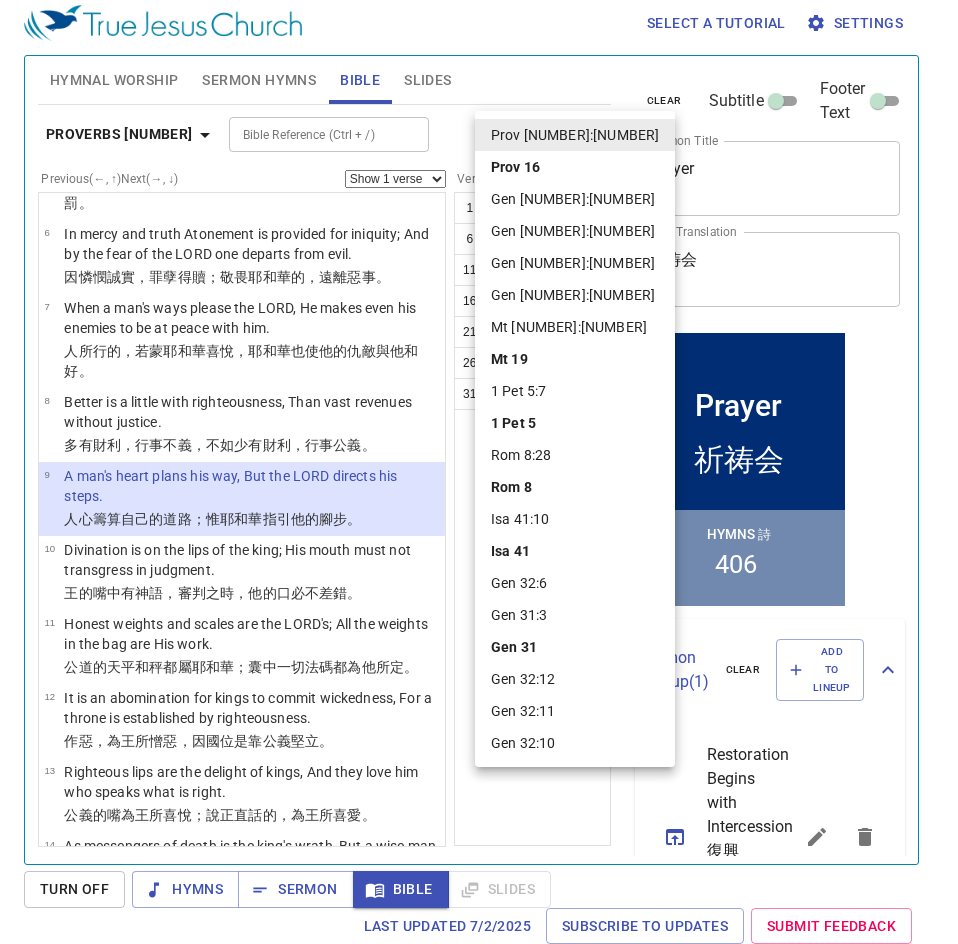 click at bounding box center (479, 472) 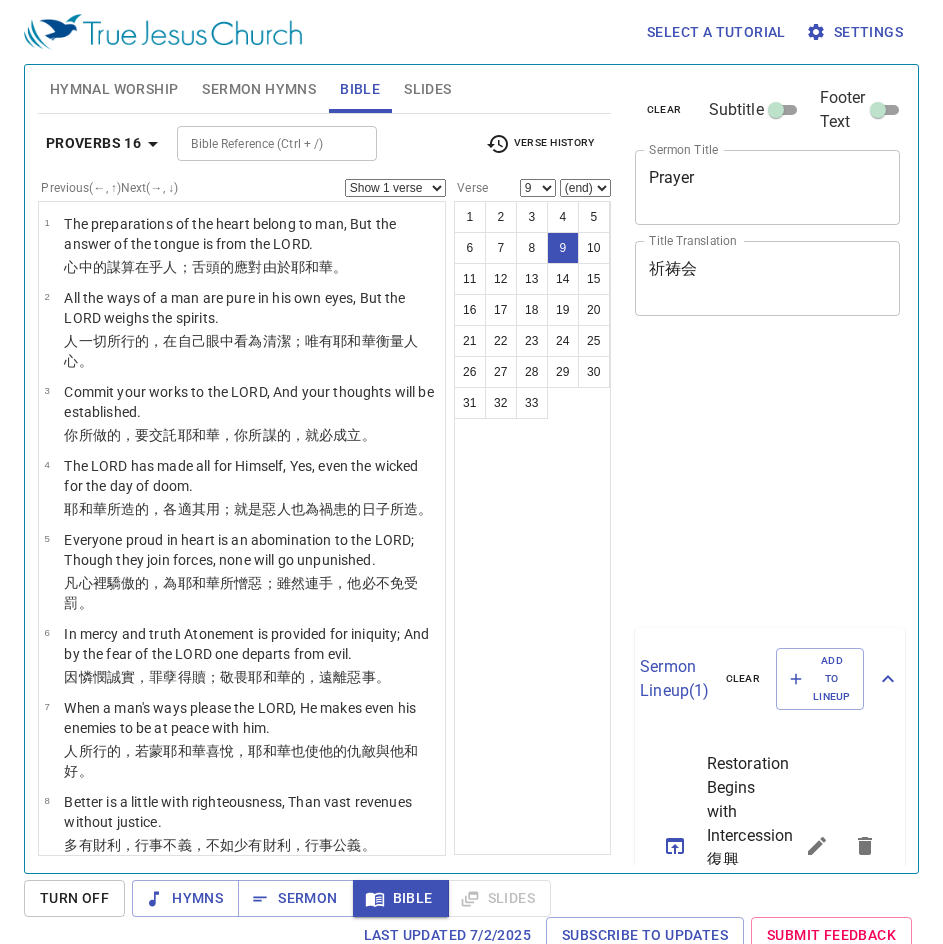 select on "9" 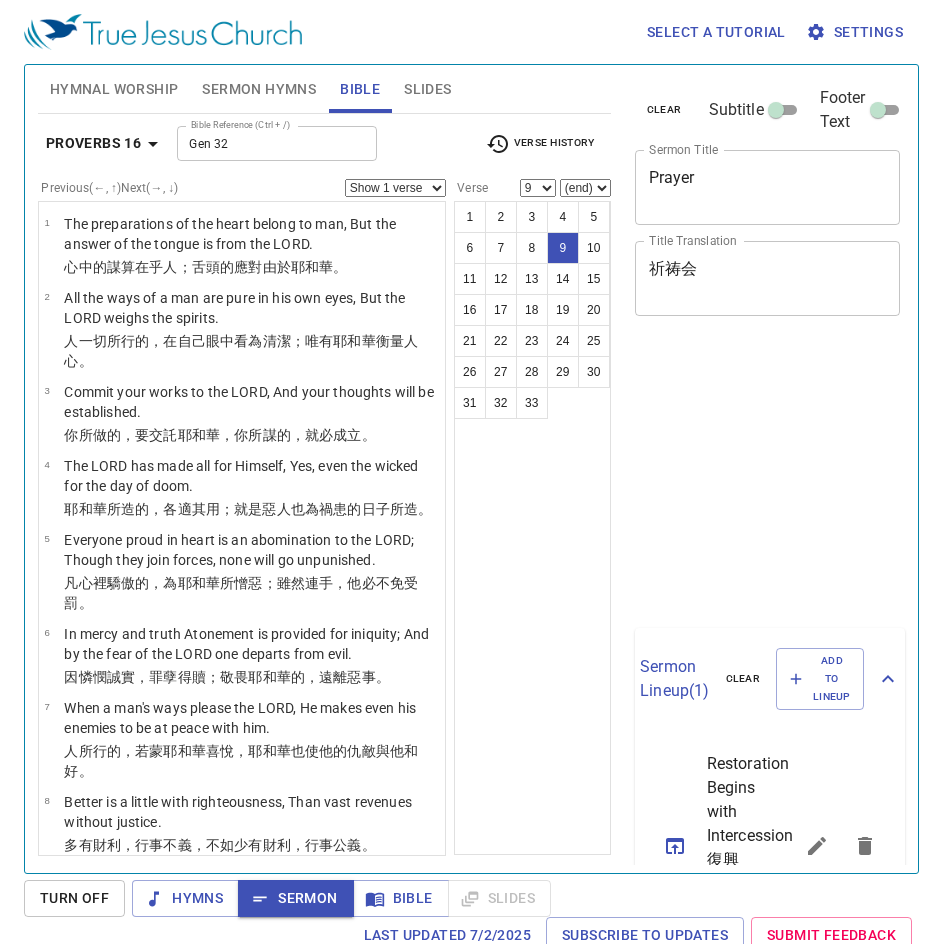 select on "9" 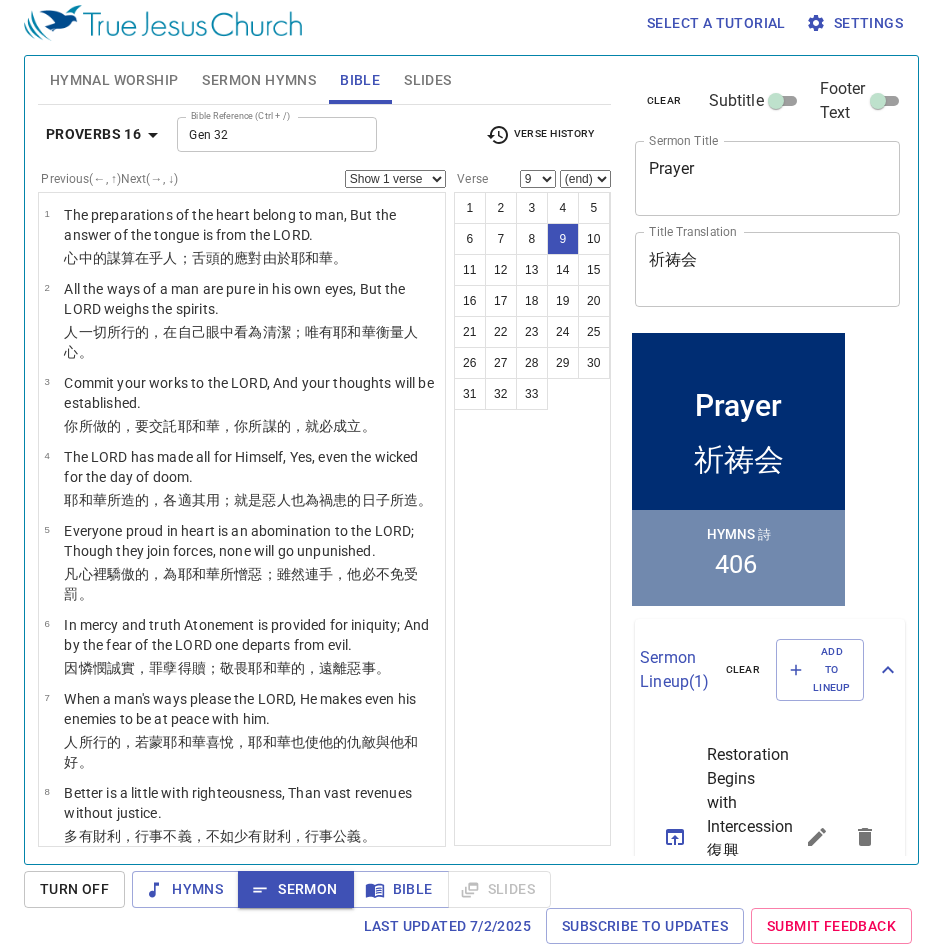 scroll, scrollTop: 0, scrollLeft: 0, axis: both 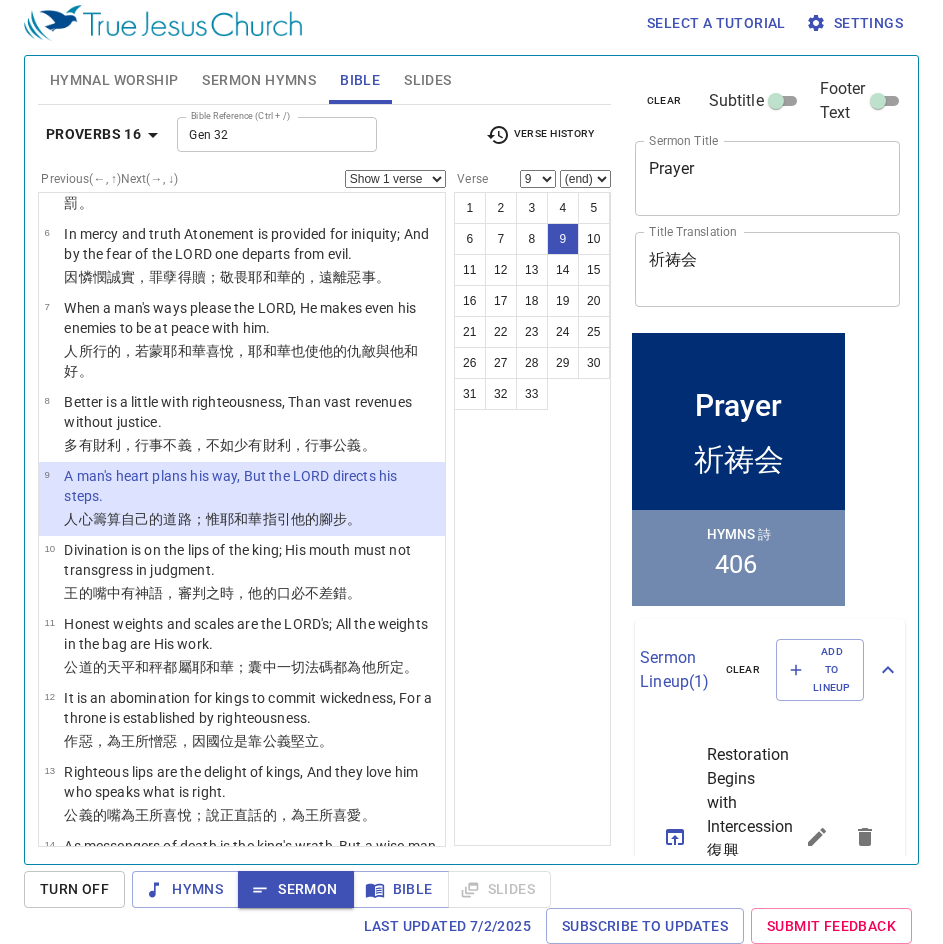 click on "1 2 3 4 5 6 7 8 9 10 11 12 13 14 15 16 17 18 19 20 21 22 23 24 25 26 27 28 29 30 31 32 33" at bounding box center [532, 519] 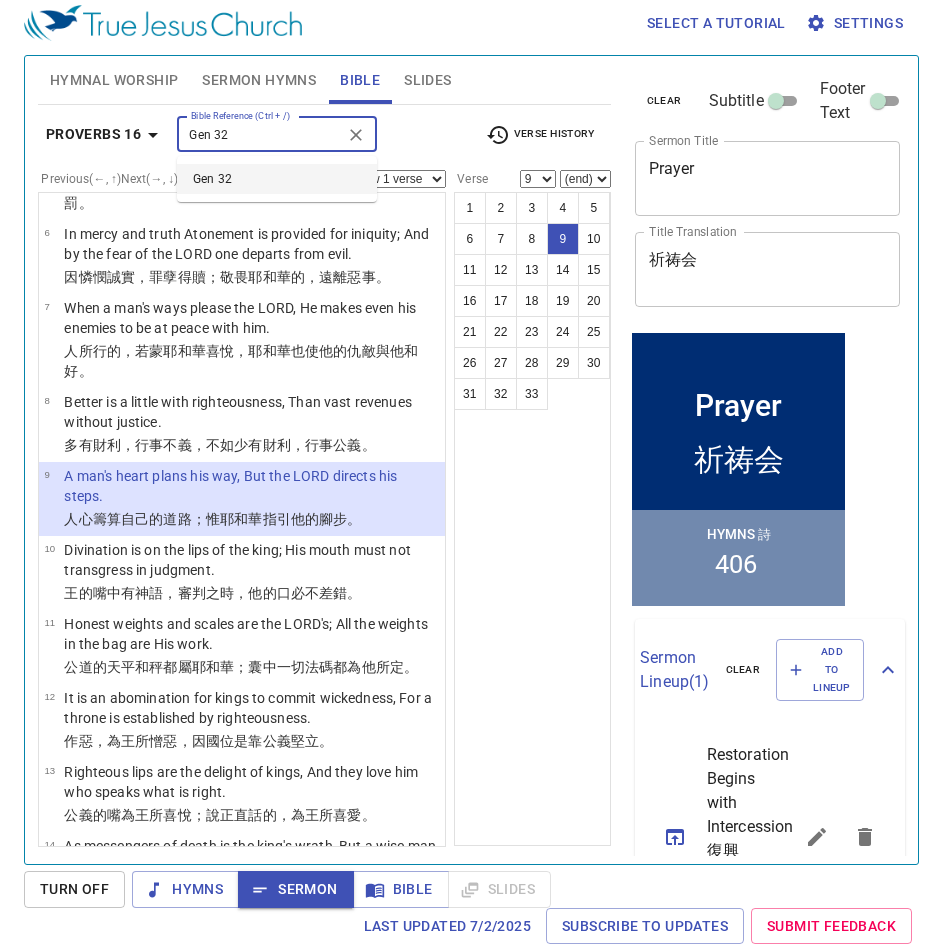 drag, startPoint x: 274, startPoint y: 145, endPoint x: 70, endPoint y: 125, distance: 204.97804 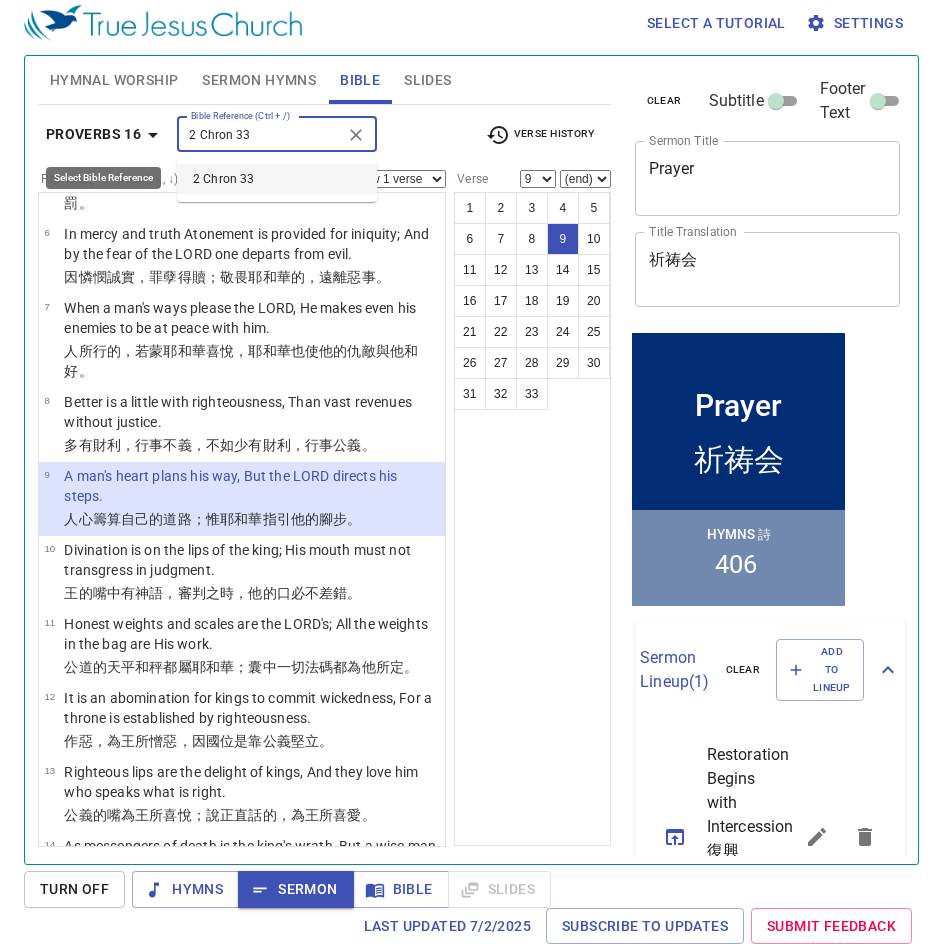 type on "2 Chron 33" 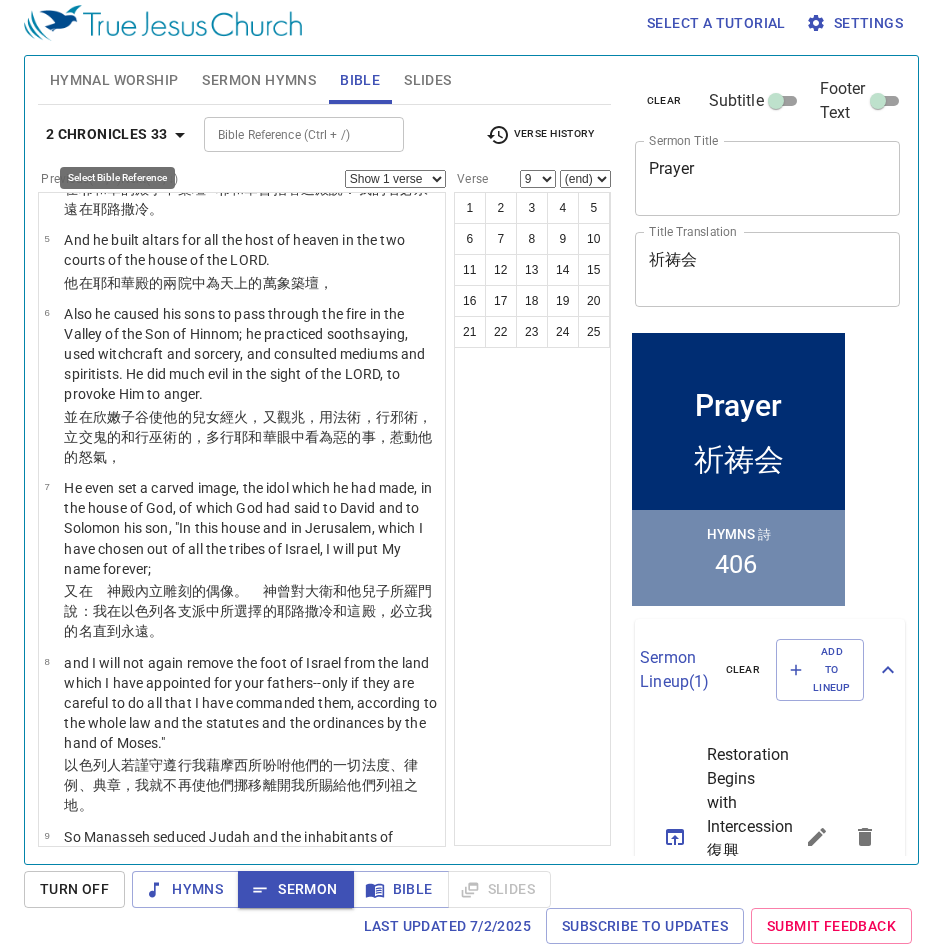 scroll, scrollTop: 0, scrollLeft: 0, axis: both 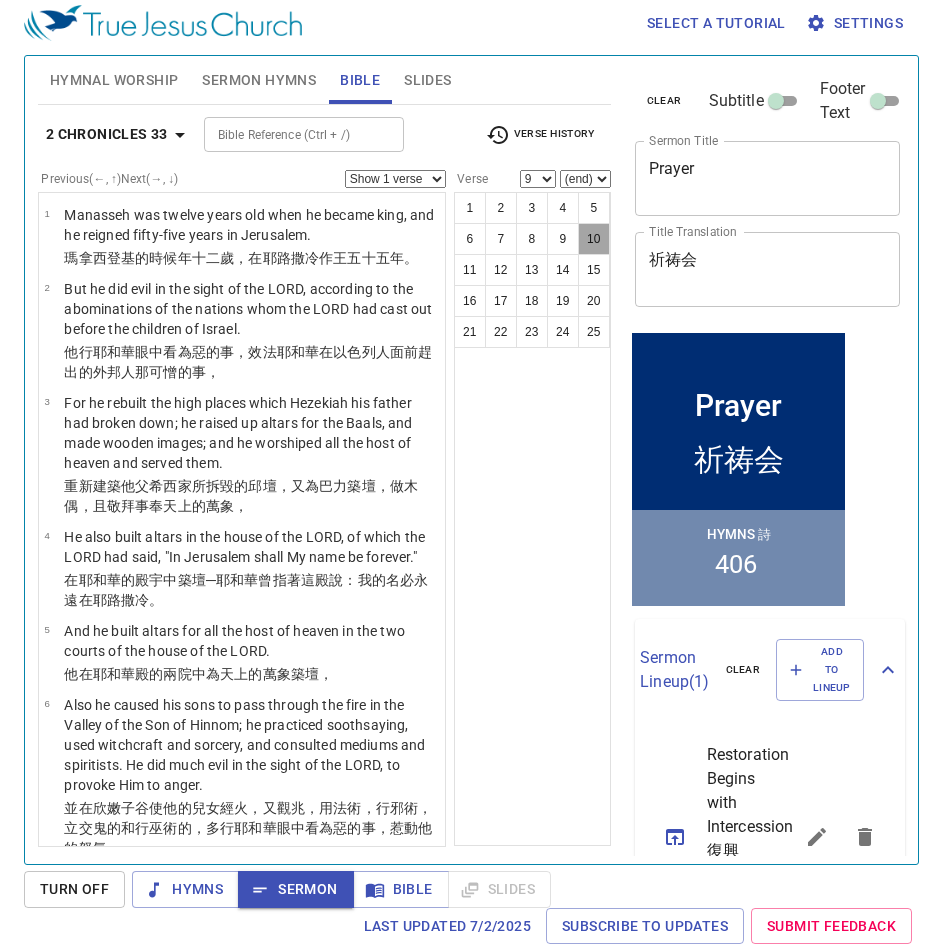click on "10" at bounding box center [594, 239] 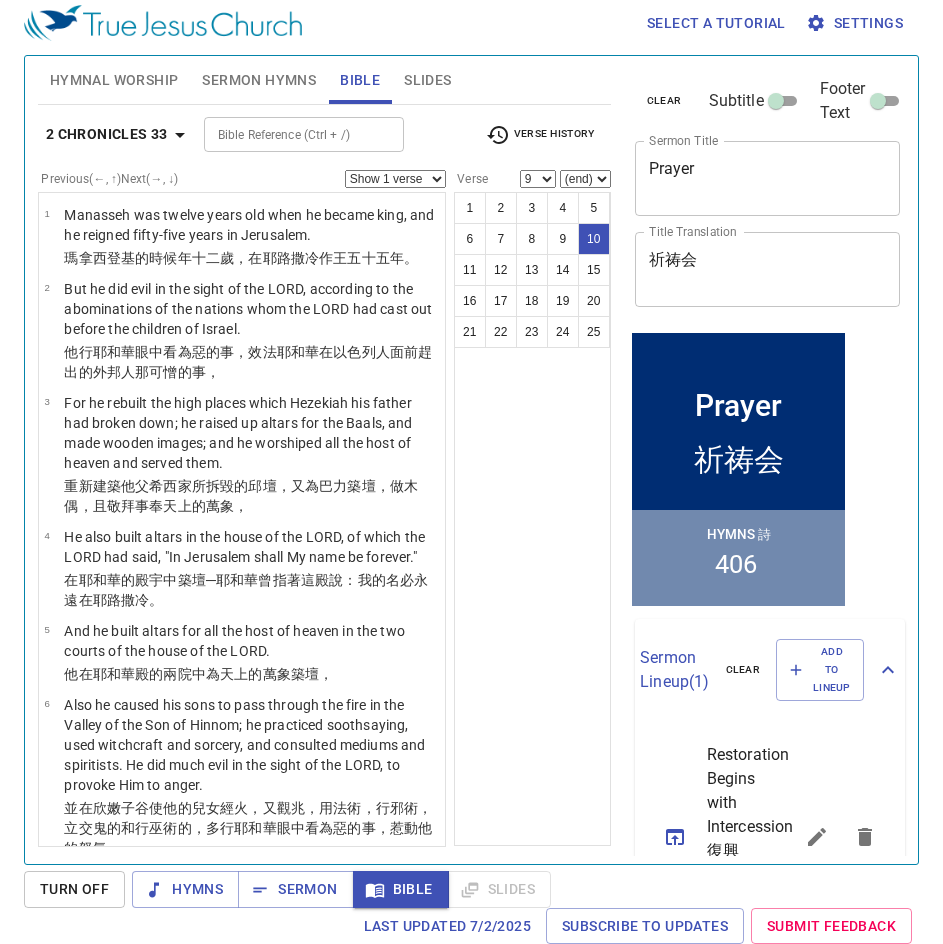 select on "10" 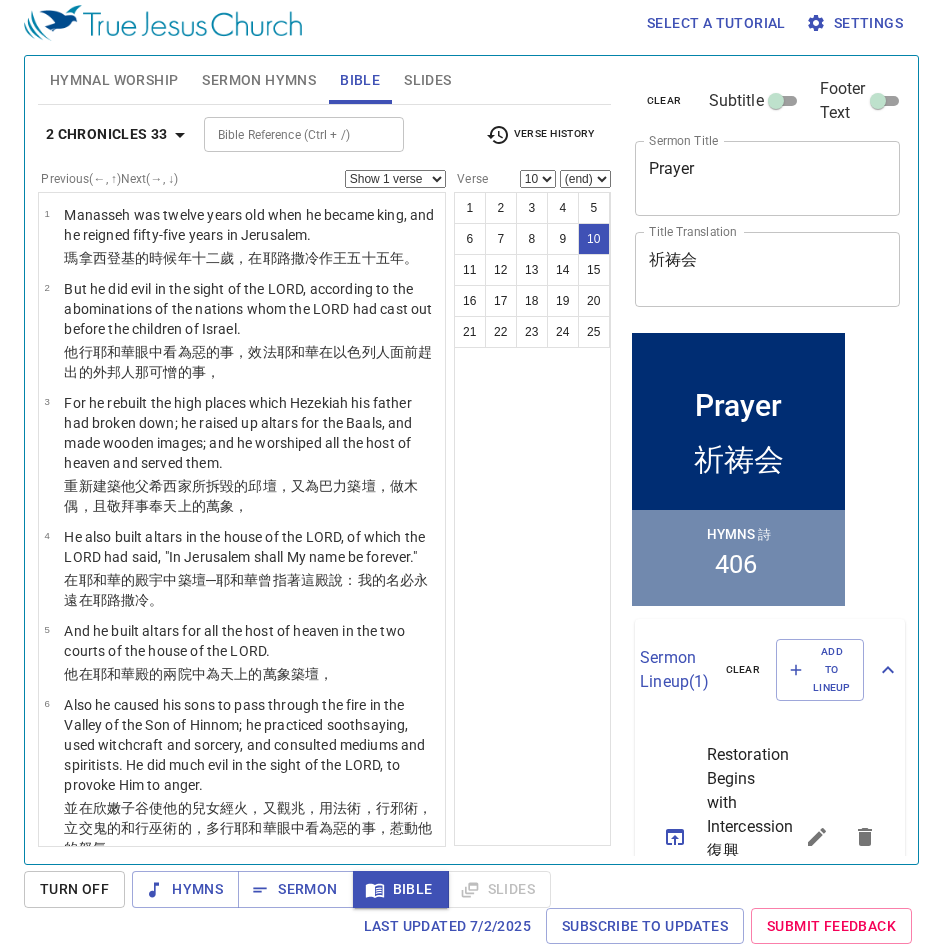 scroll, scrollTop: 865, scrollLeft: 0, axis: vertical 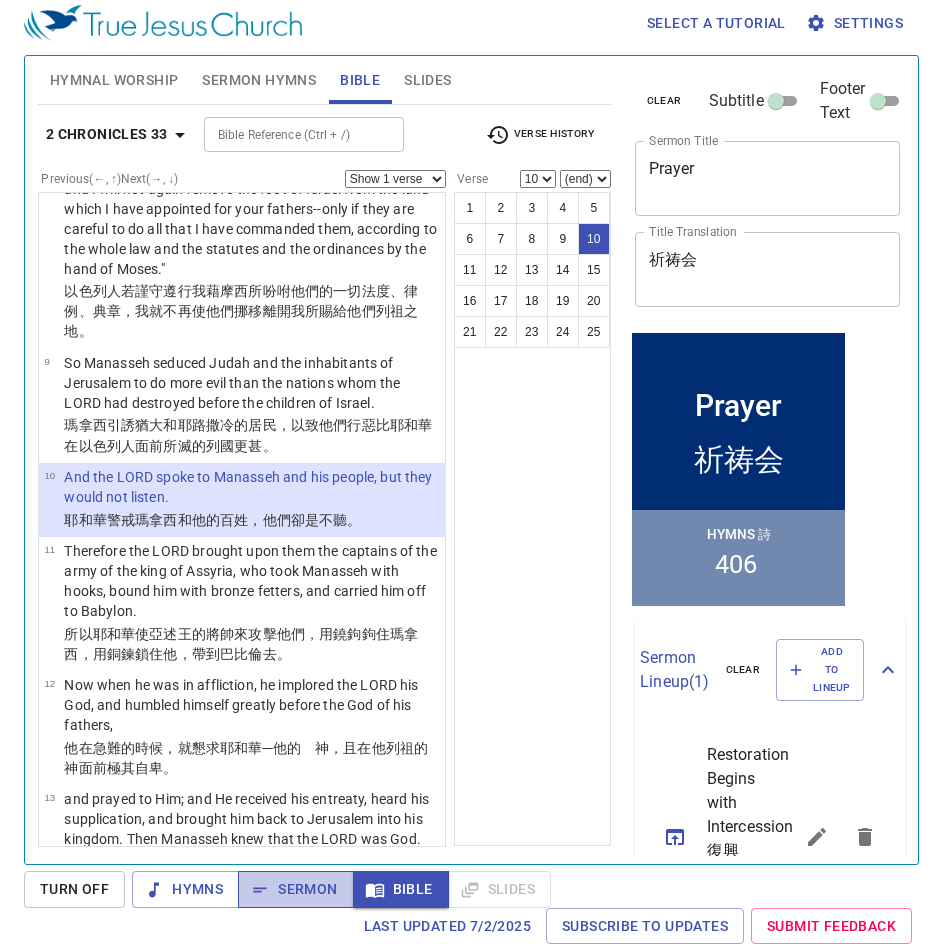 click on "Sermon" at bounding box center [295, 889] 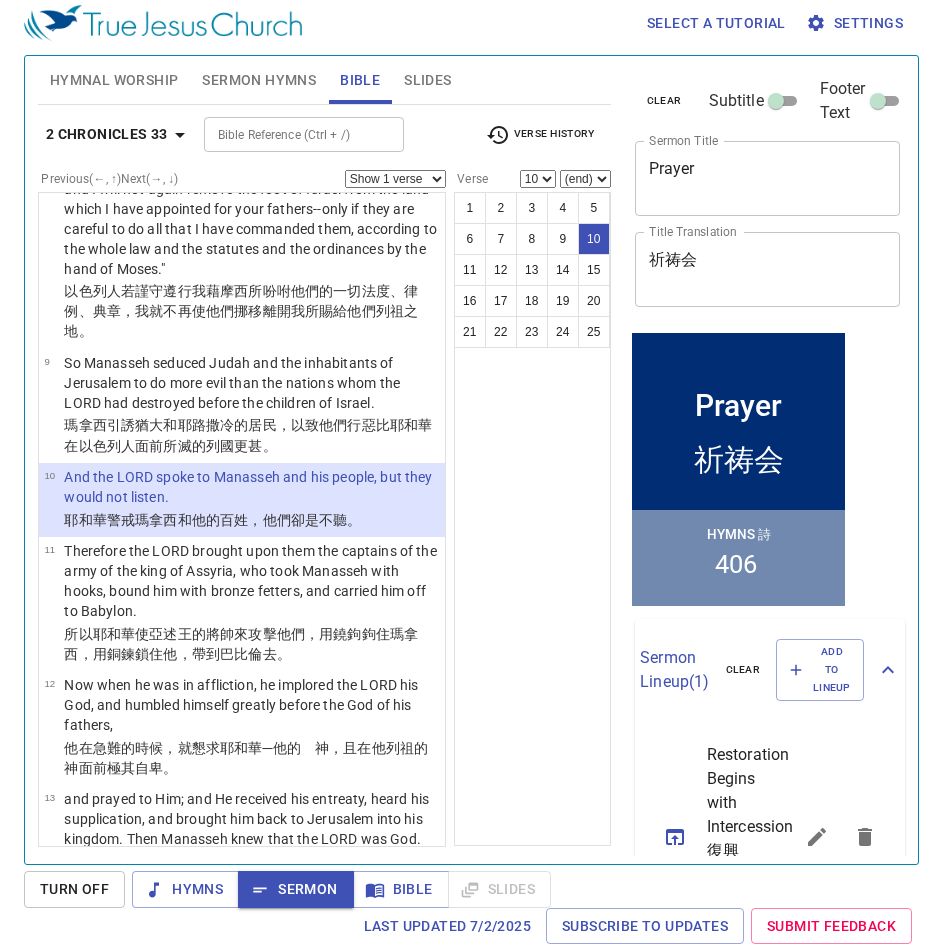 click on "1 2 3 4 5 6 7 8 9 10 11 12 13 14 15 16 17 18 19 20 21 22 23 24 25" at bounding box center (532, 519) 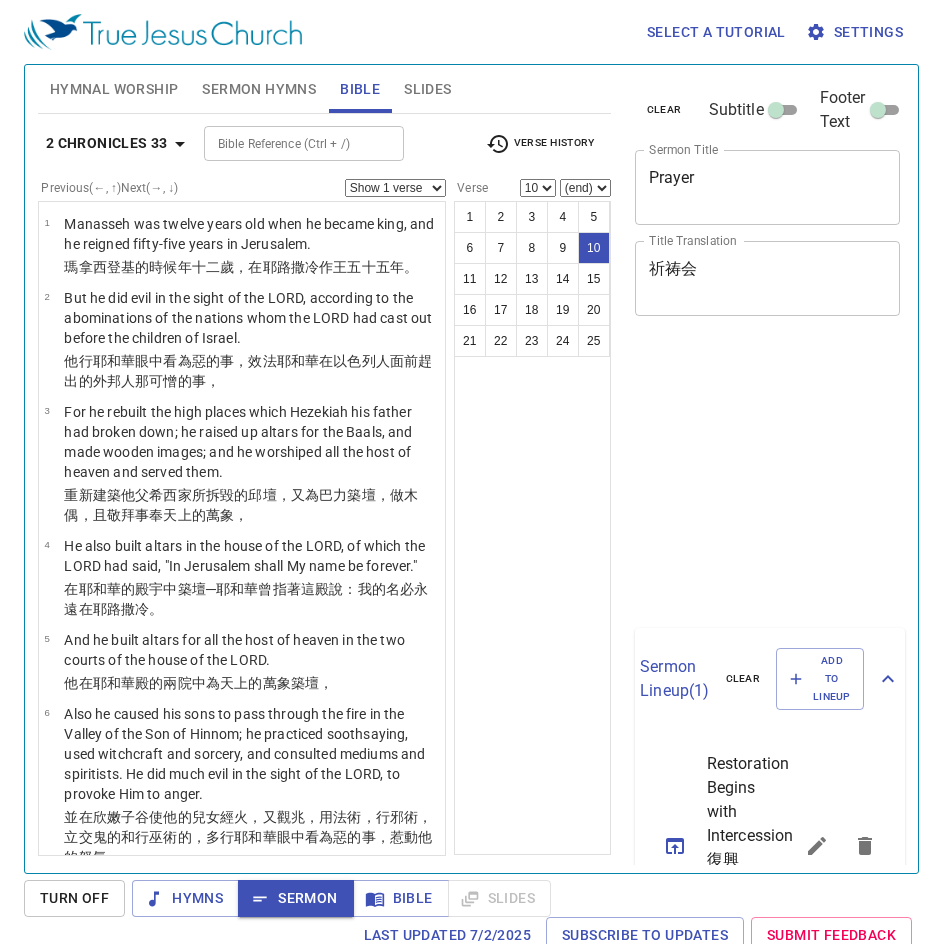 select on "10" 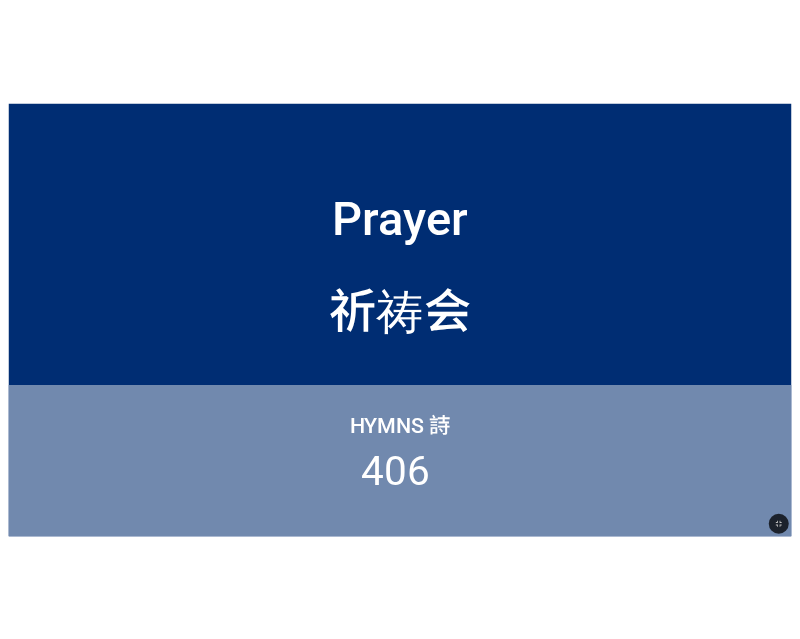 scroll, scrollTop: 0, scrollLeft: 0, axis: both 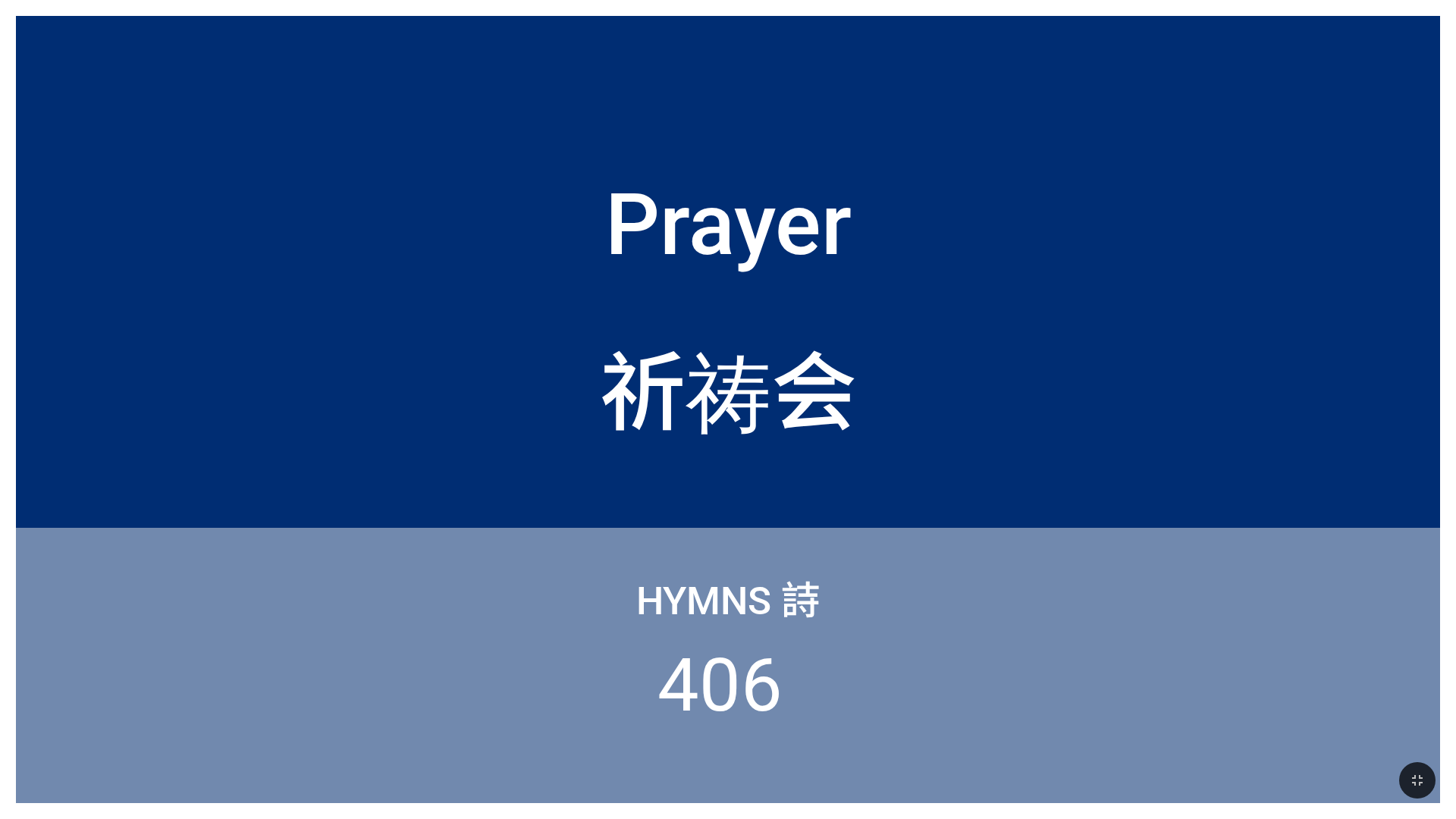 click on "祈祷会" at bounding box center (728, 378) 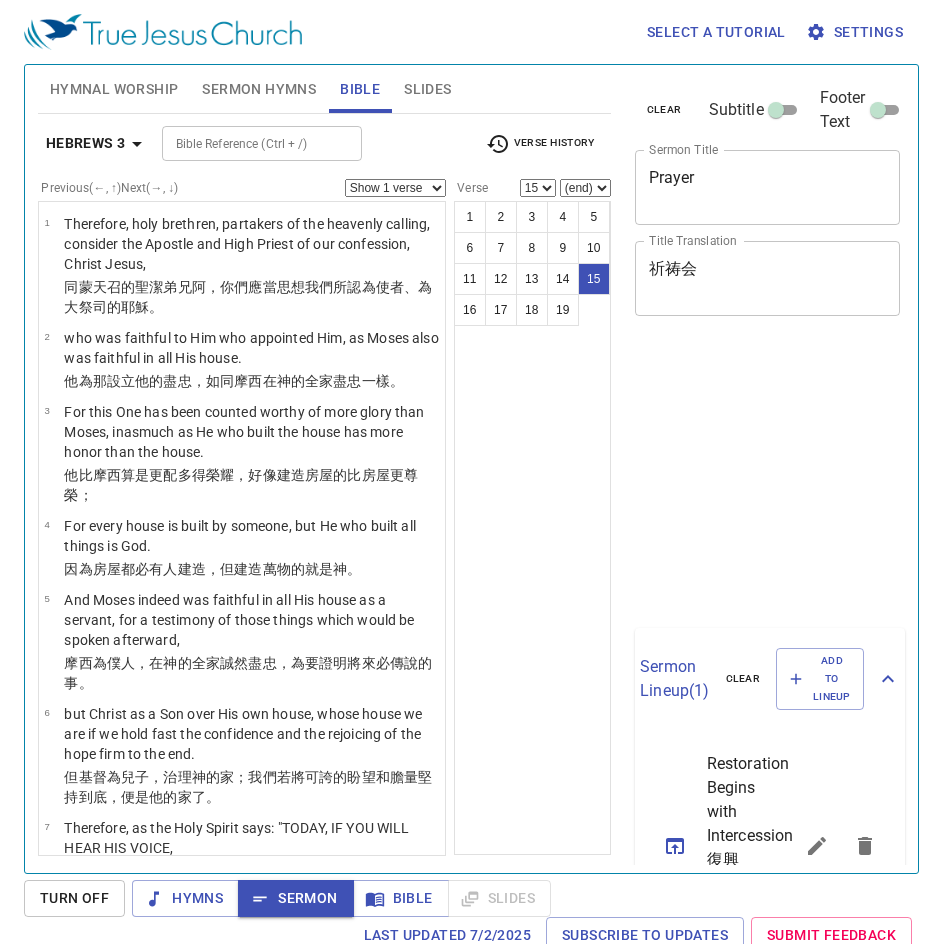 select on "15" 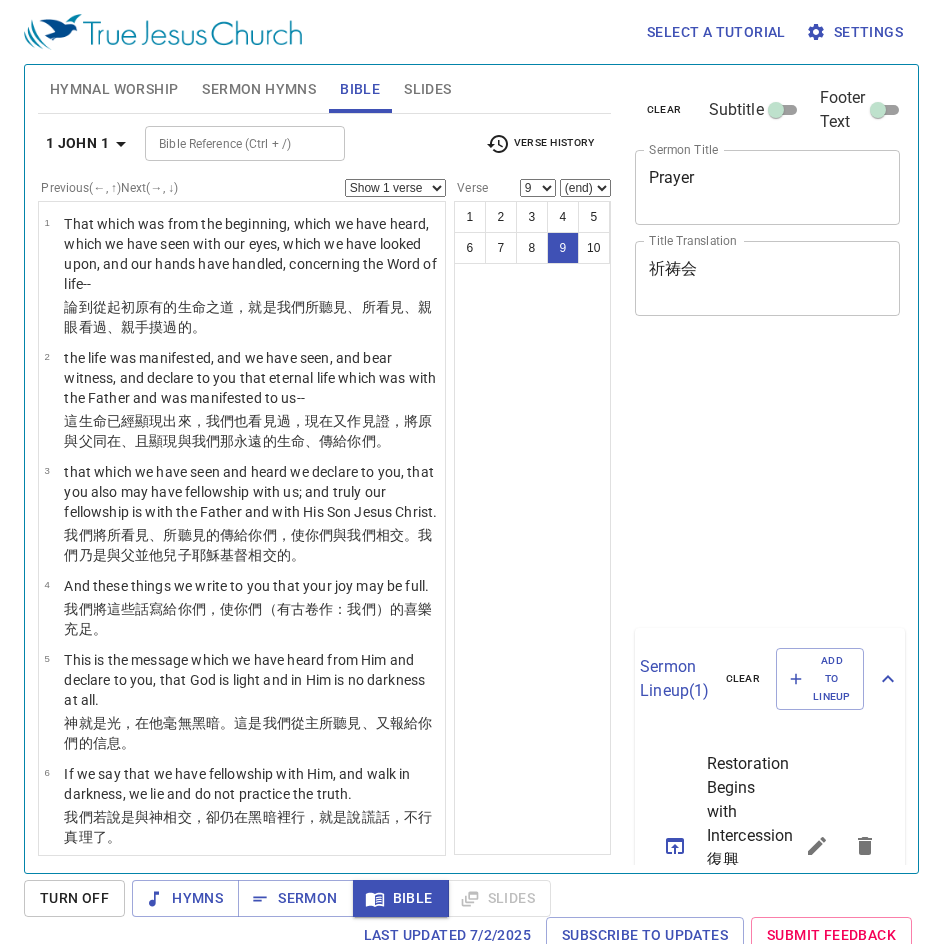 select on "9" 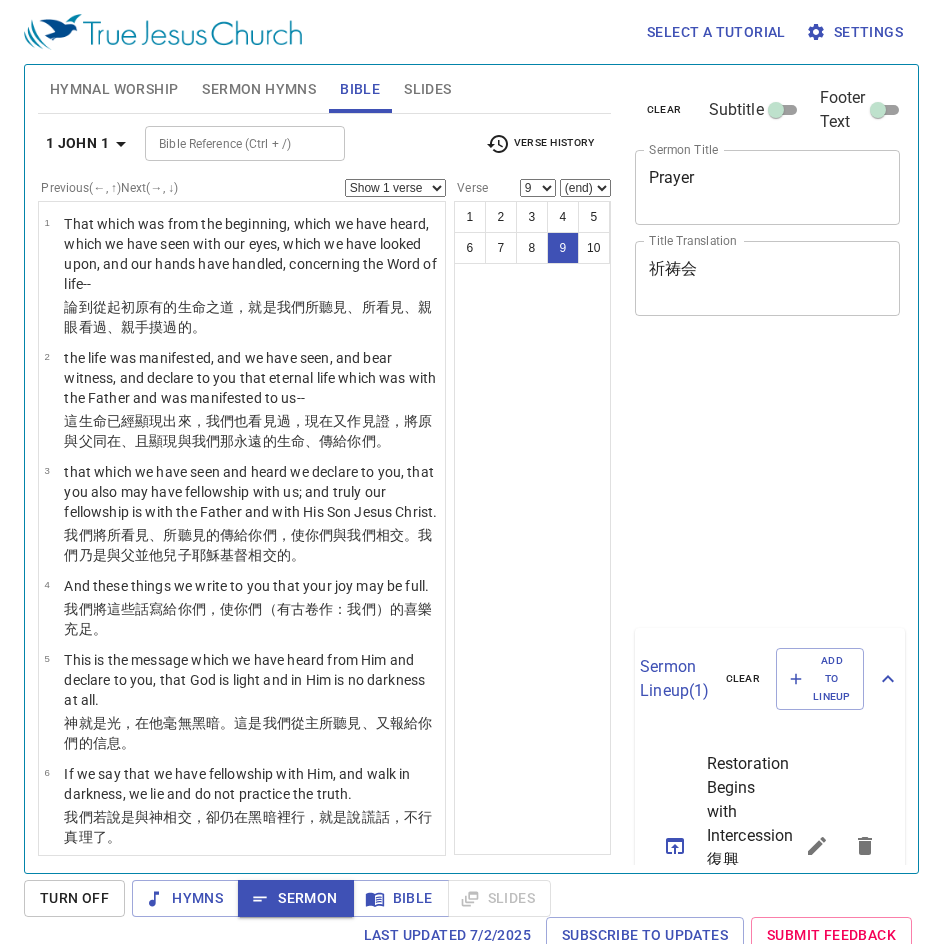 select on "9" 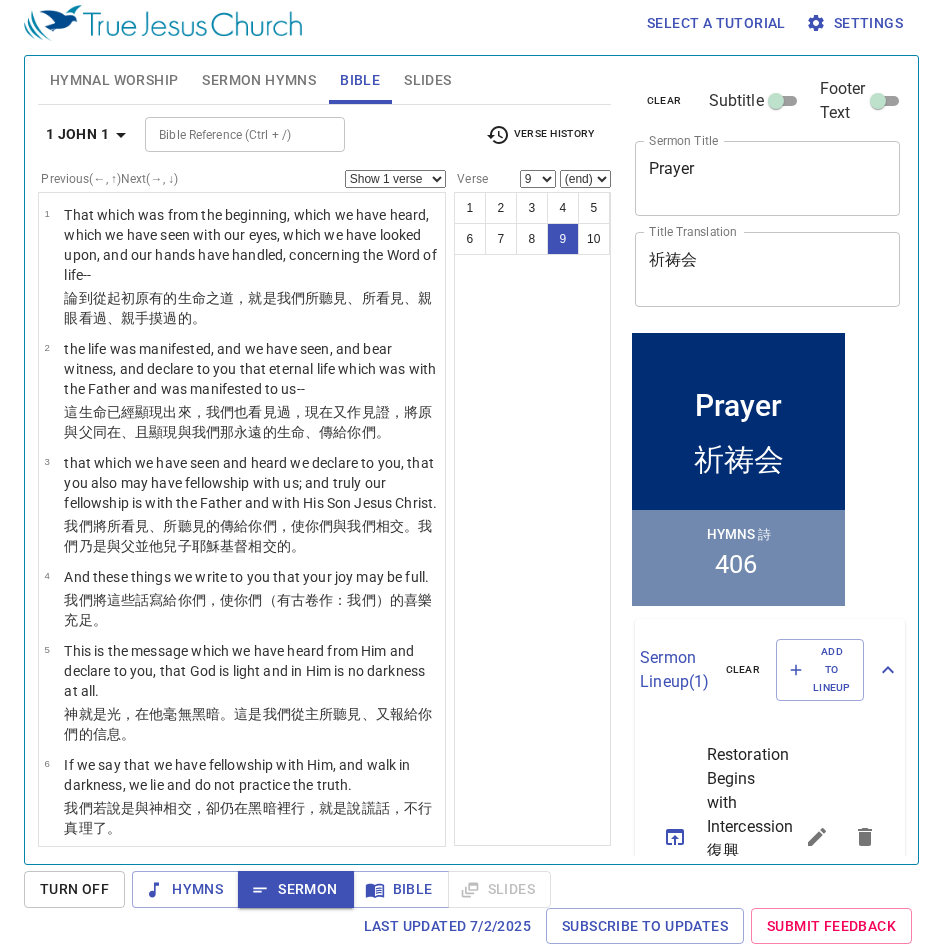 scroll, scrollTop: 9, scrollLeft: 0, axis: vertical 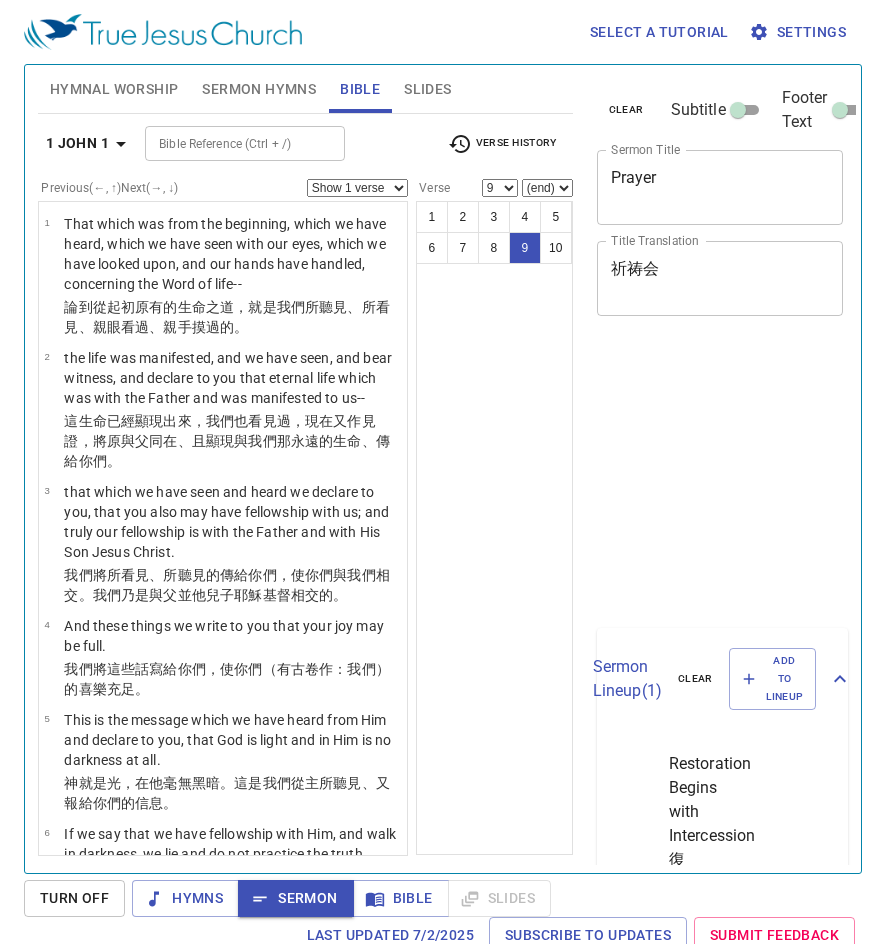 select on "9" 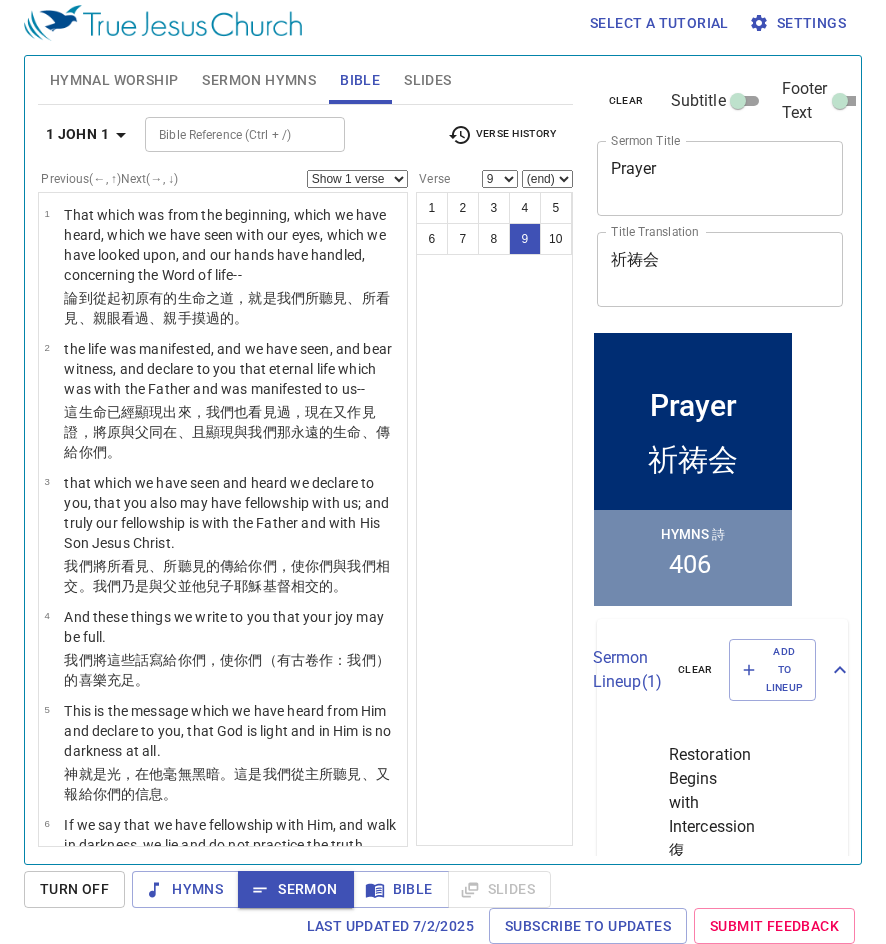 scroll, scrollTop: 9, scrollLeft: 0, axis: vertical 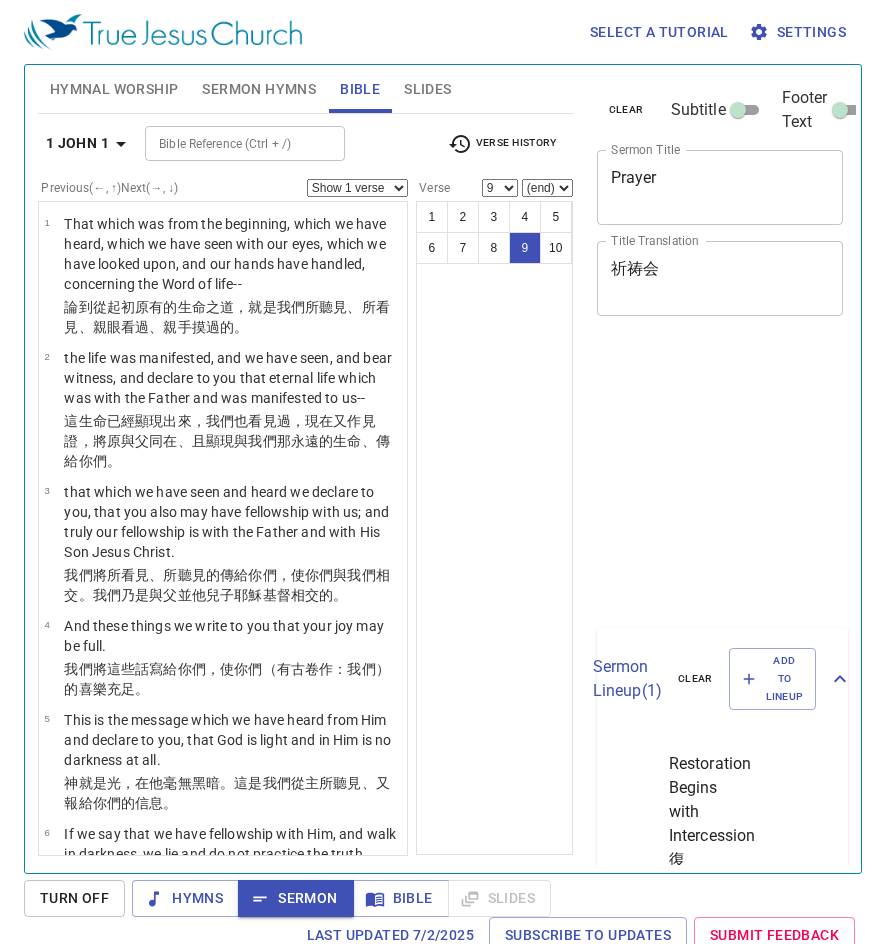 select on "9" 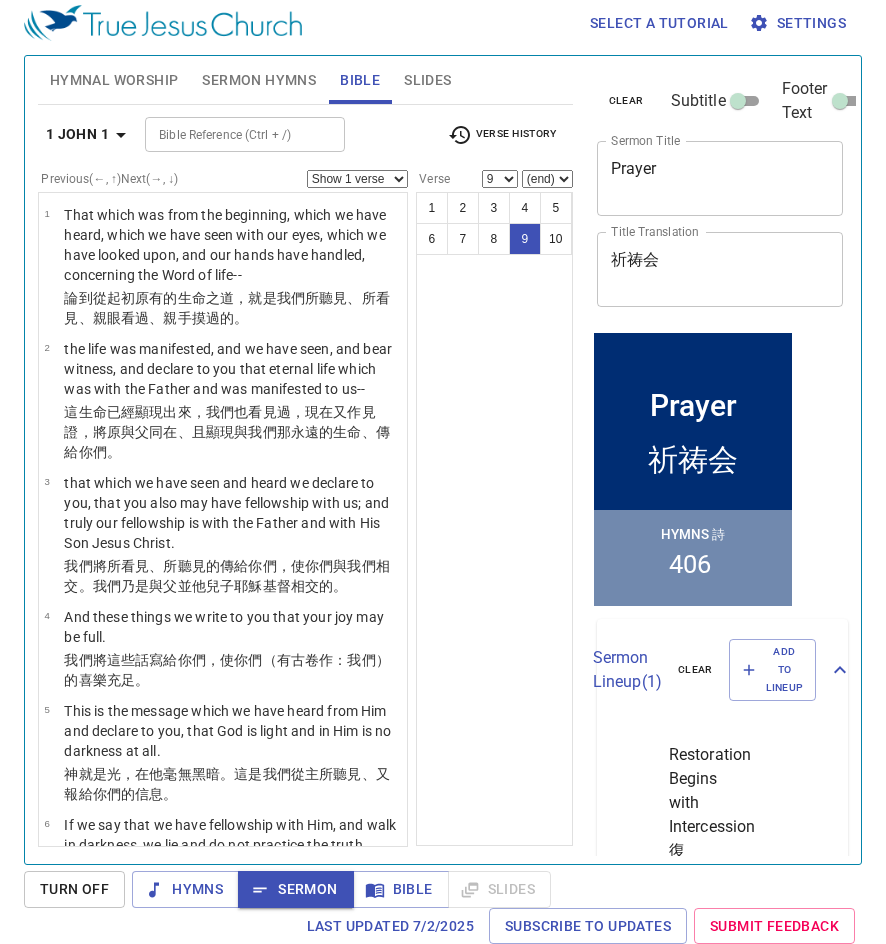 scroll, scrollTop: 9, scrollLeft: 0, axis: vertical 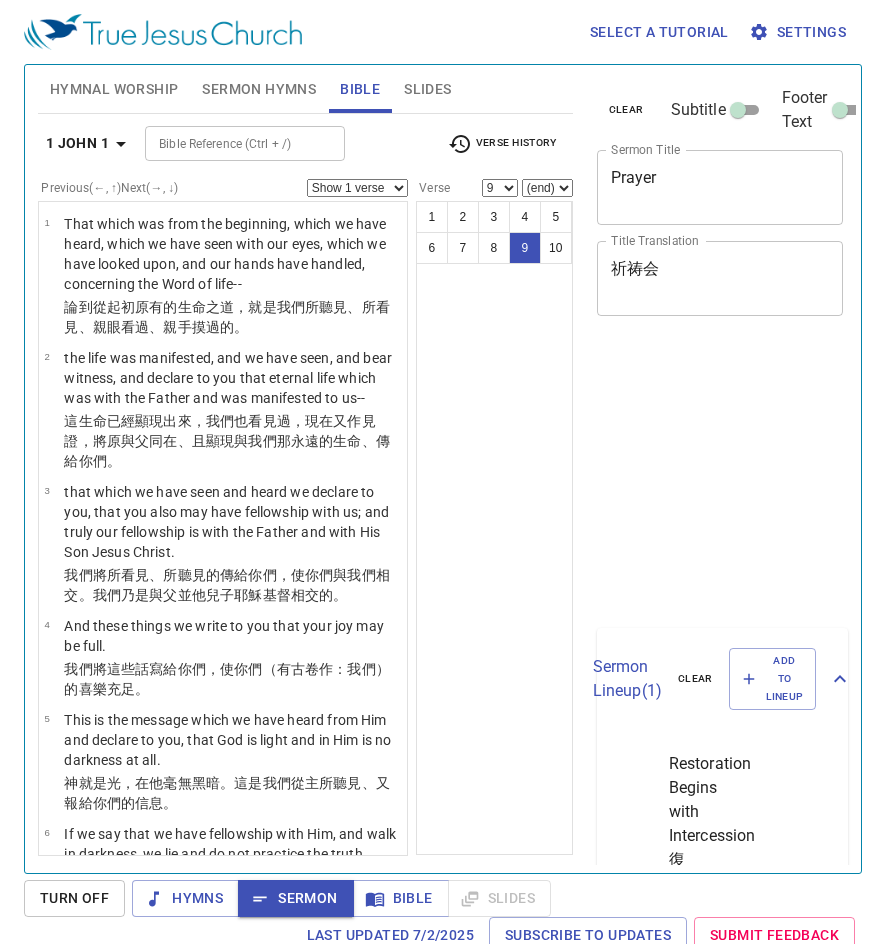 select on "9" 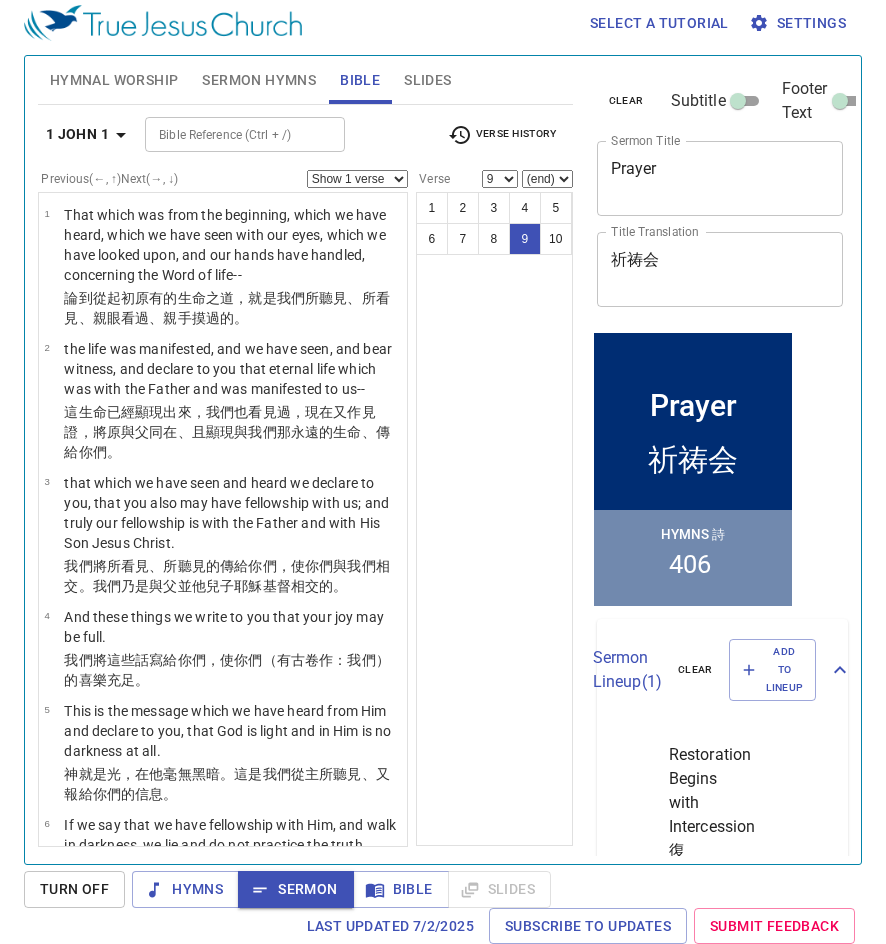 scroll, scrollTop: 9, scrollLeft: 0, axis: vertical 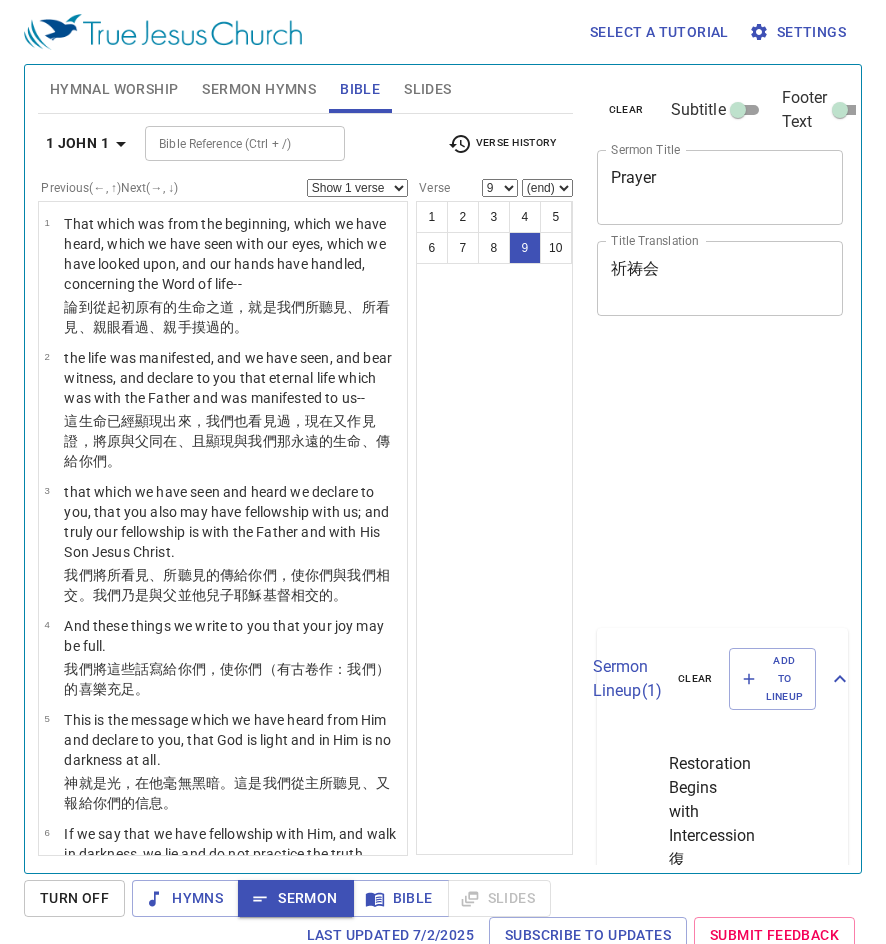 select on "9" 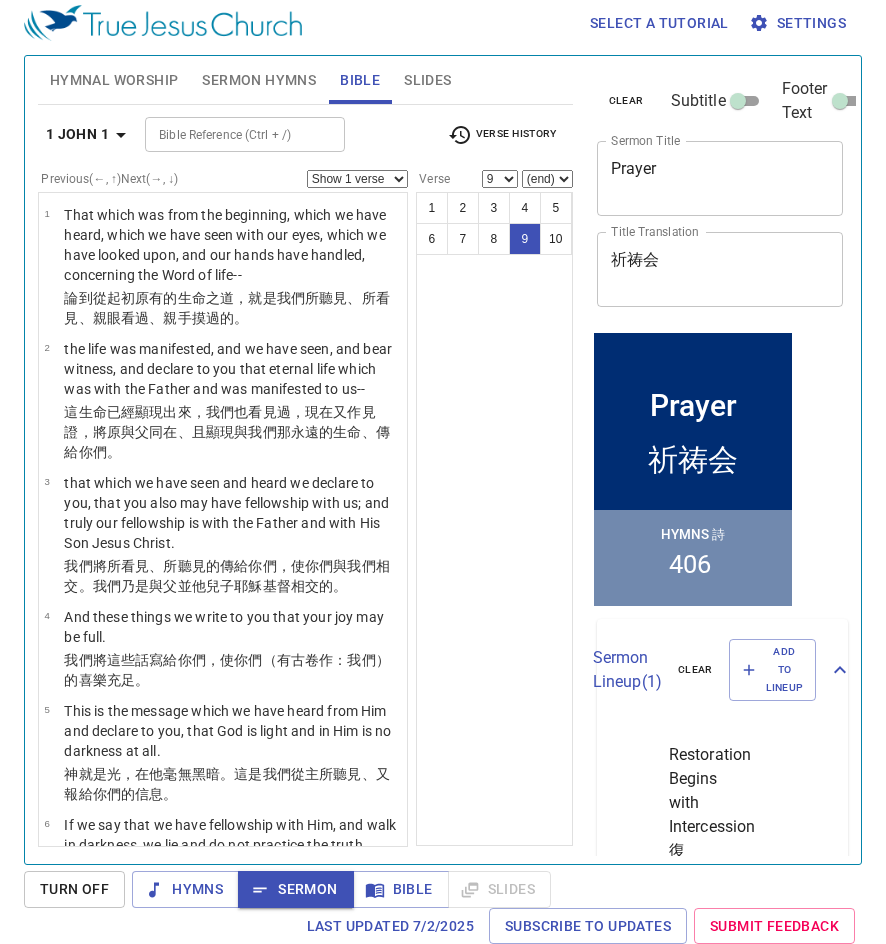 scroll, scrollTop: 9, scrollLeft: 0, axis: vertical 